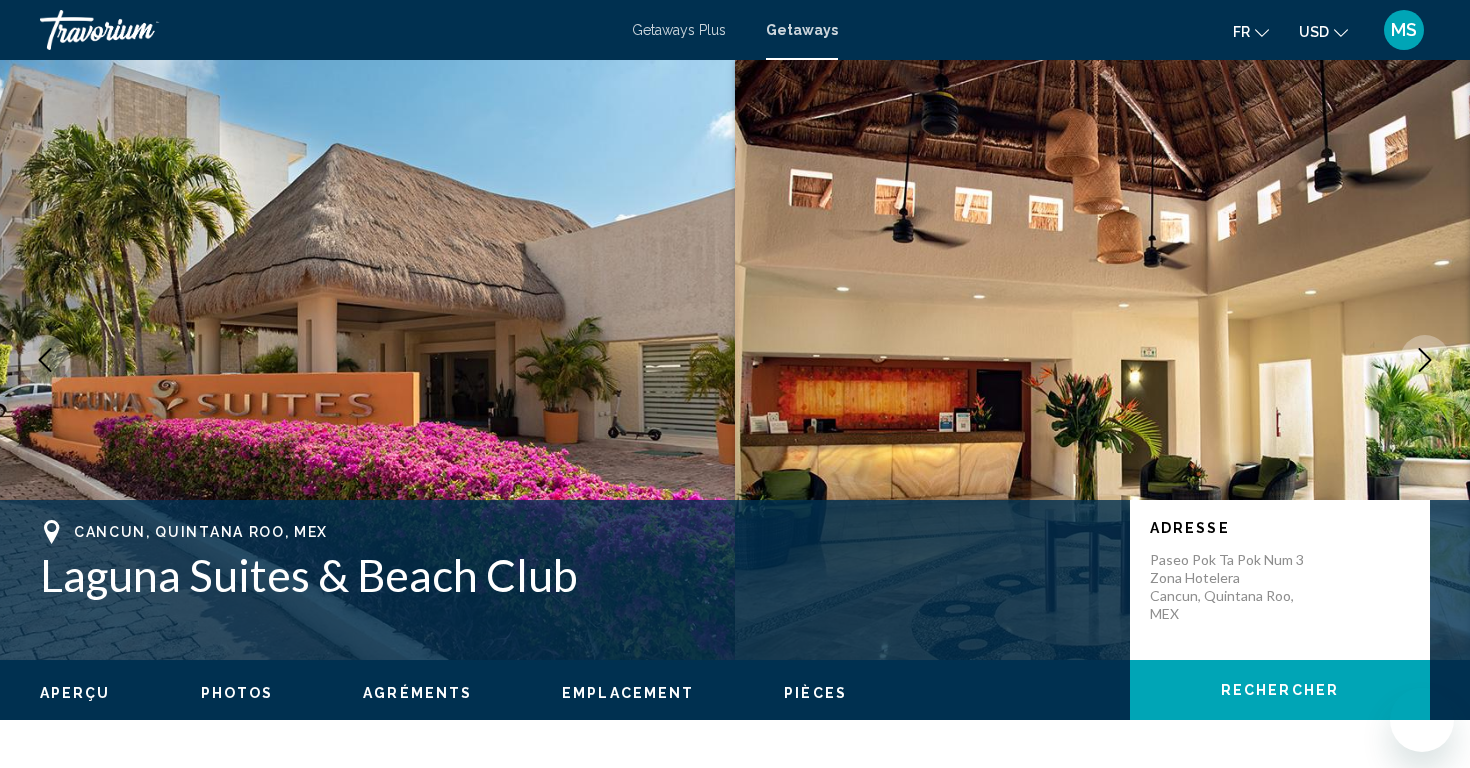 scroll, scrollTop: 0, scrollLeft: 0, axis: both 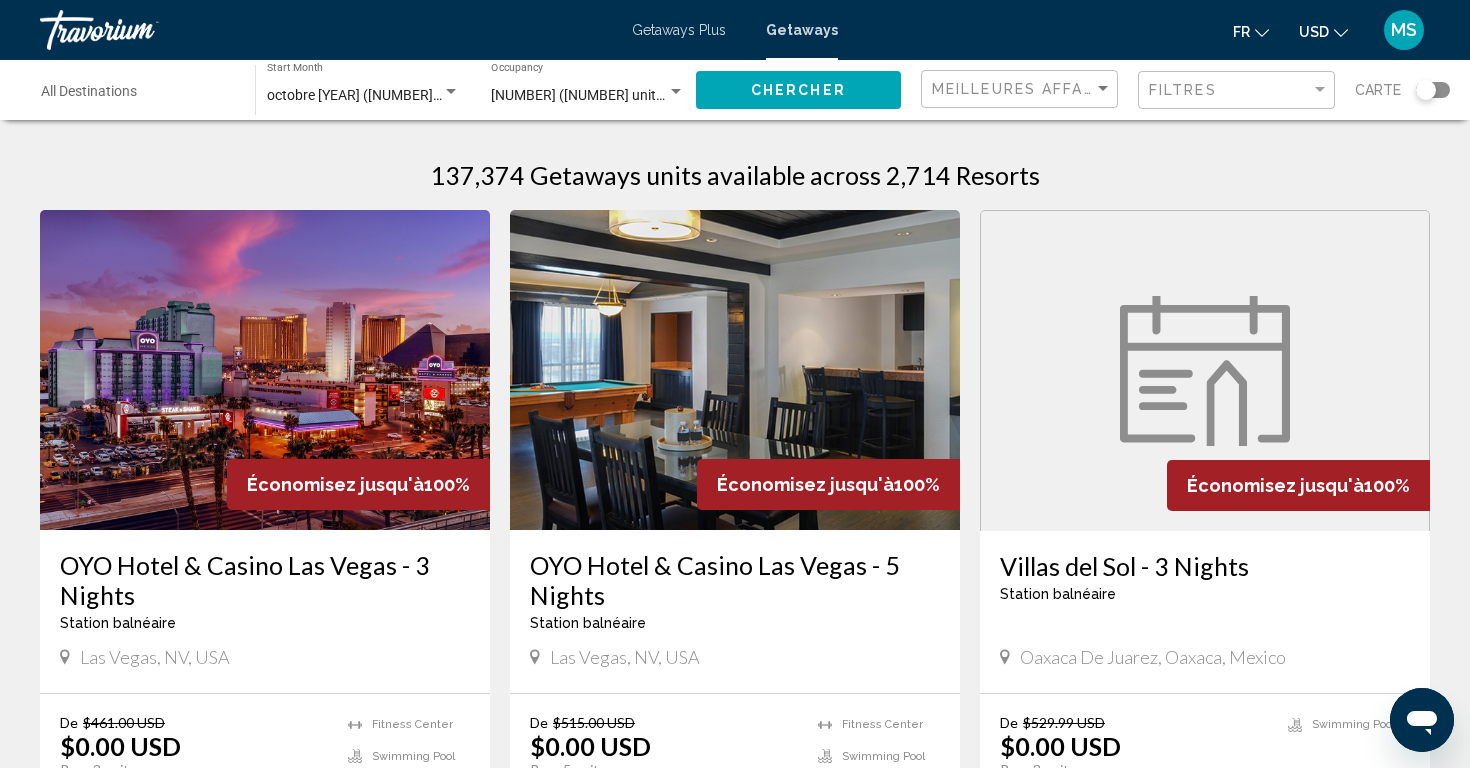 click 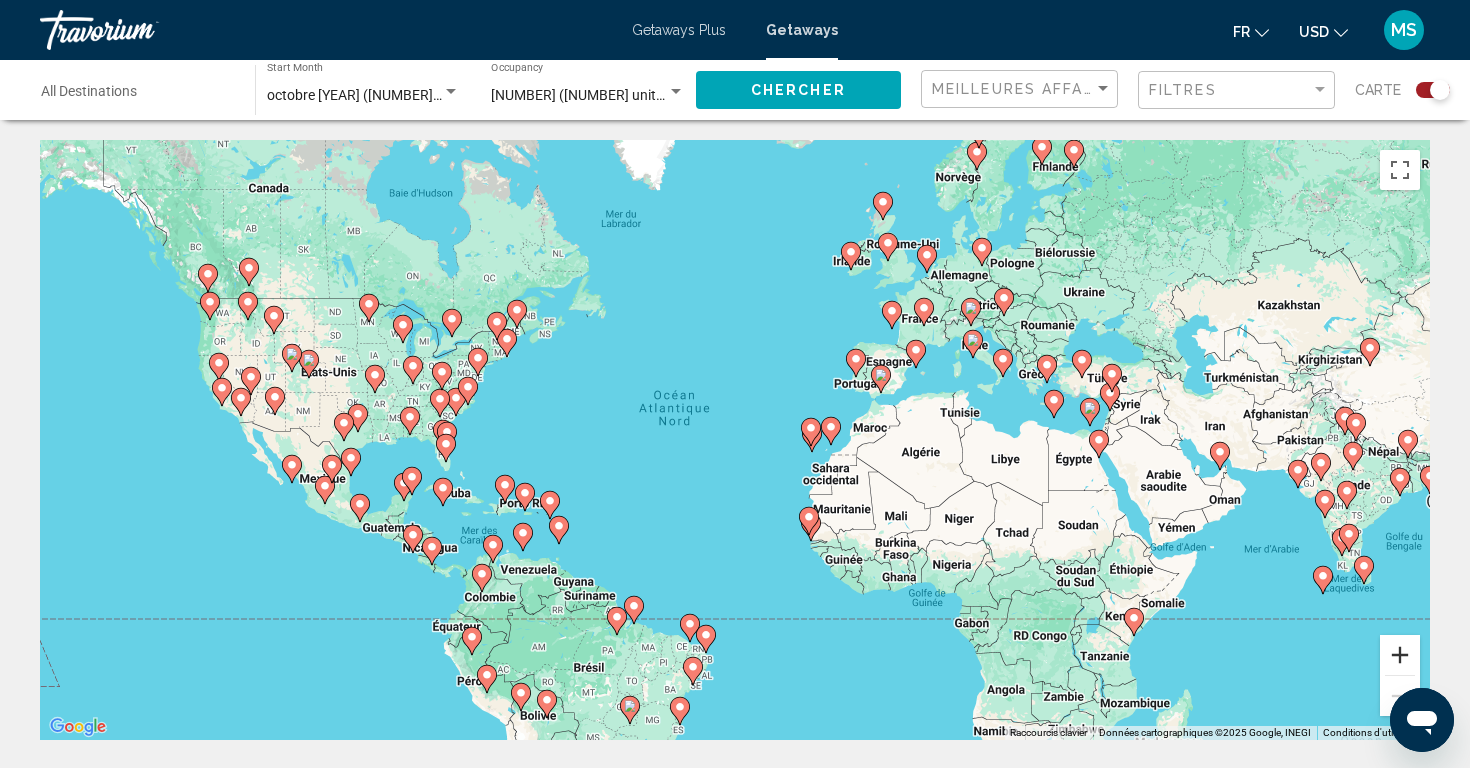 click at bounding box center [1400, 655] 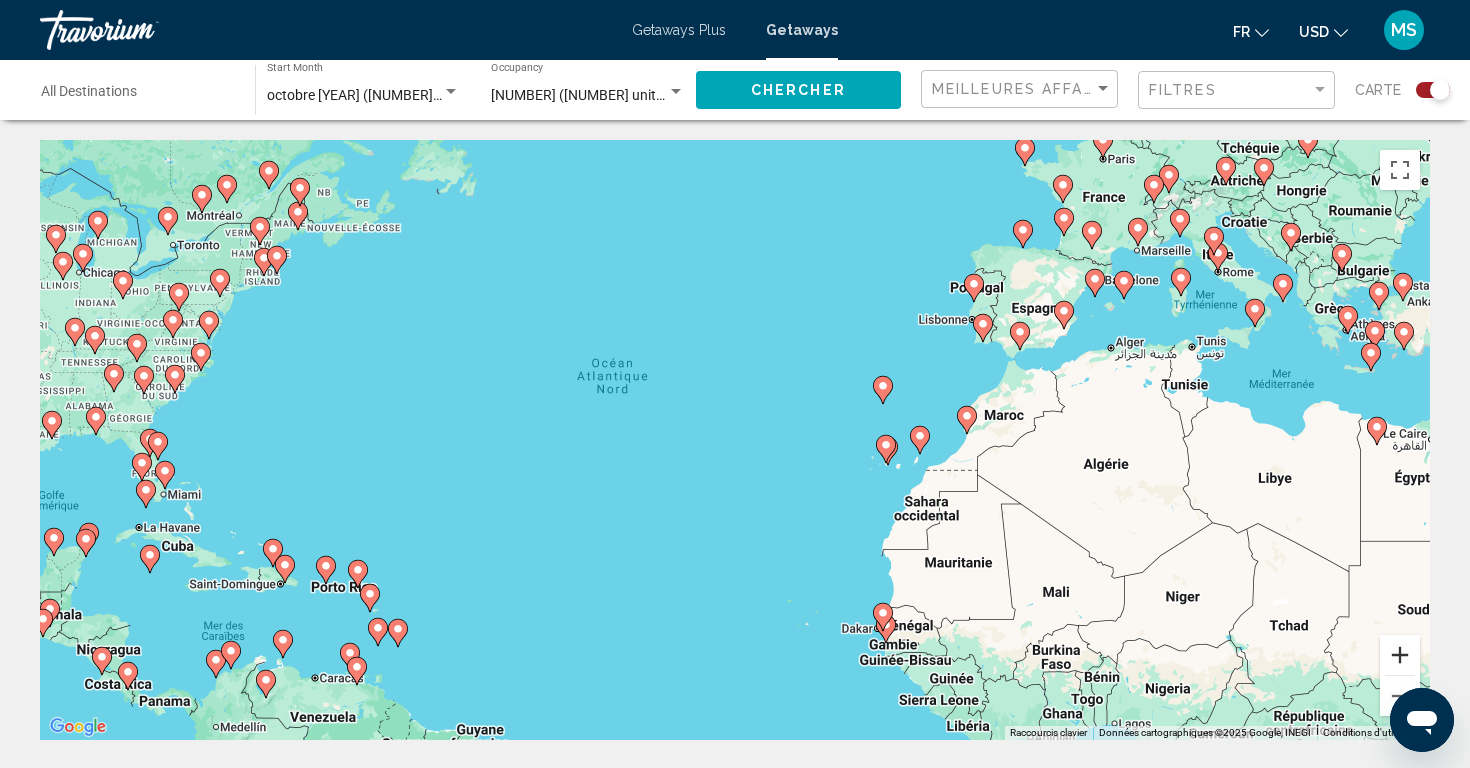 click at bounding box center (1400, 655) 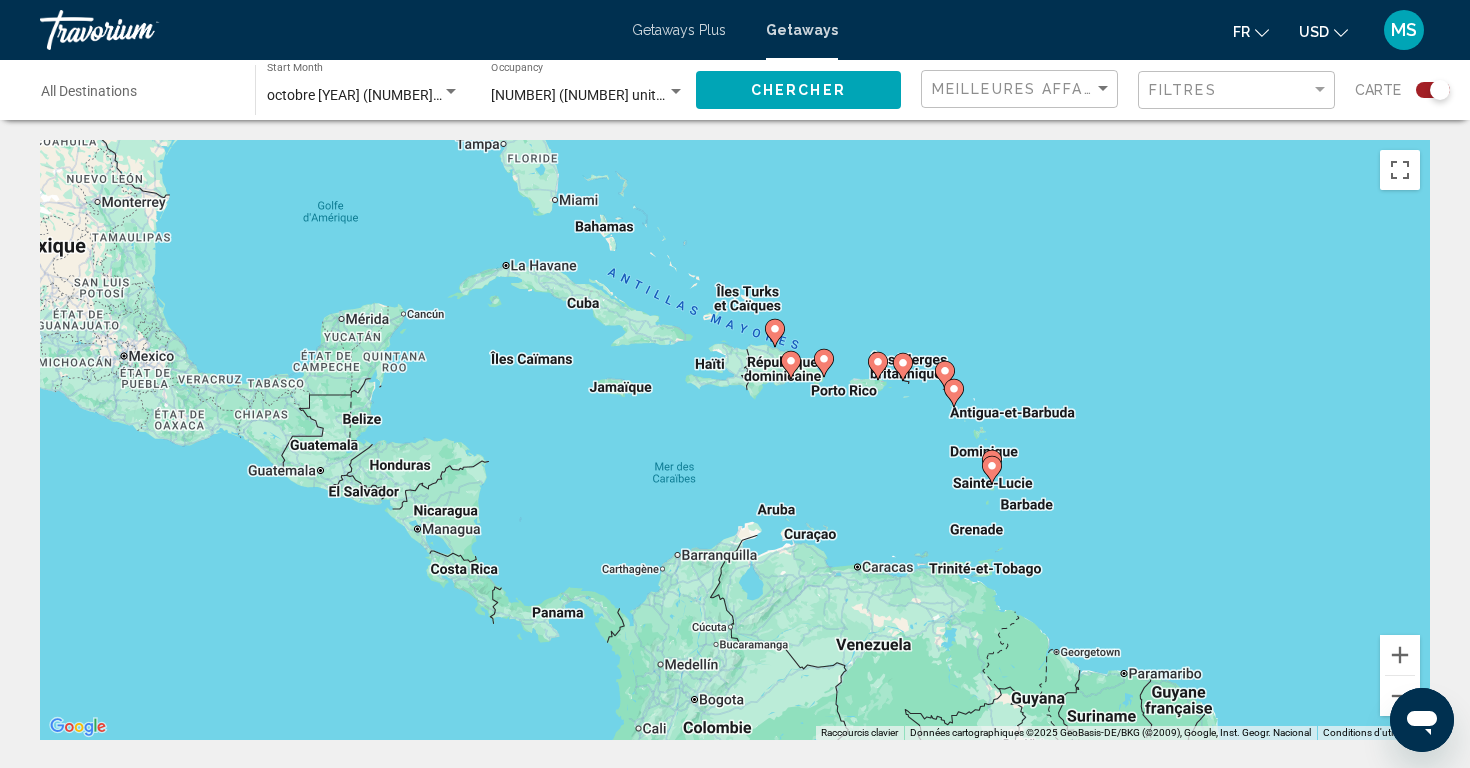 drag, startPoint x: 313, startPoint y: 553, endPoint x: 1278, endPoint y: 204, distance: 1026.1705 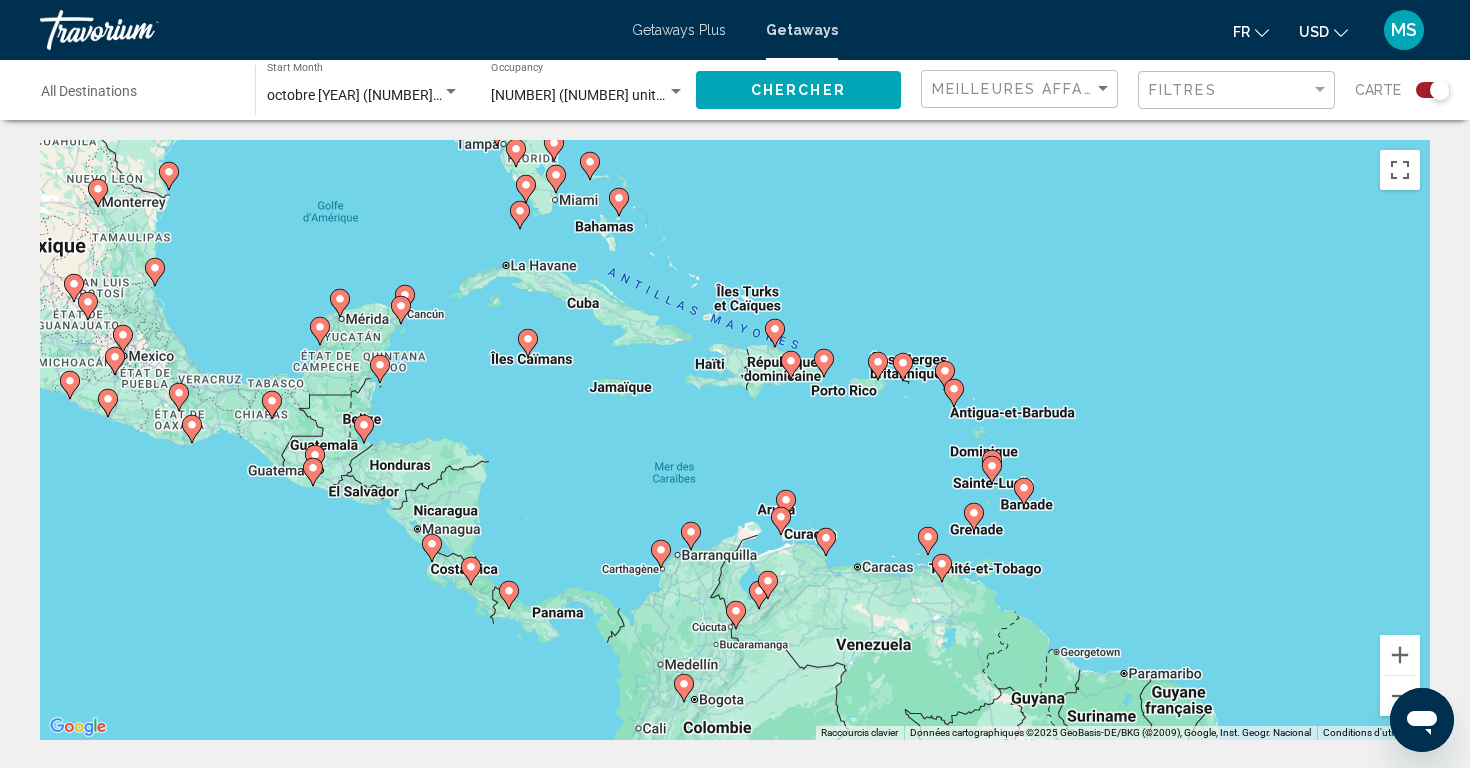 click on "Pour activer le glissement avec le clavier, appuyez sur Alt+Entrée. Une fois ce mode activé, utilisez les touches fléchées pour déplacer le repère. Pour valider le déplacement, appuyez sur Entrée. Pour annuler, appuyez sur Échap." at bounding box center [735, 440] 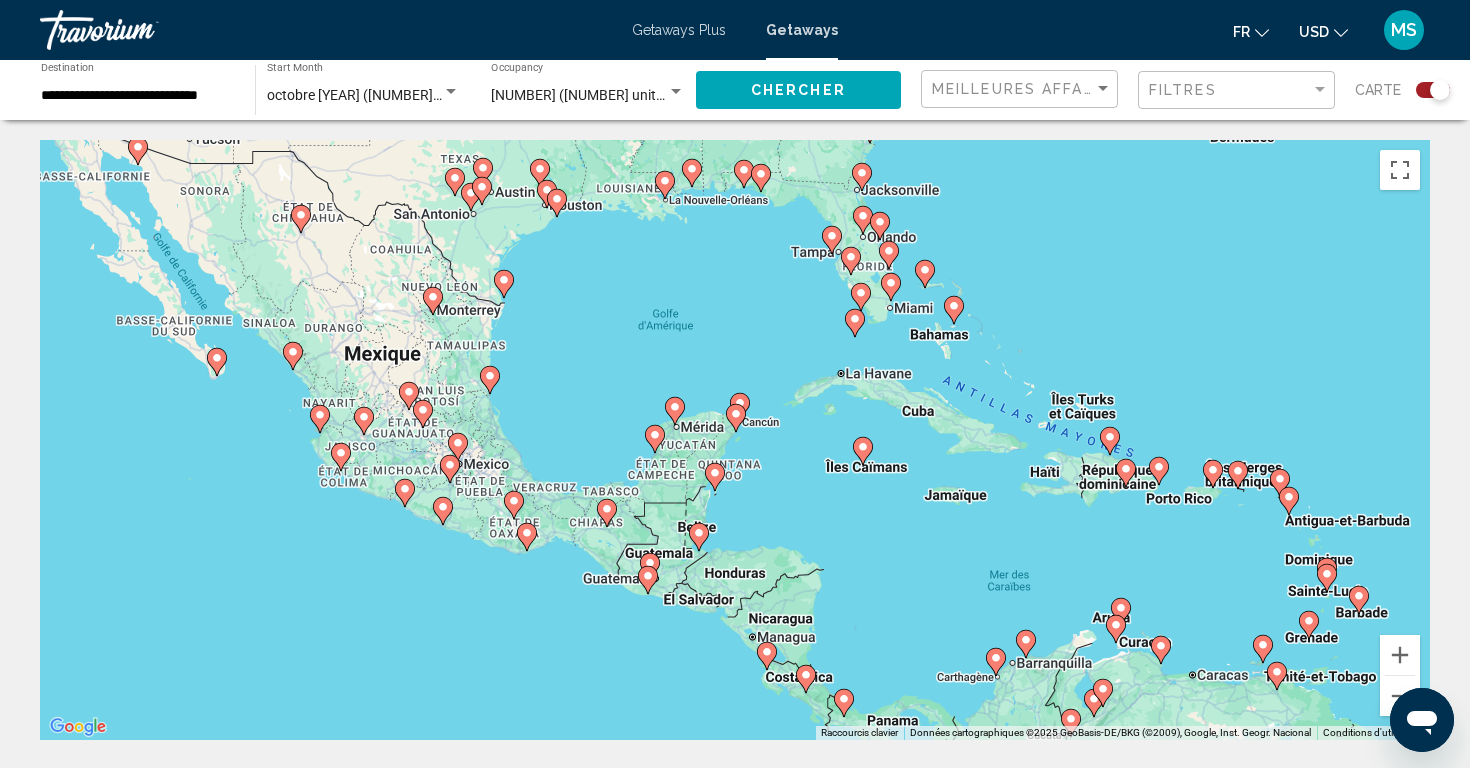 click 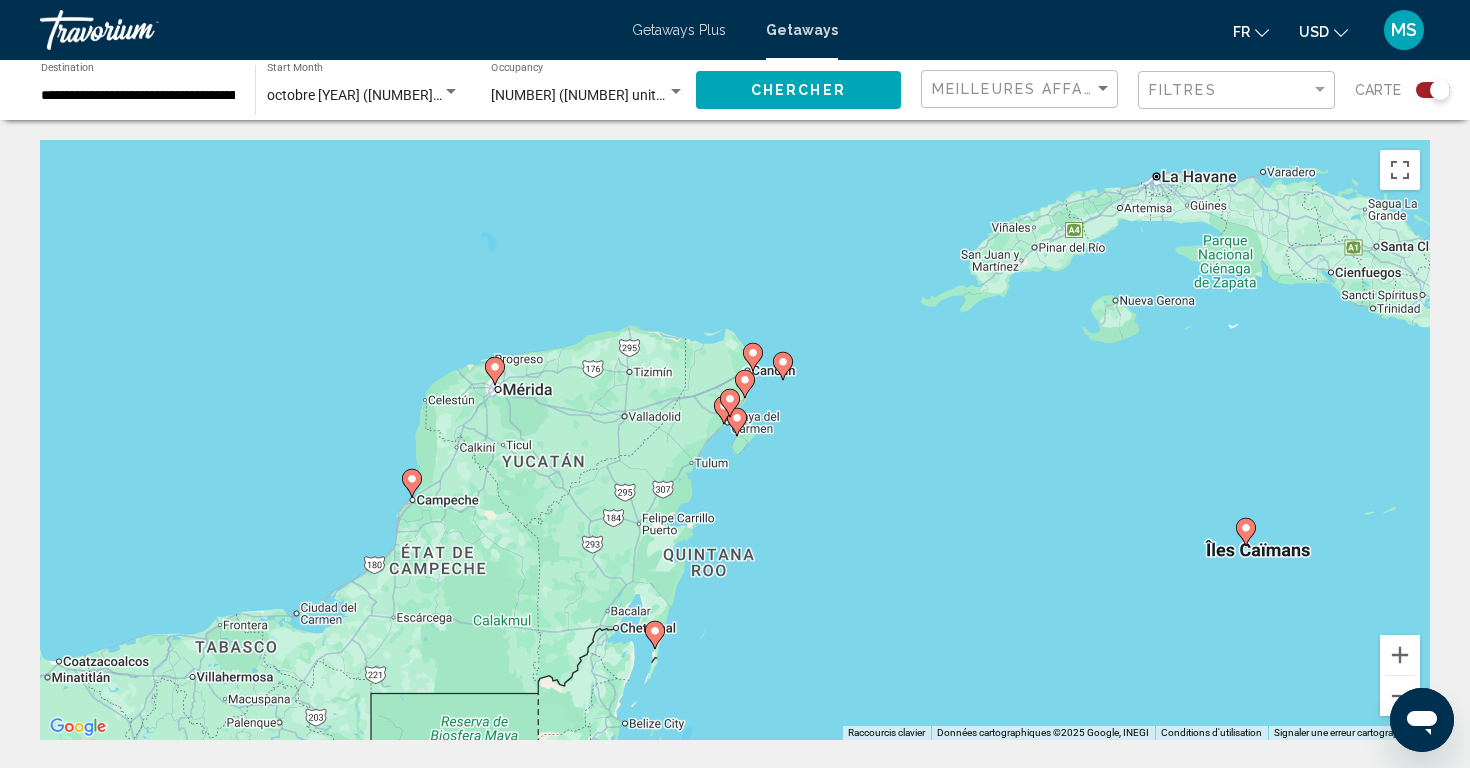 click 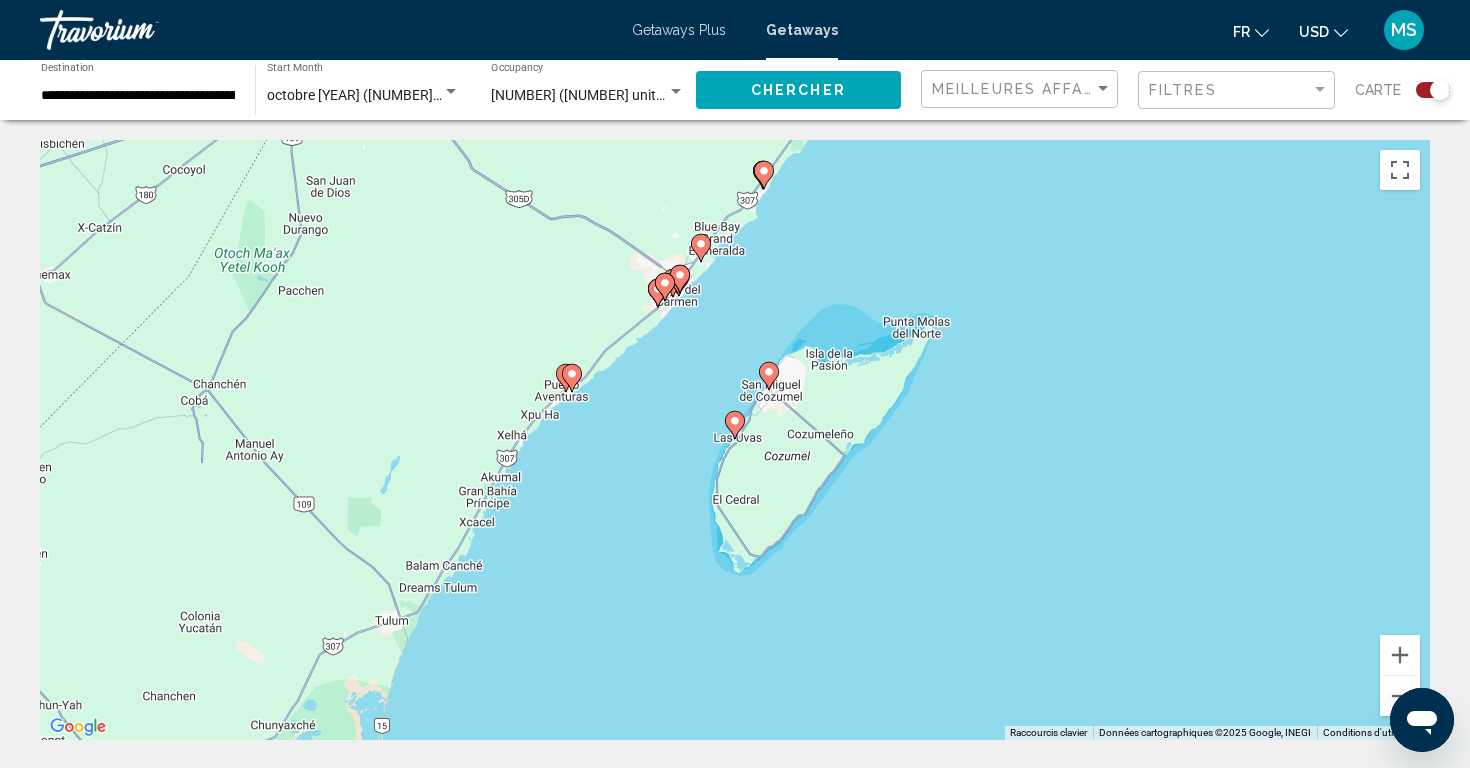 click 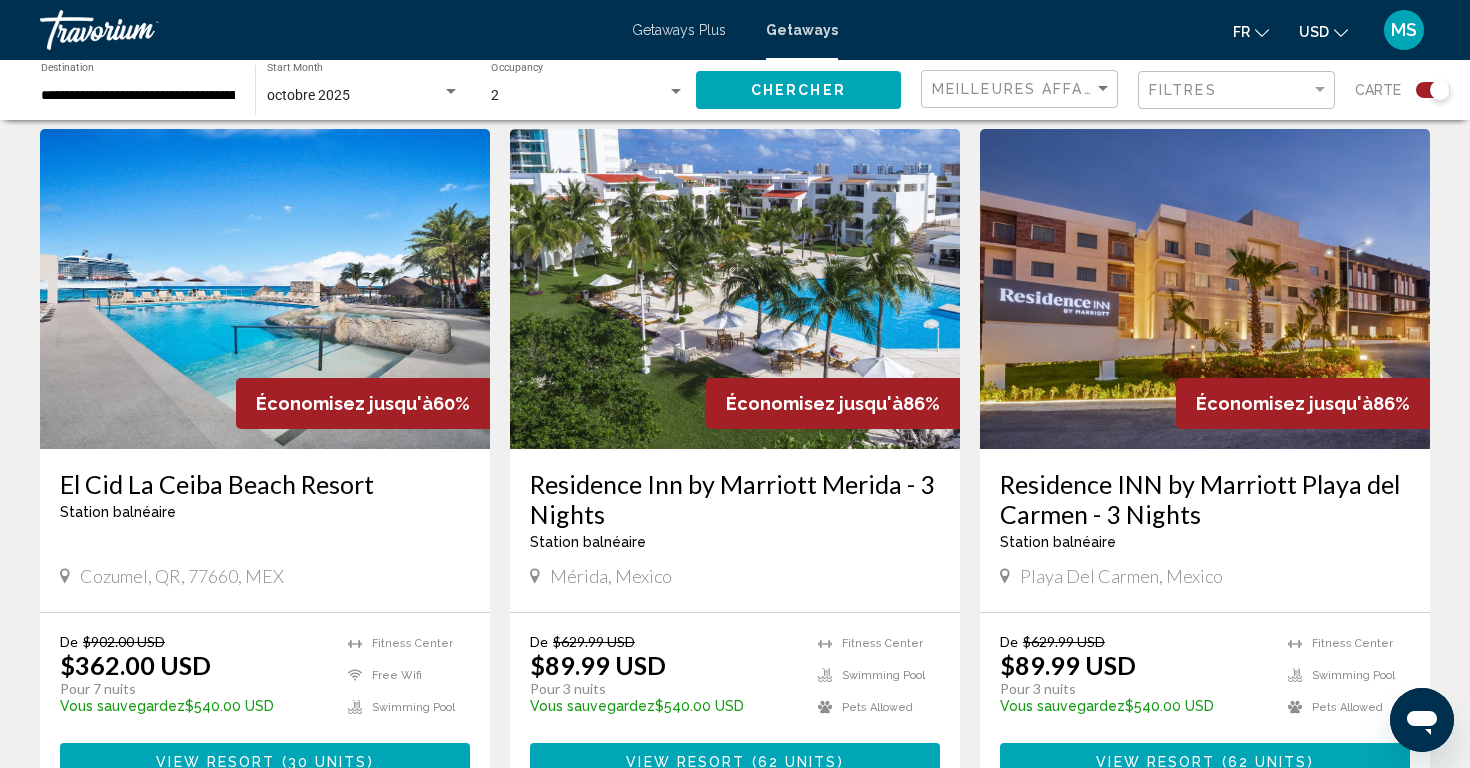 scroll, scrollTop: 747, scrollLeft: 0, axis: vertical 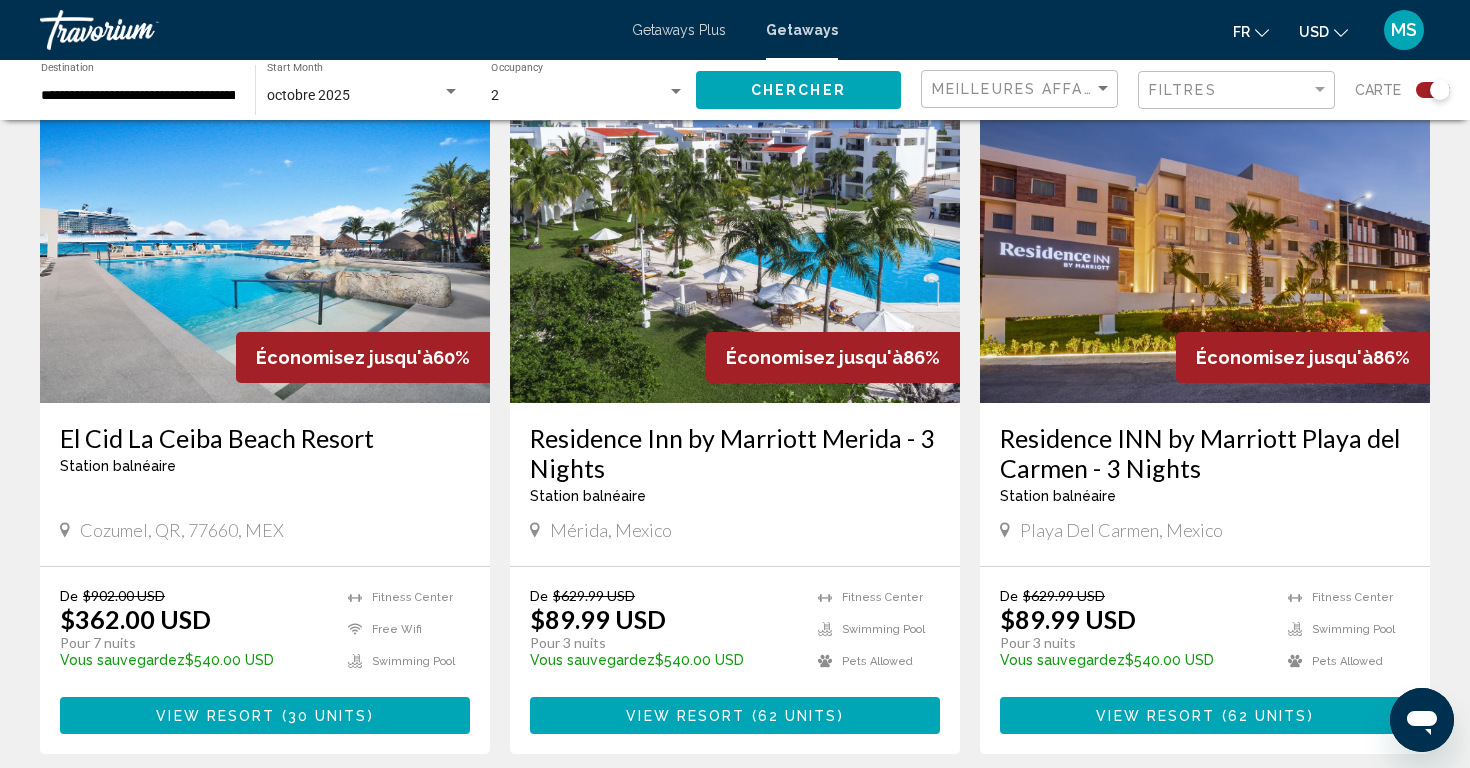 click at bounding box center (265, 243) 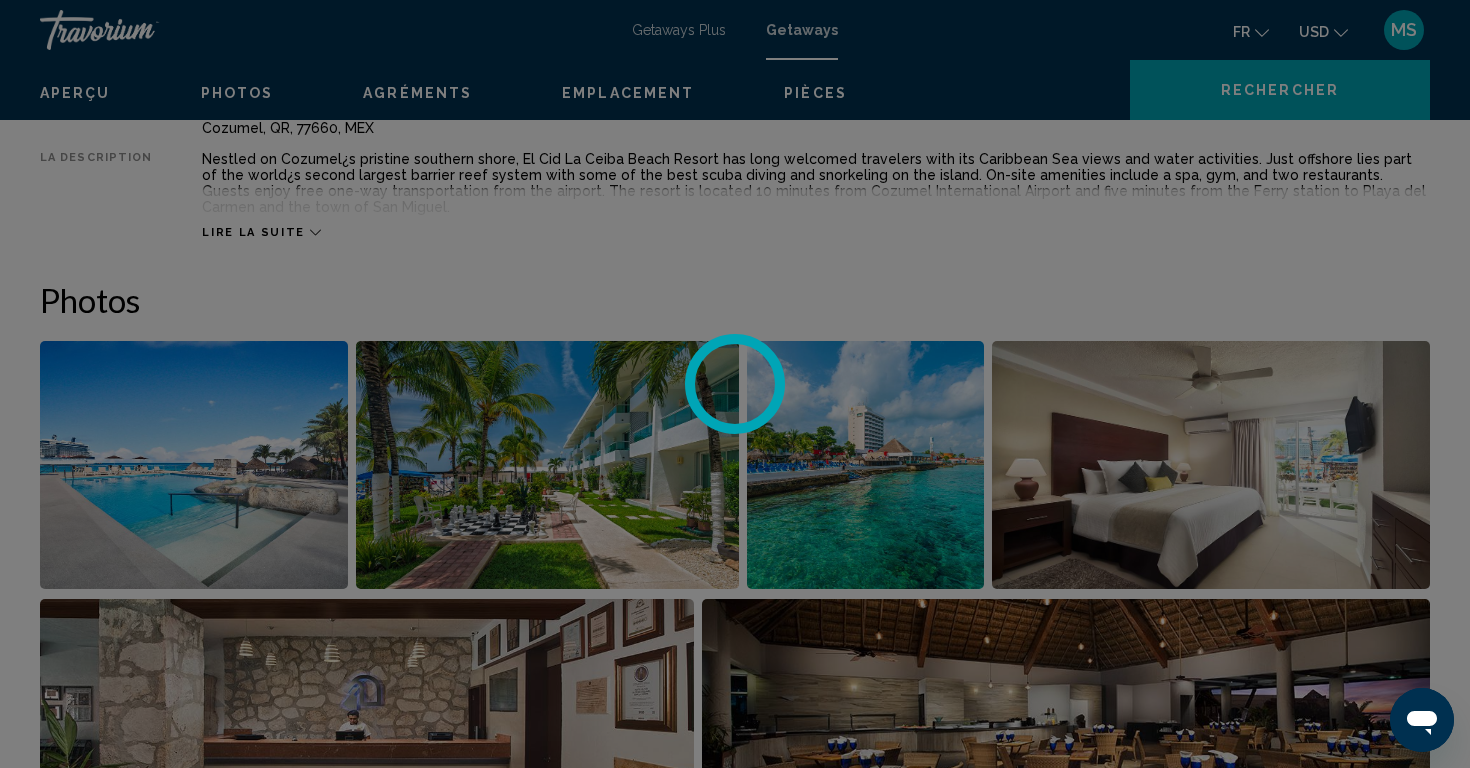 scroll, scrollTop: 0, scrollLeft: 0, axis: both 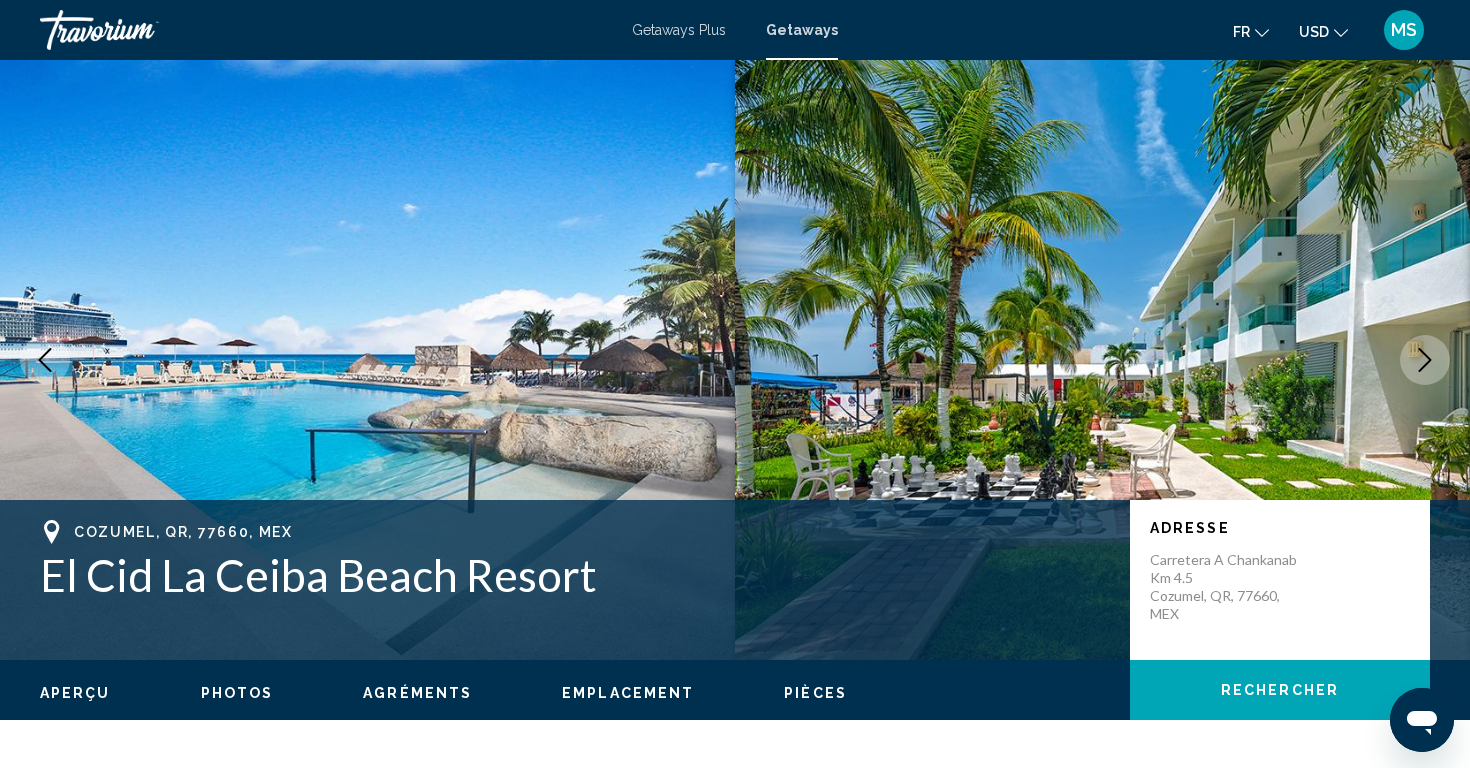 click at bounding box center [1425, 360] 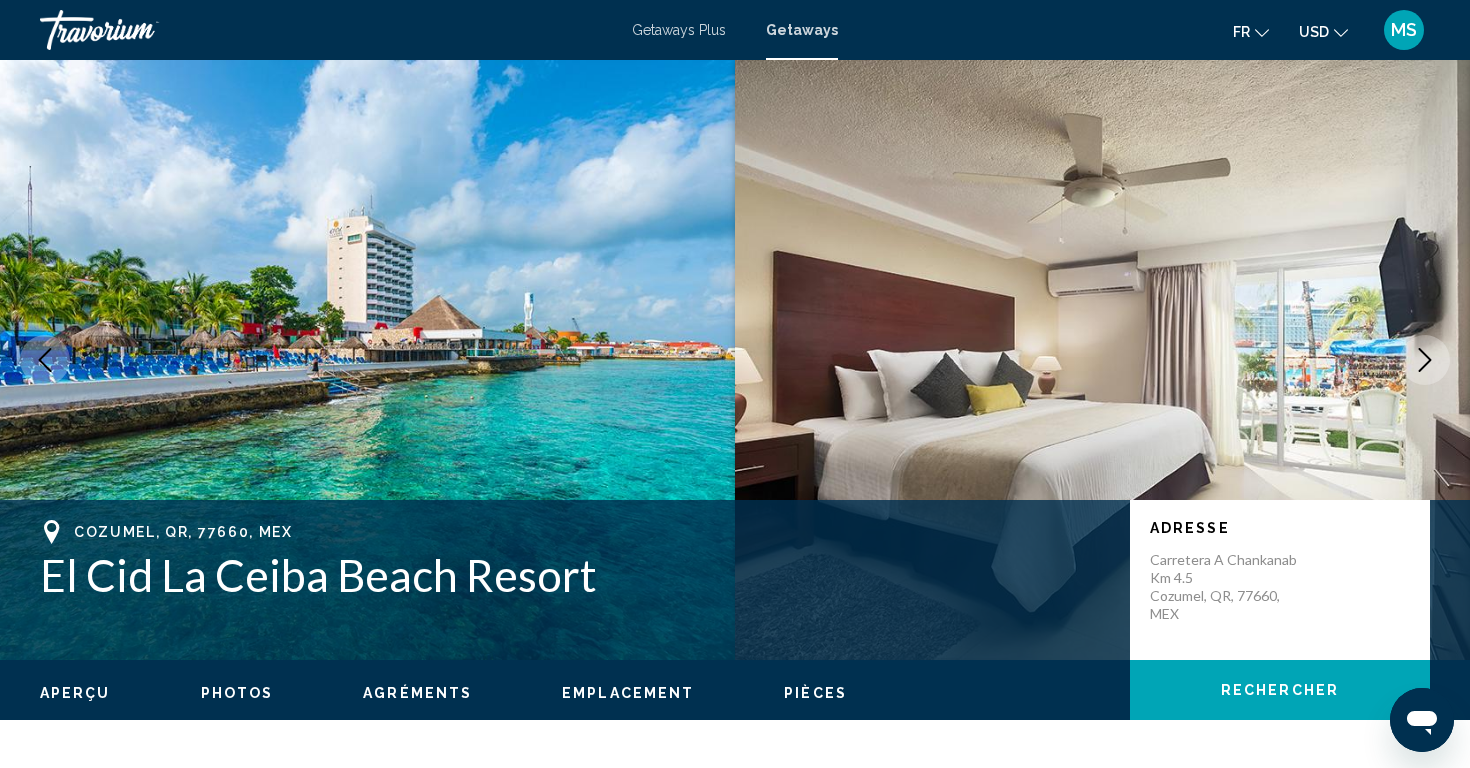 click at bounding box center [1425, 360] 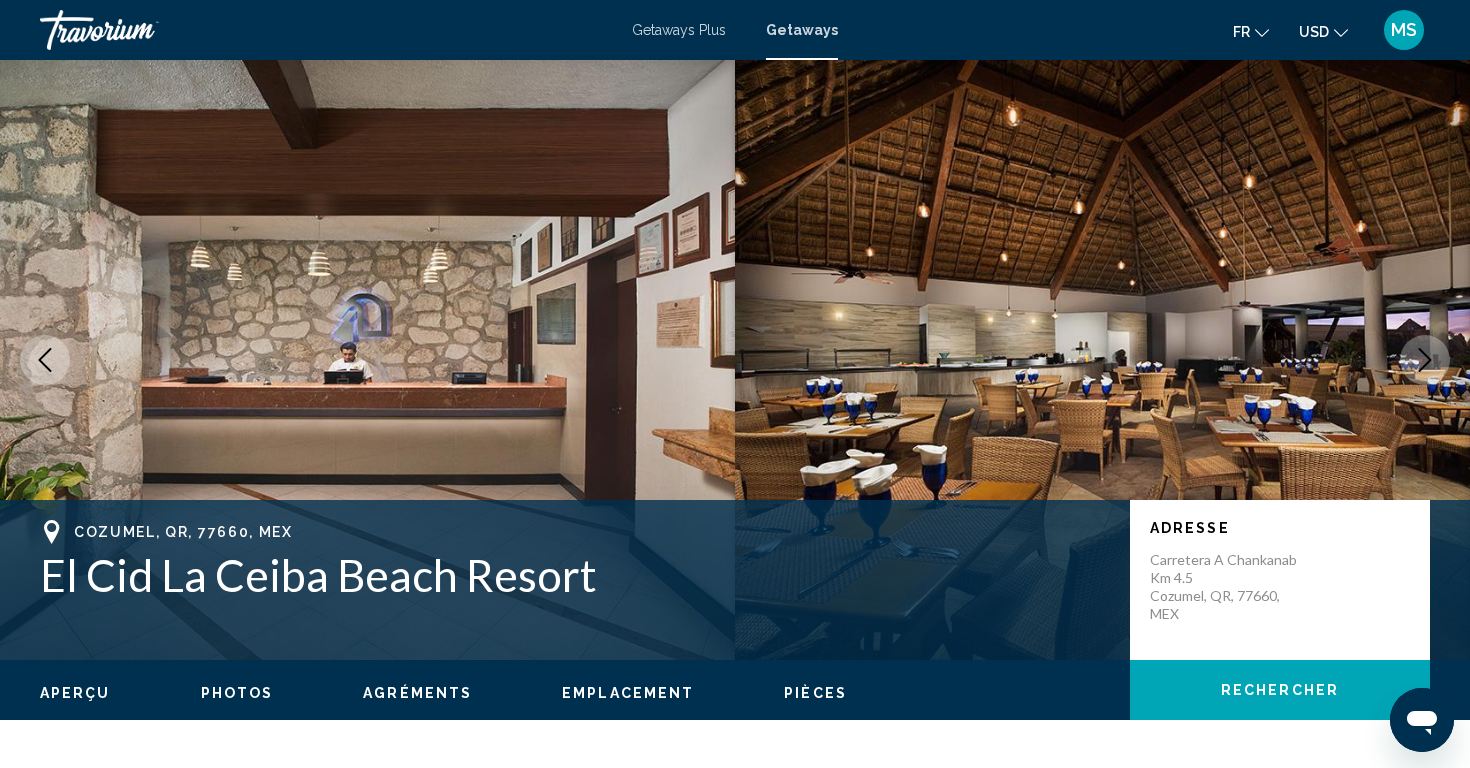 click at bounding box center [1425, 360] 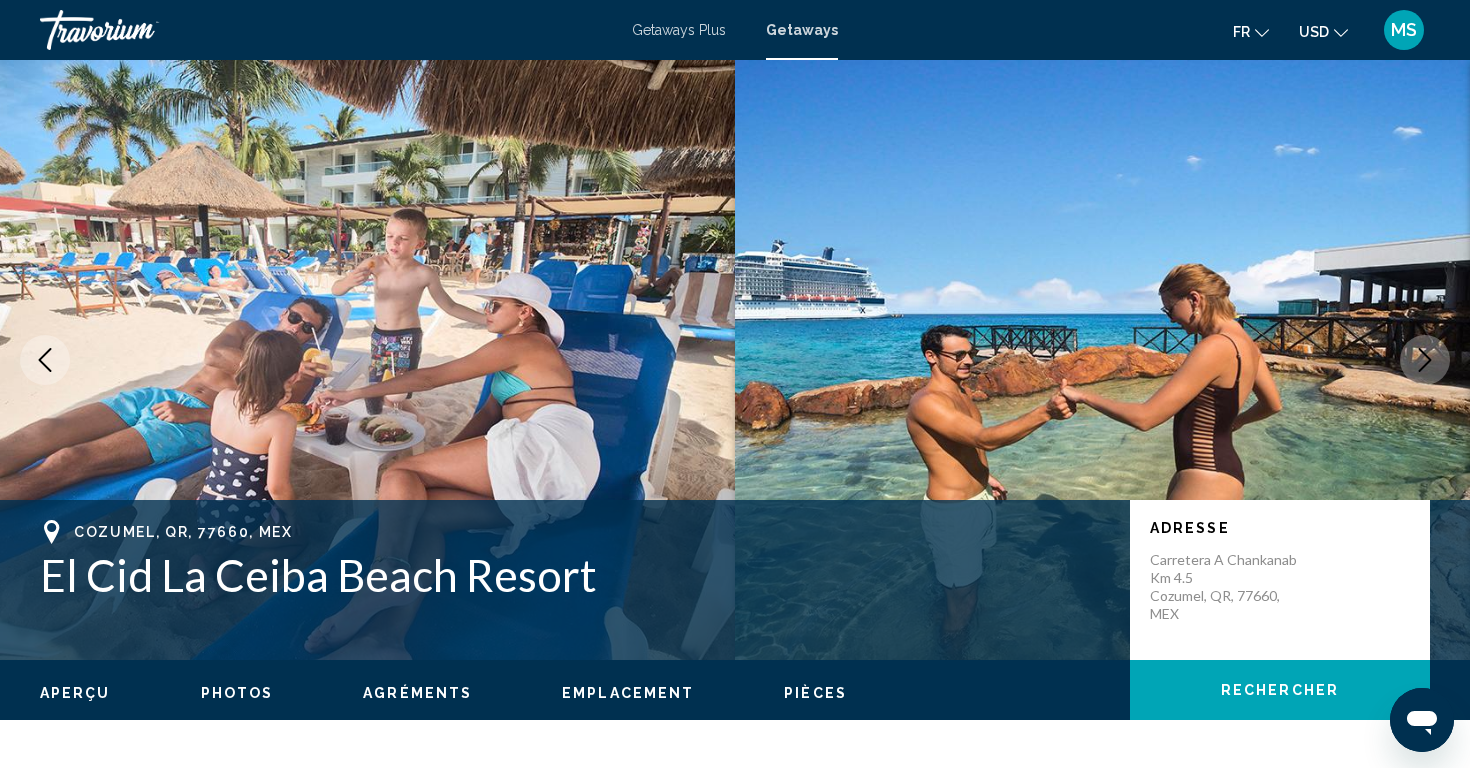 click at bounding box center [1425, 360] 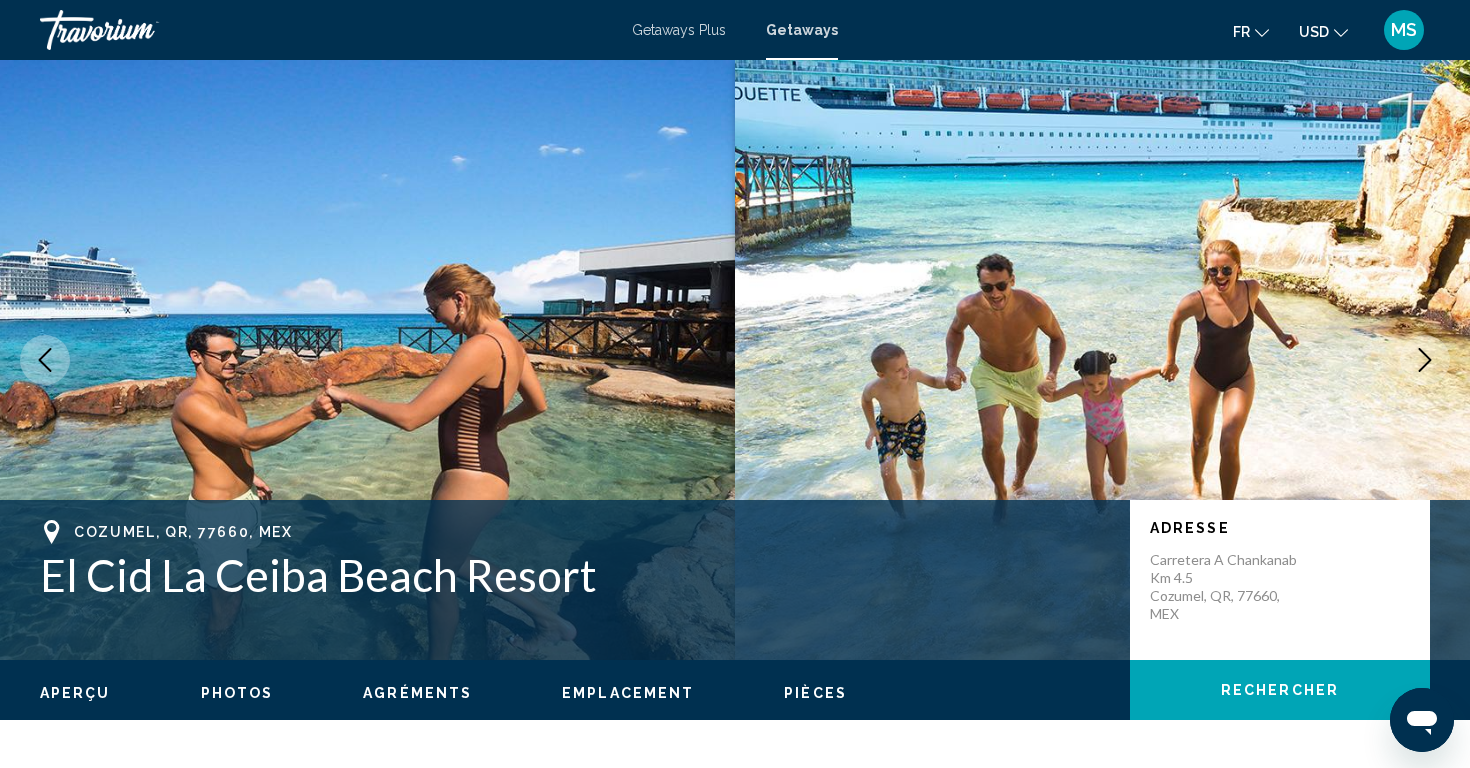 click at bounding box center (1425, 360) 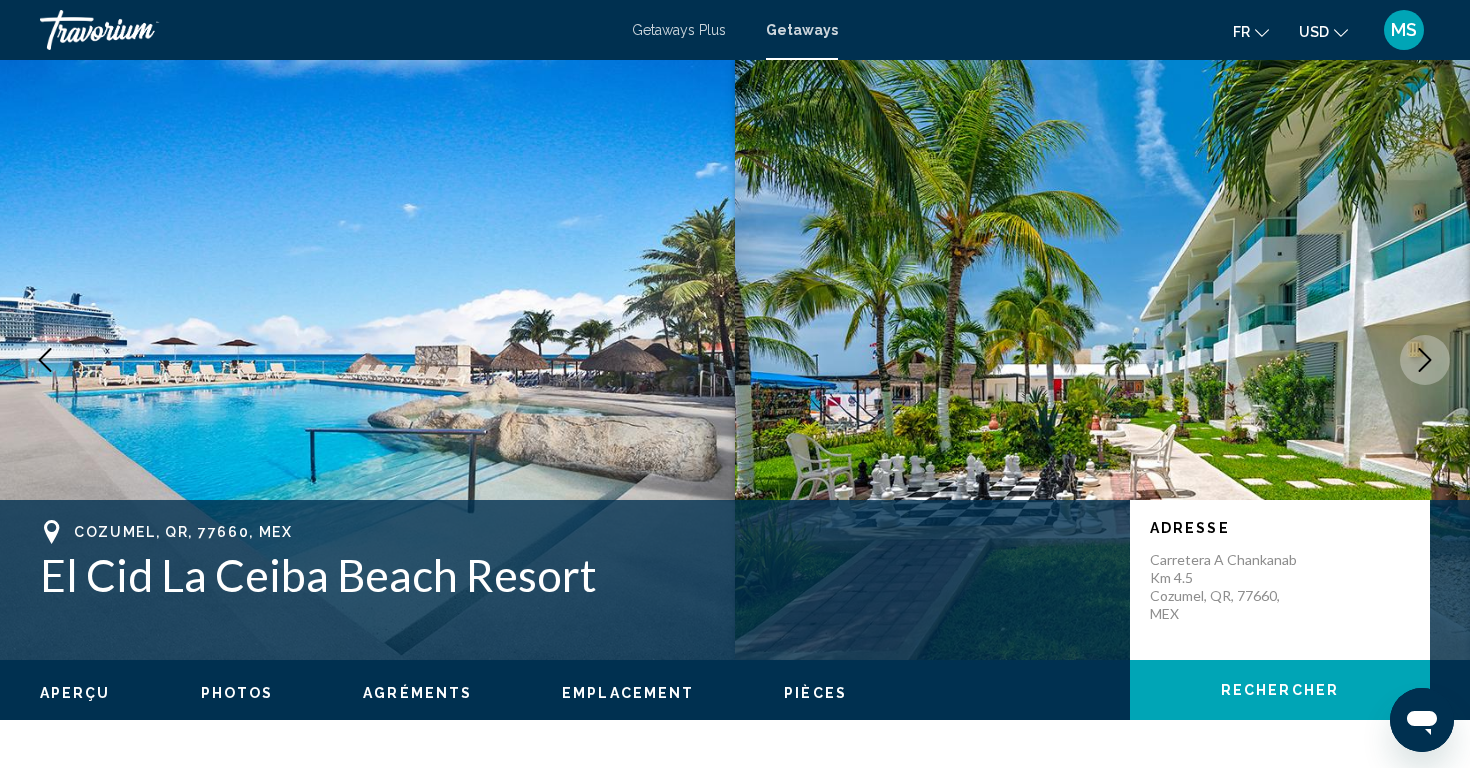 click at bounding box center [1425, 360] 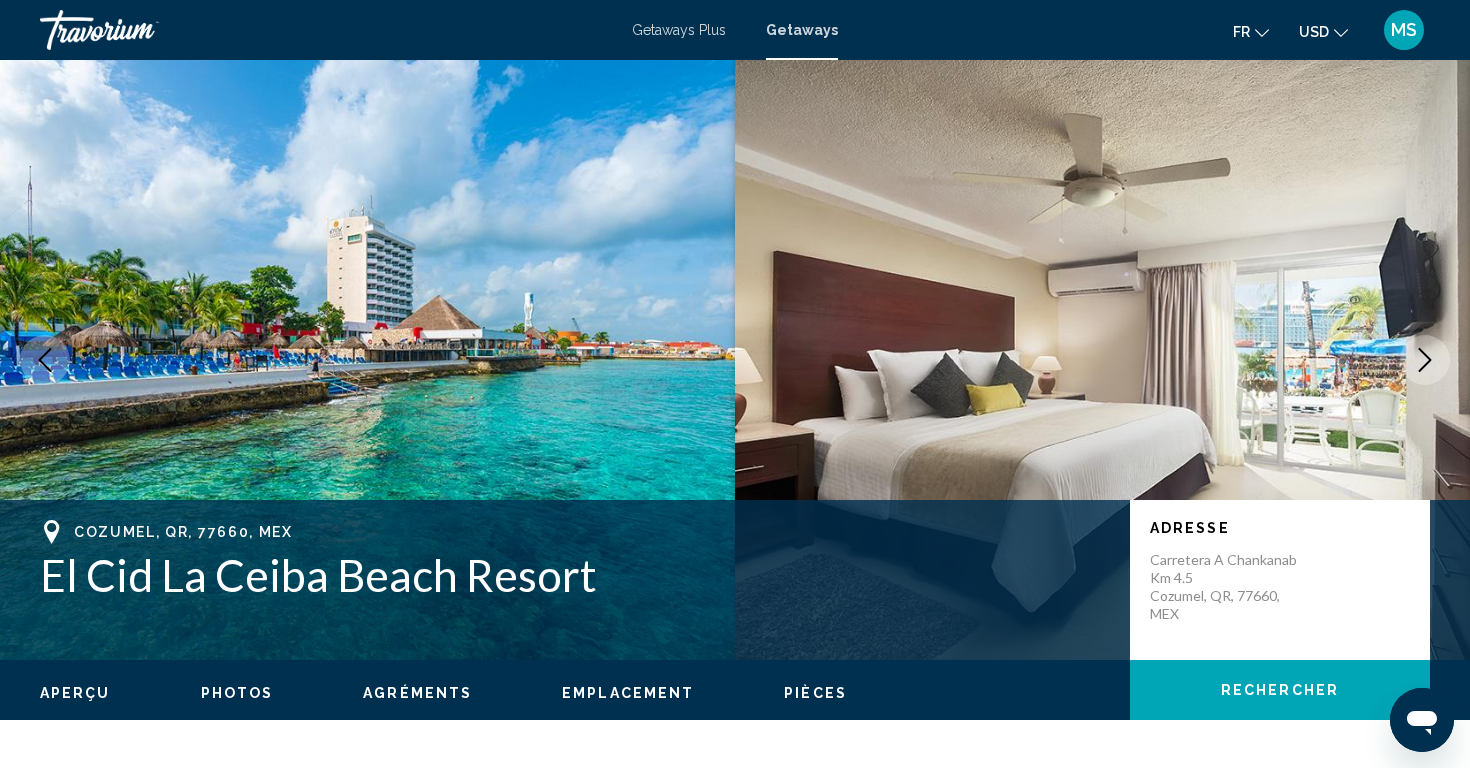 click at bounding box center (1425, 360) 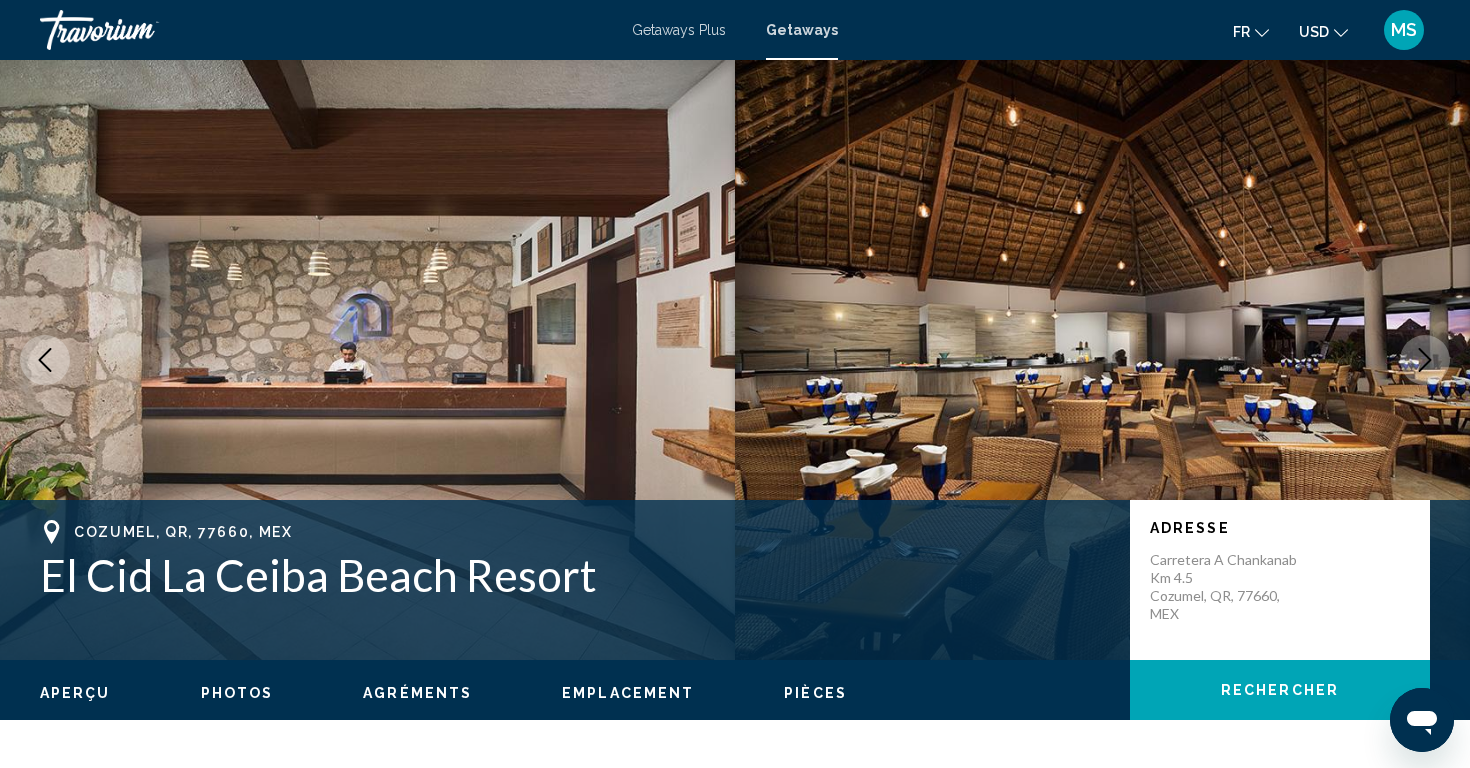 click at bounding box center [1425, 360] 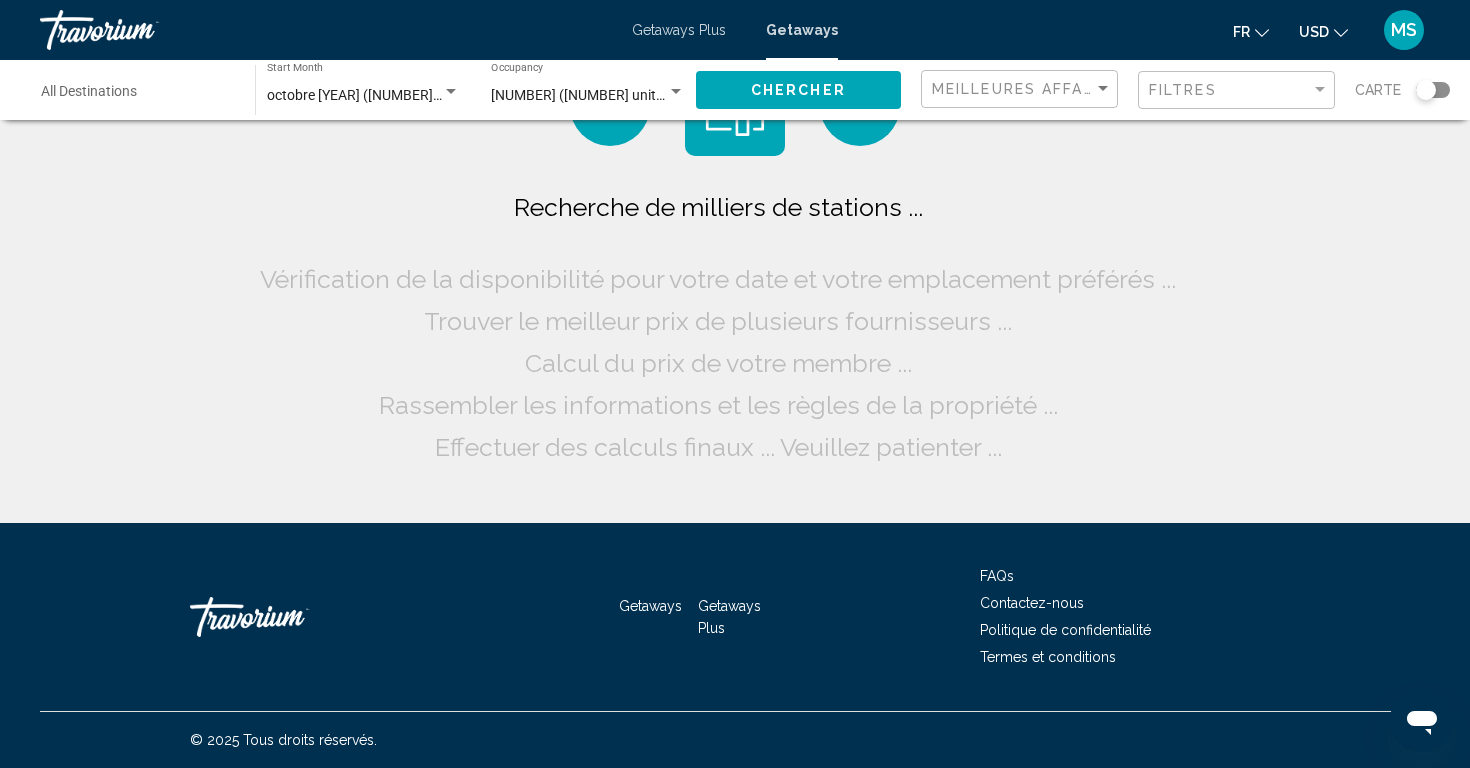 scroll, scrollTop: 0, scrollLeft: 0, axis: both 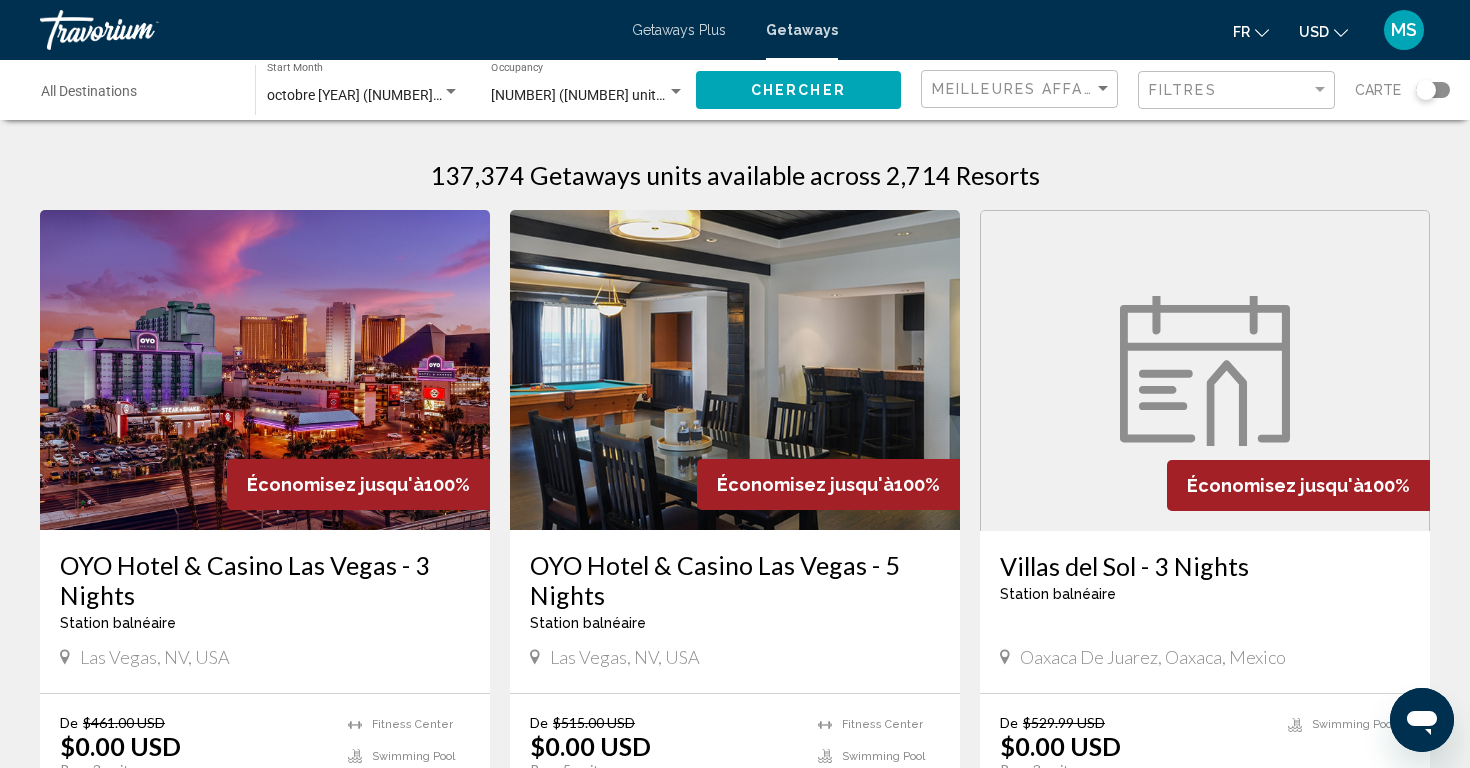 click 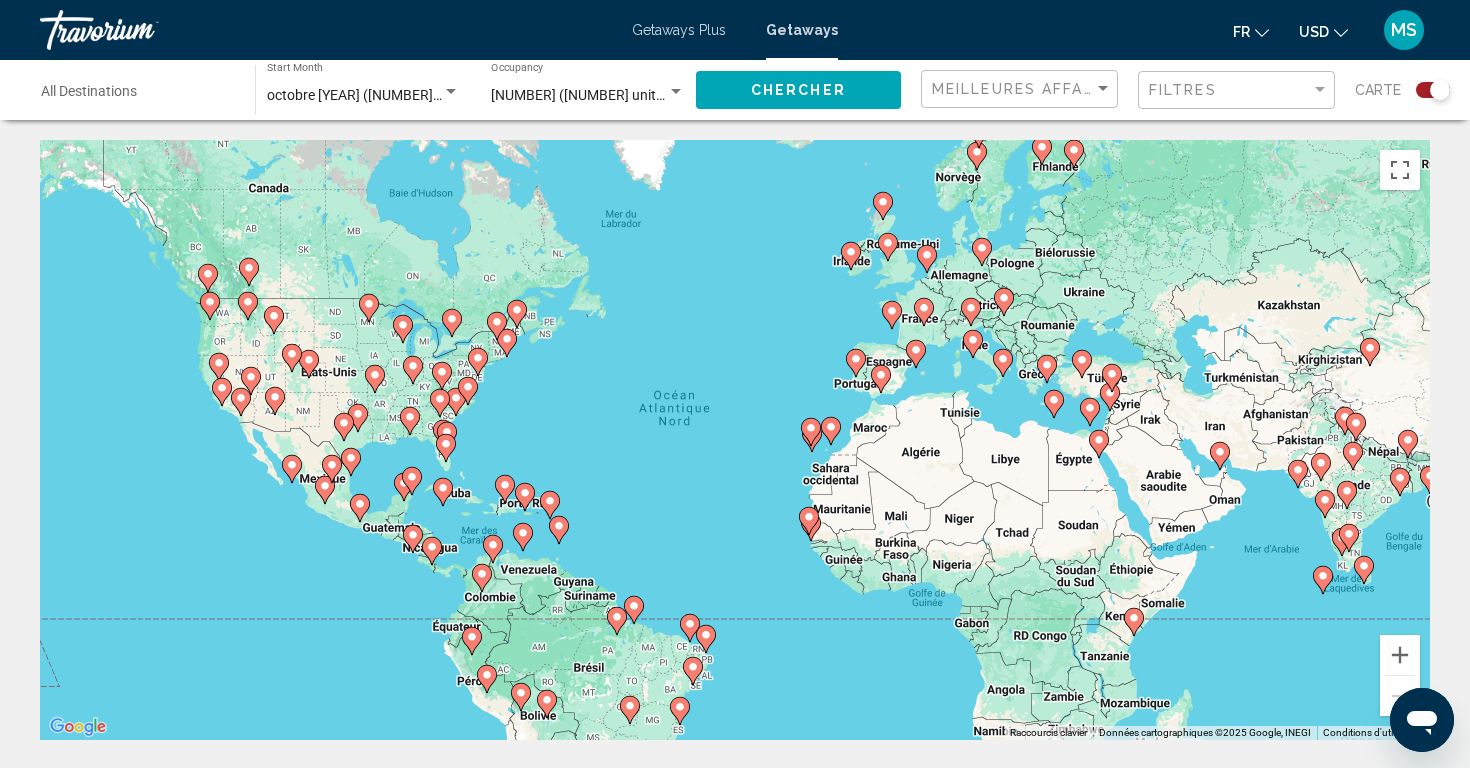 click 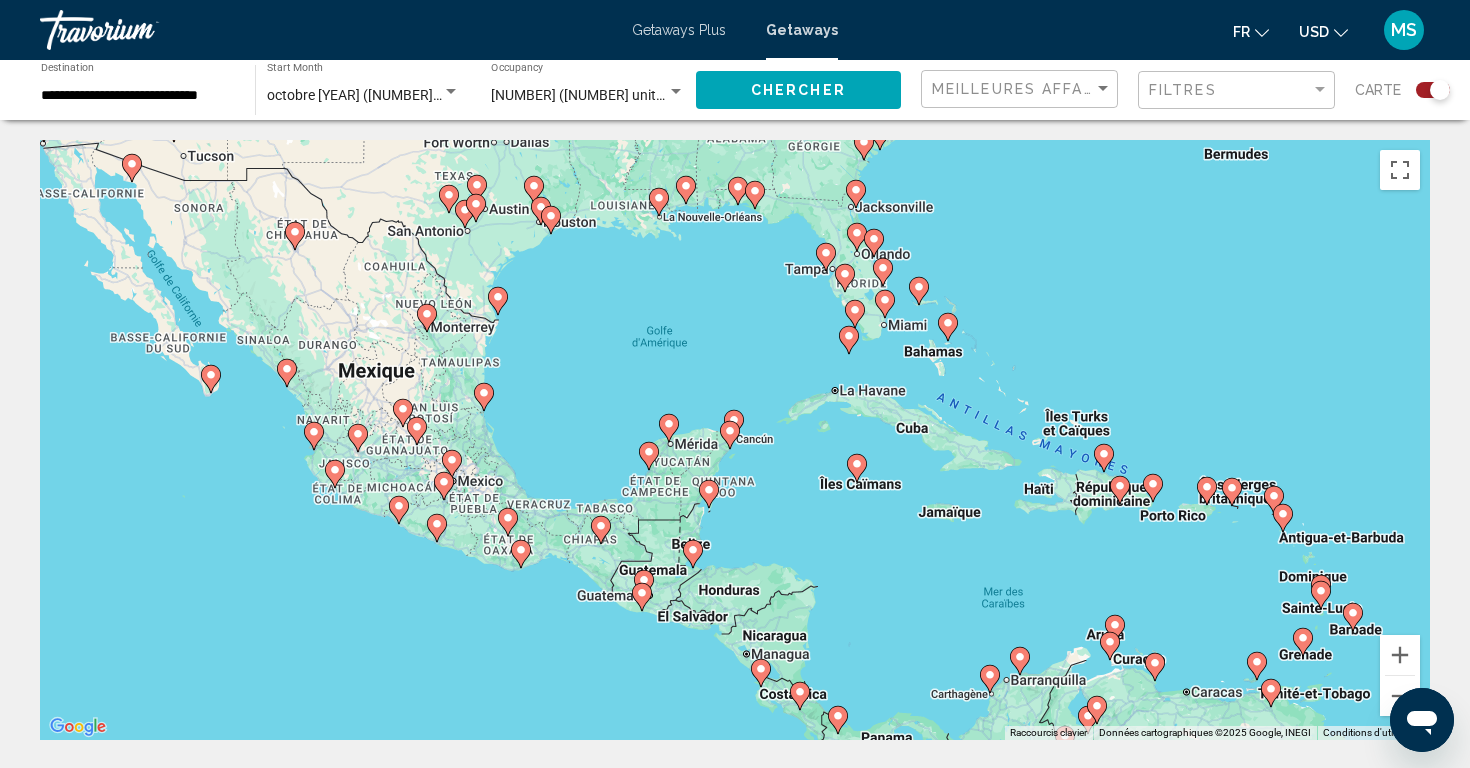 click 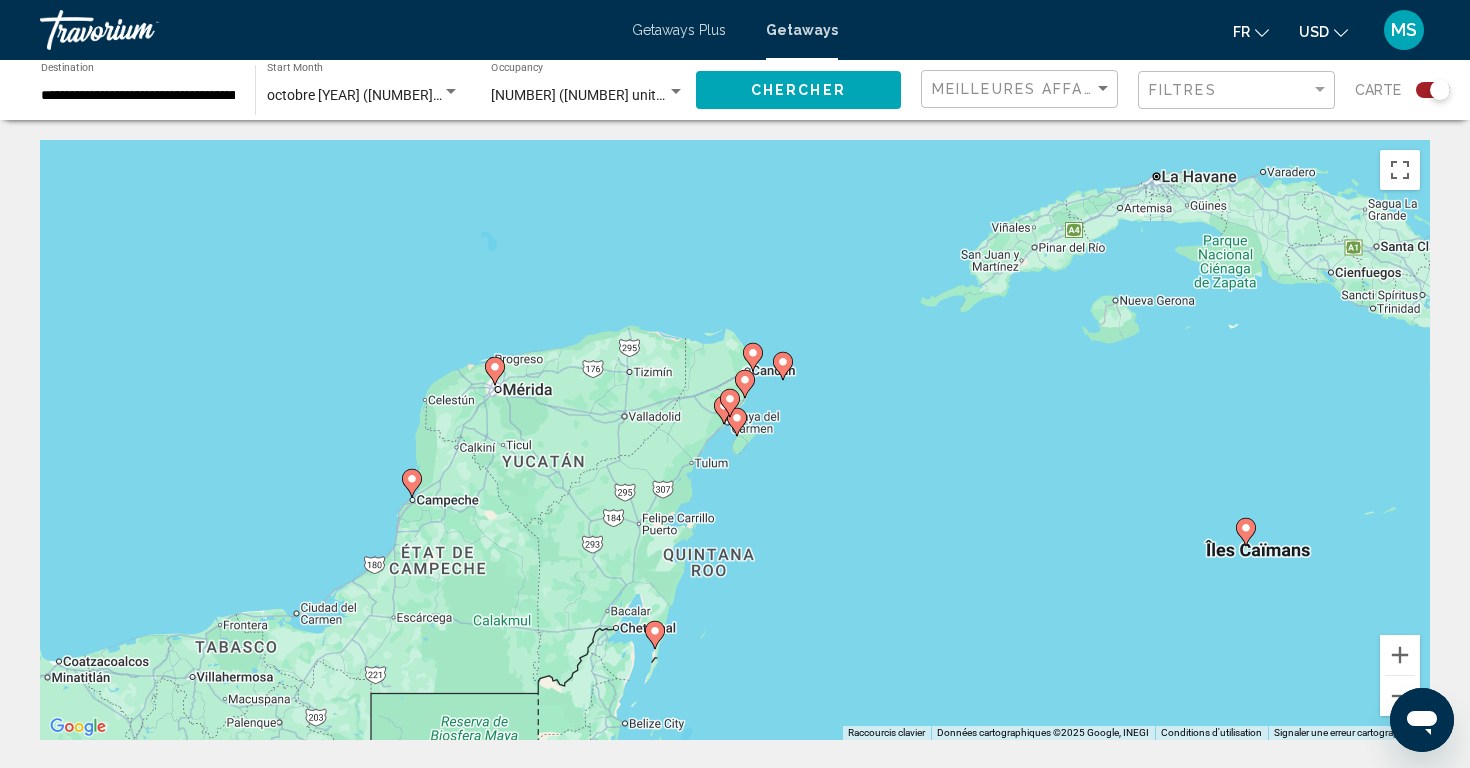 click 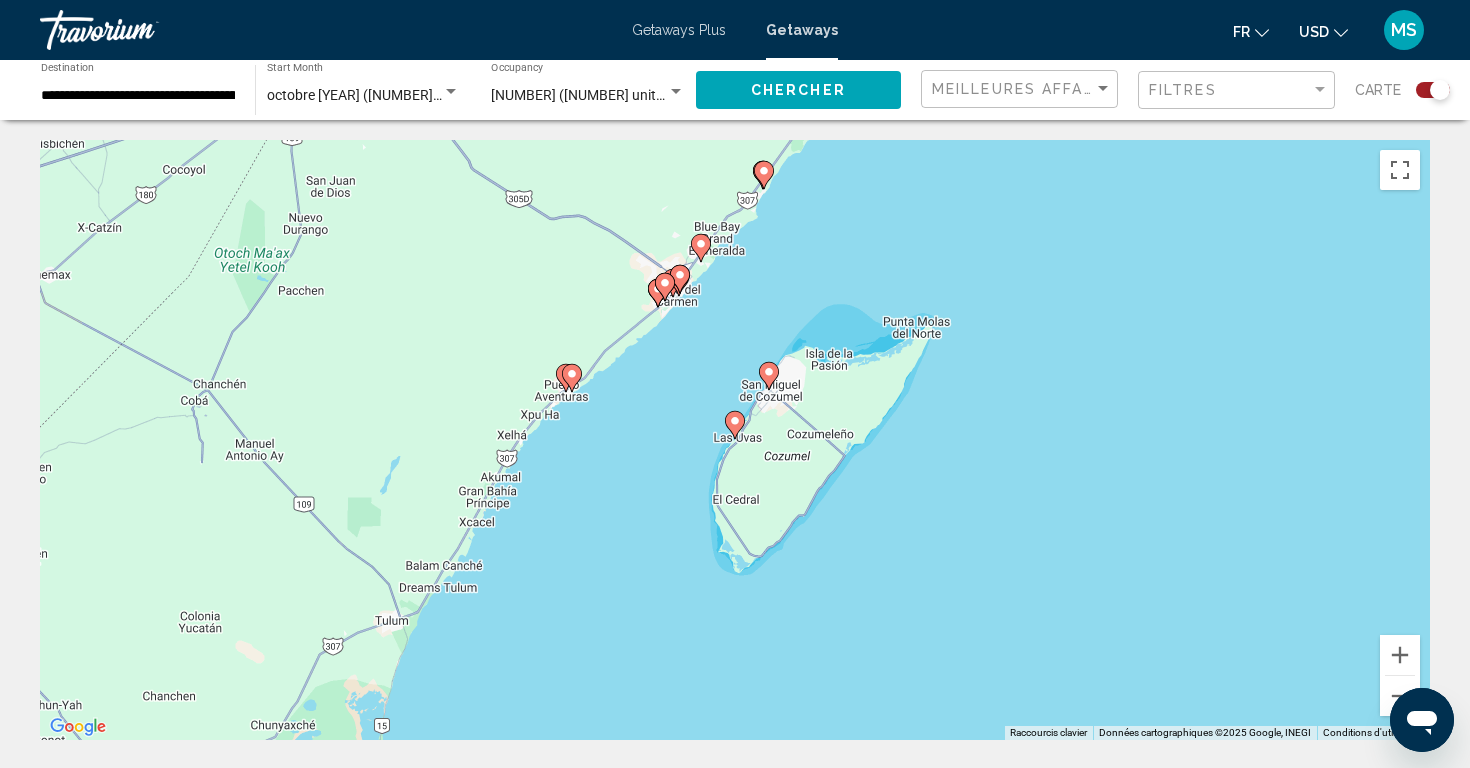 scroll, scrollTop: 0, scrollLeft: 0, axis: both 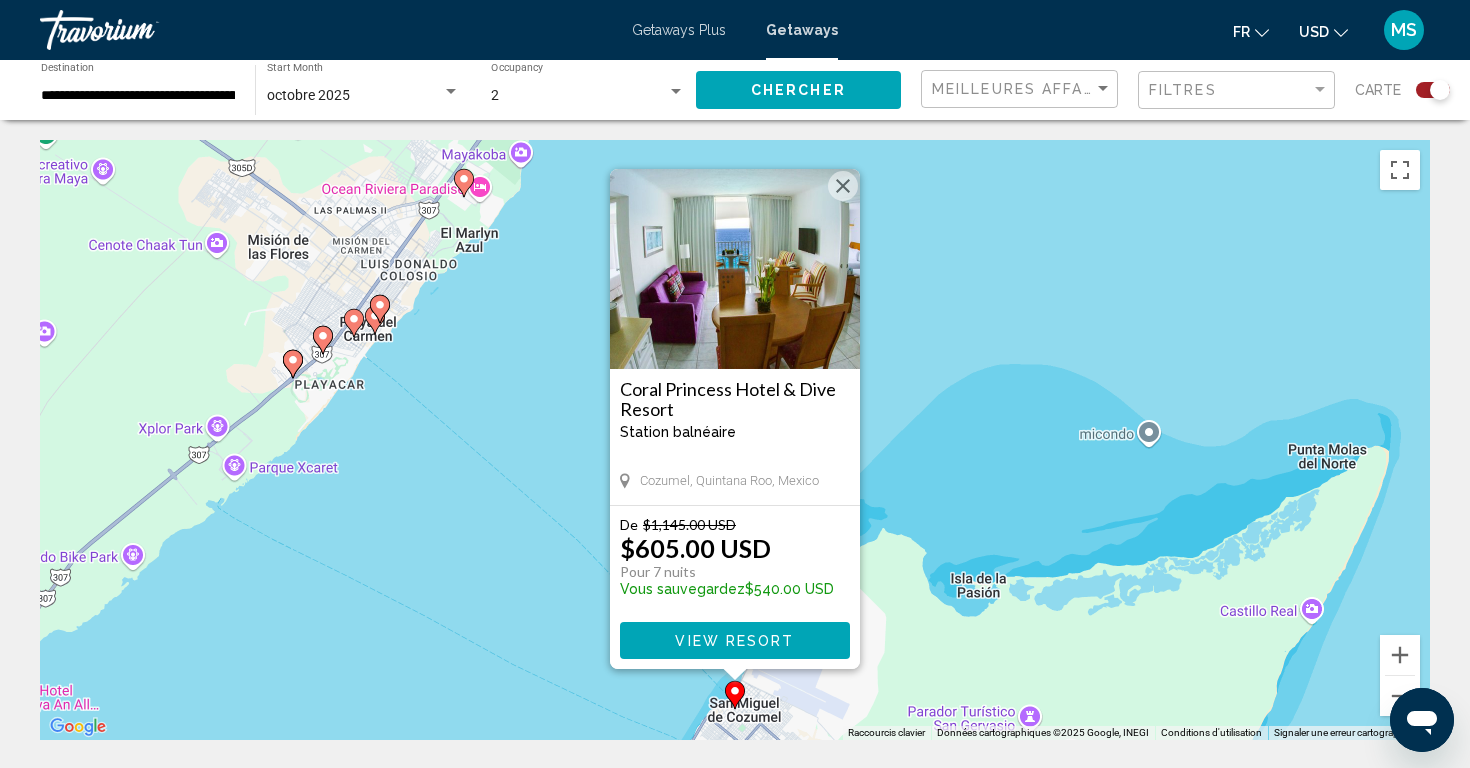 click 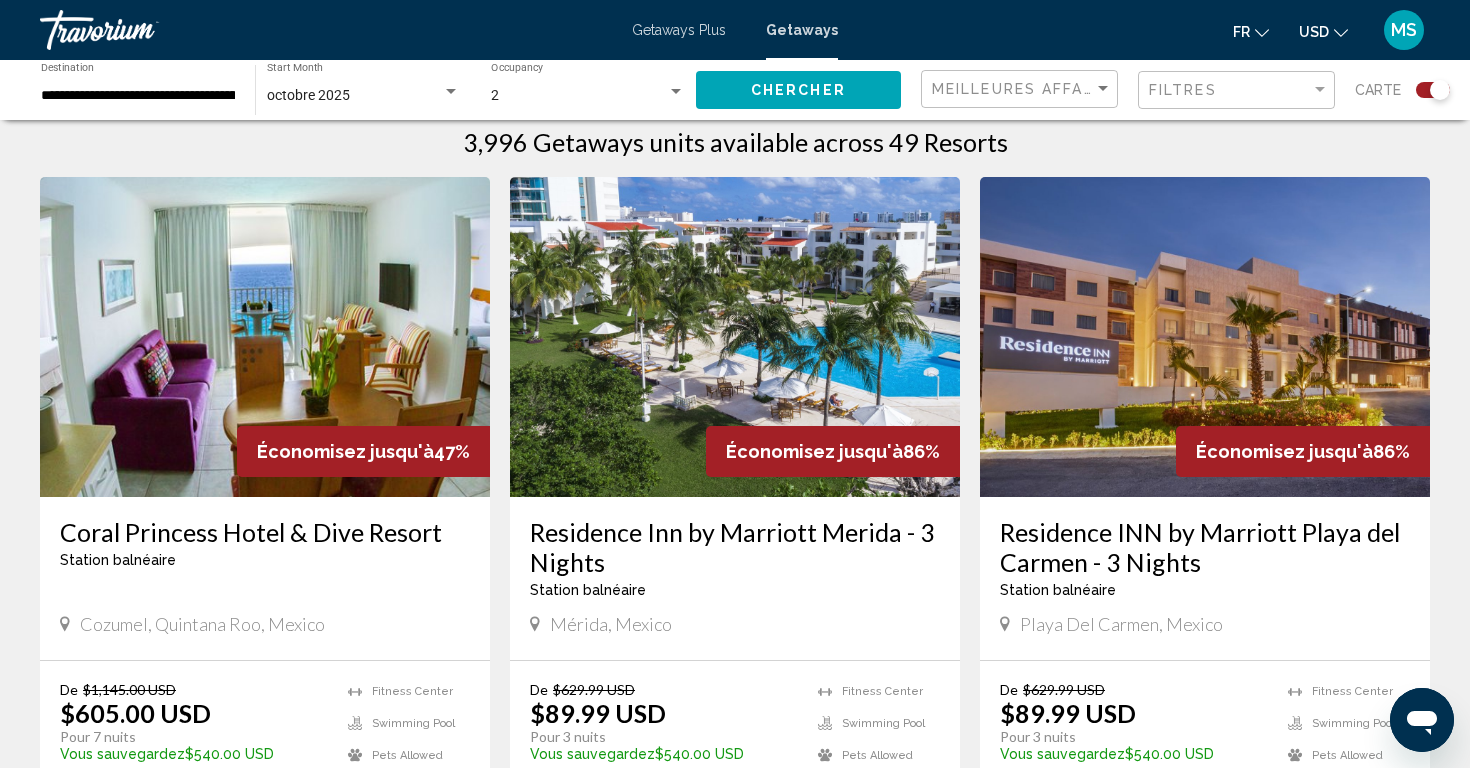 scroll, scrollTop: 660, scrollLeft: 0, axis: vertical 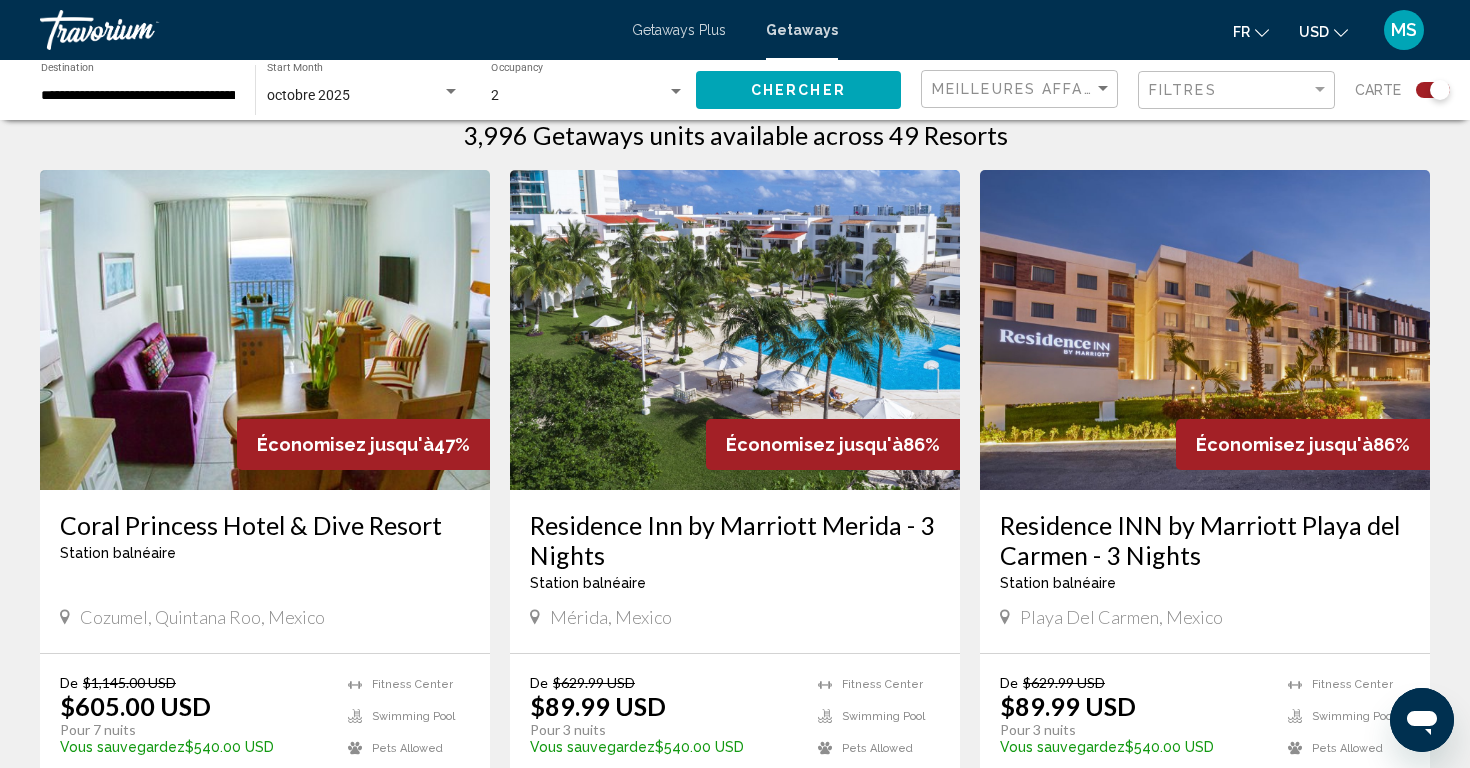 click at bounding box center (735, 330) 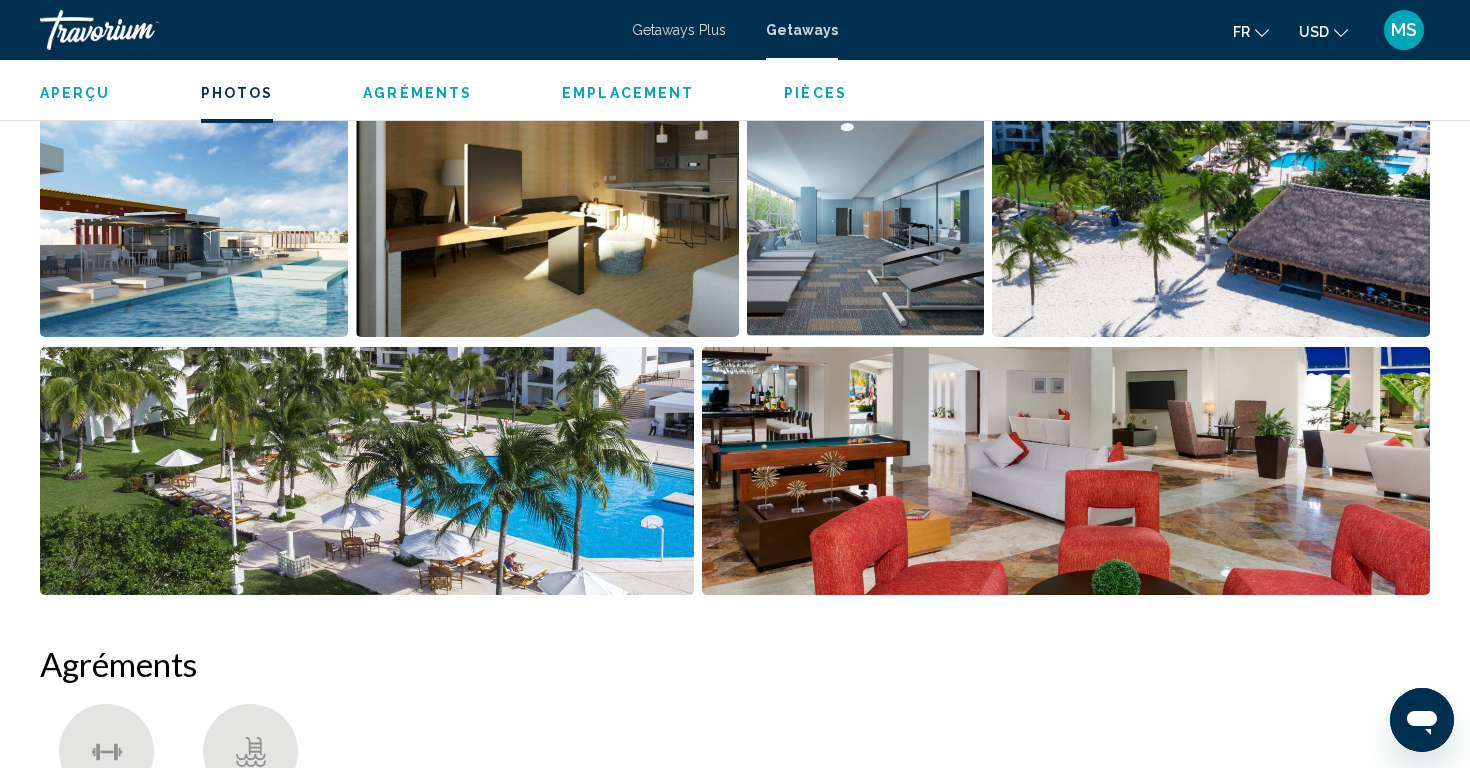 scroll, scrollTop: 1010, scrollLeft: 0, axis: vertical 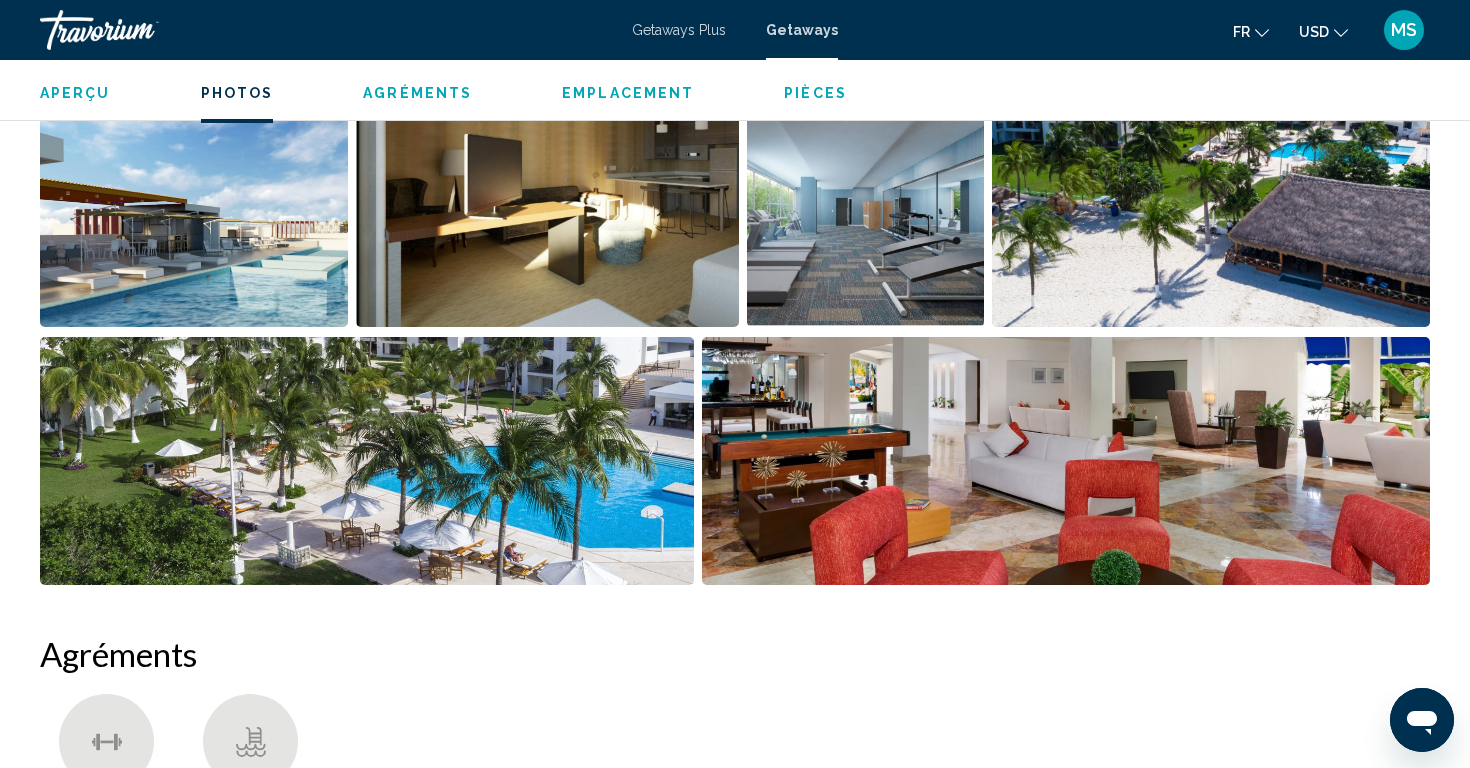 click at bounding box center [367, 461] 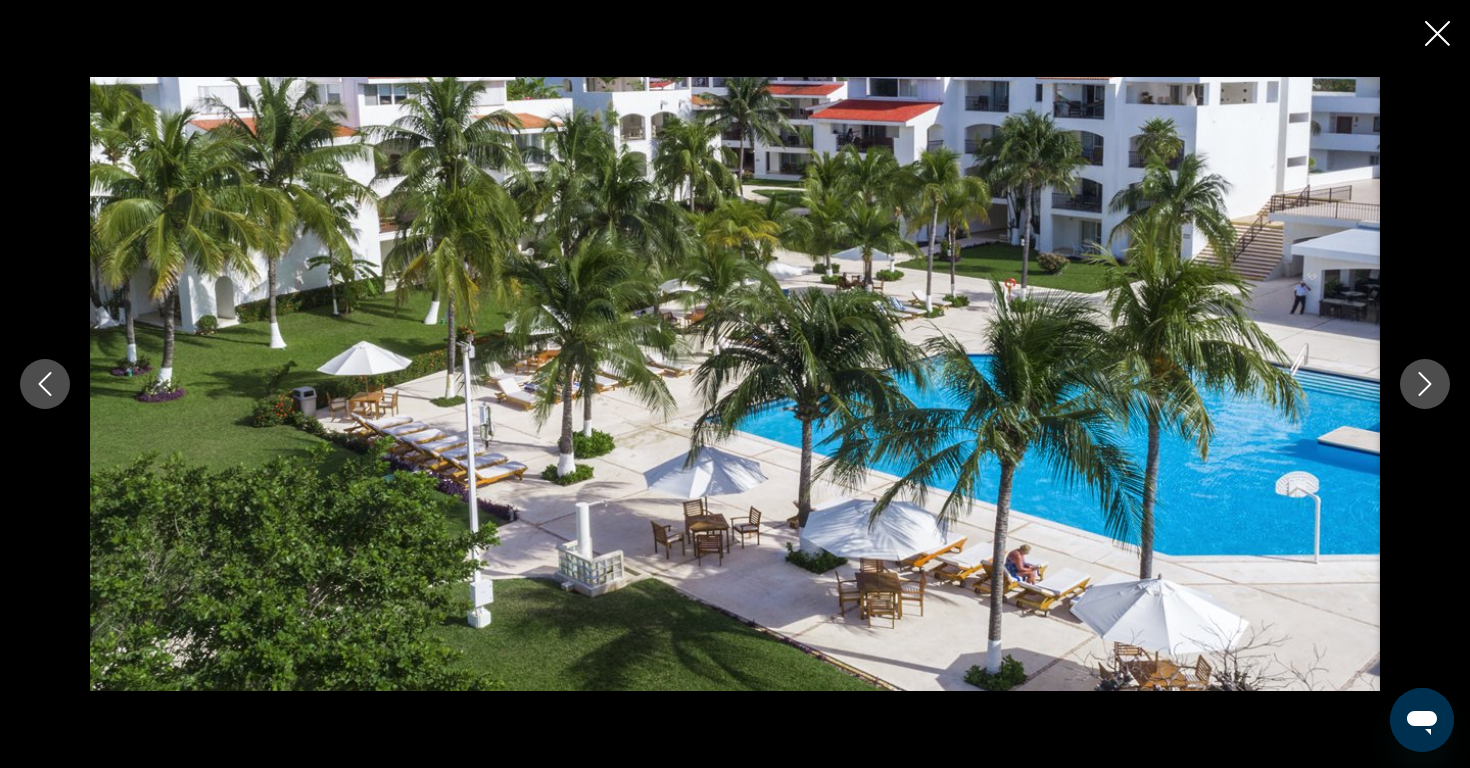 click at bounding box center [1425, 384] 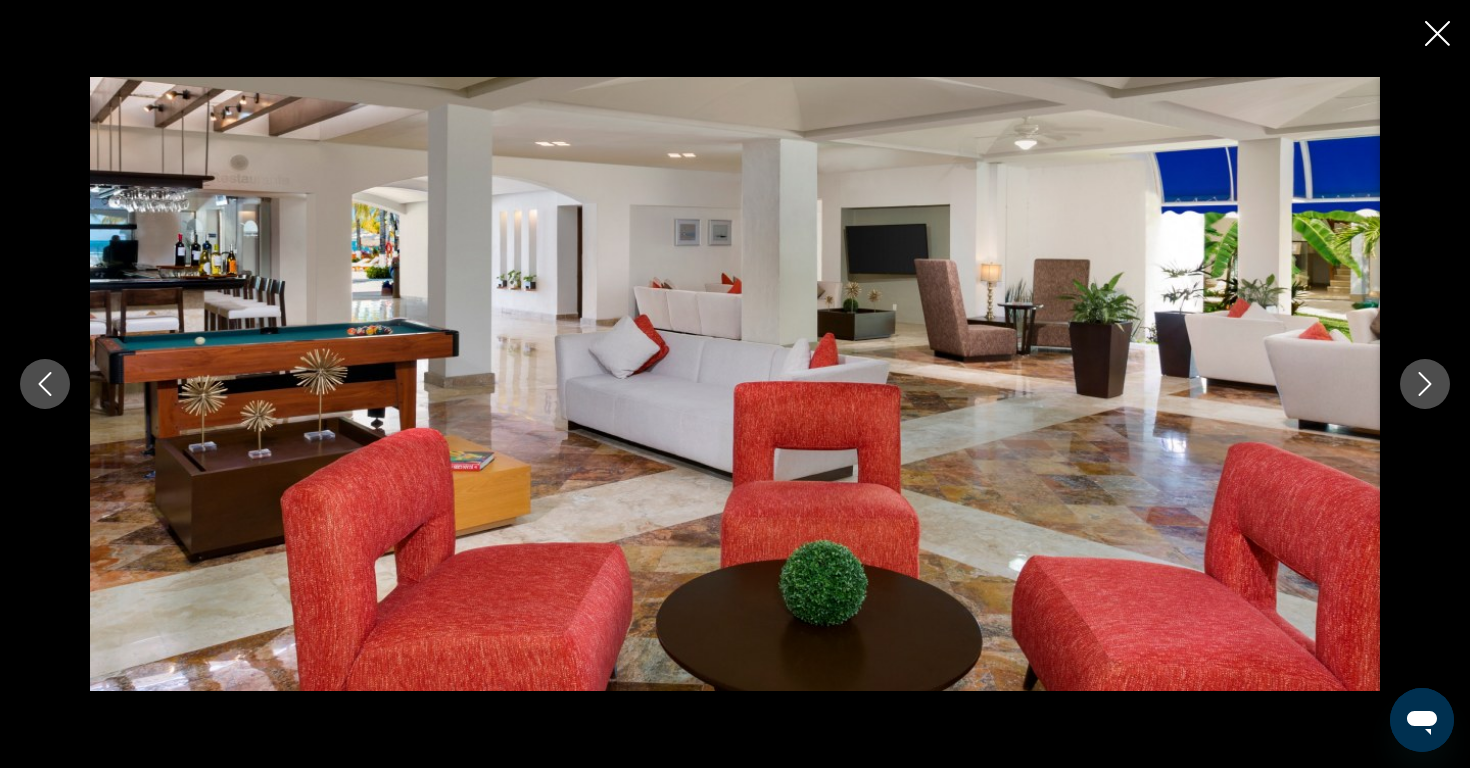 click 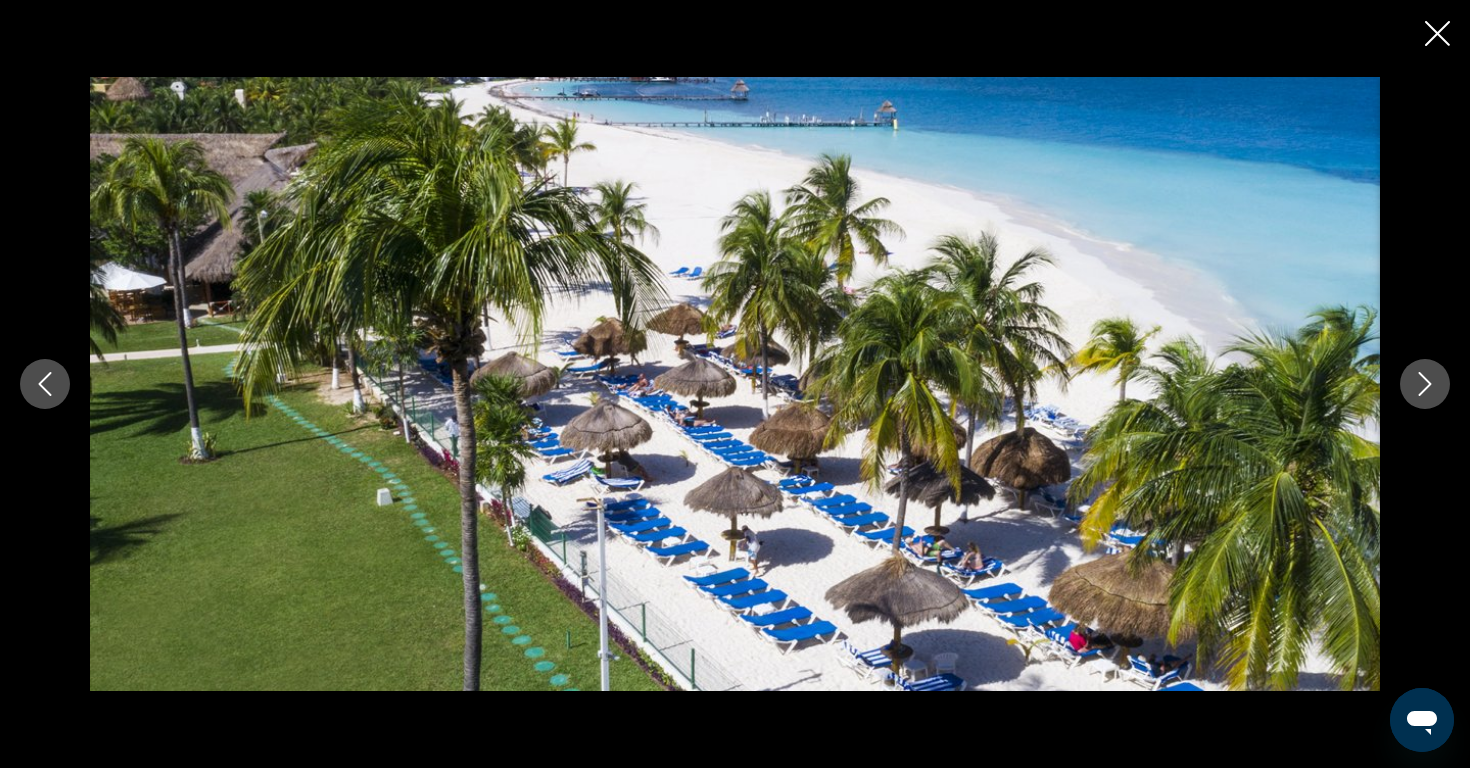 click 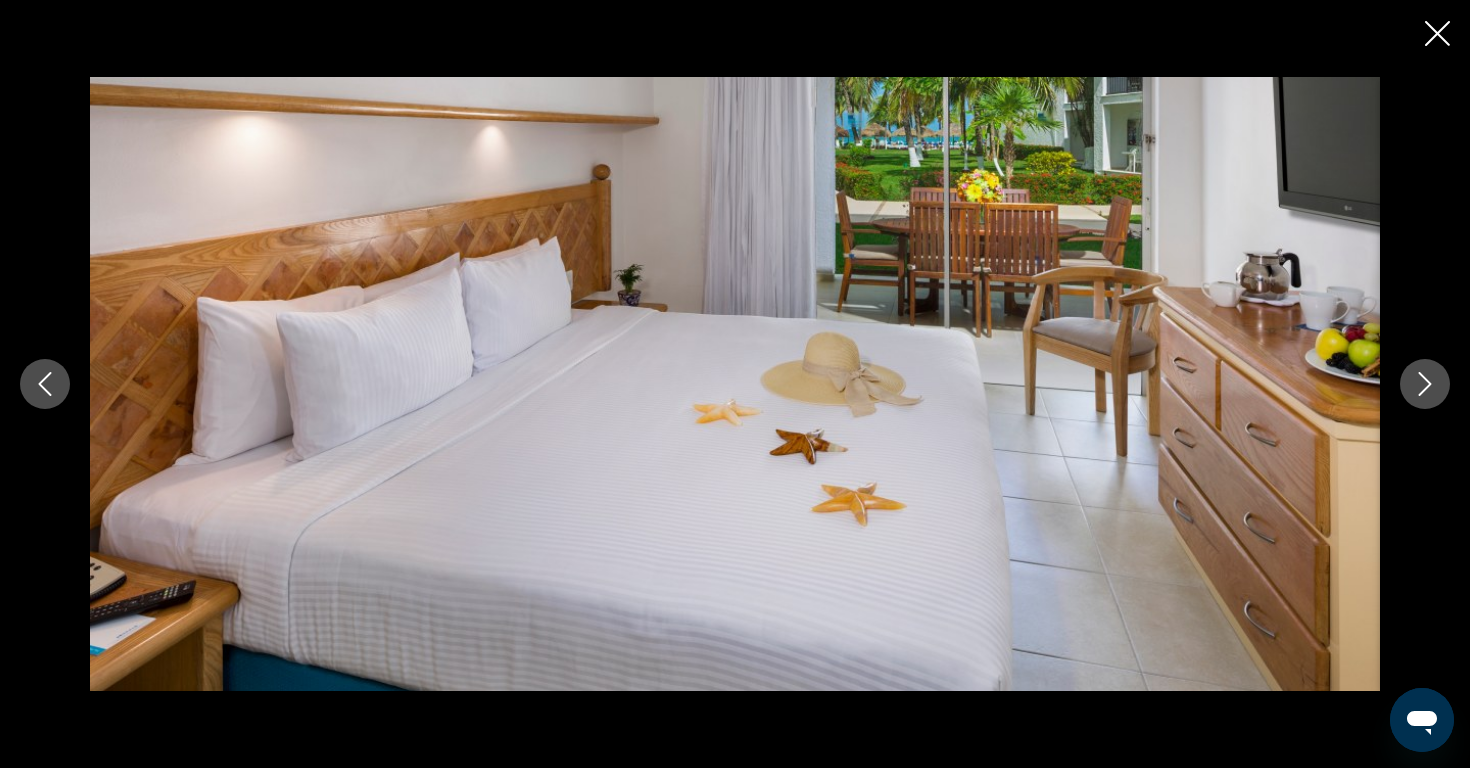 click 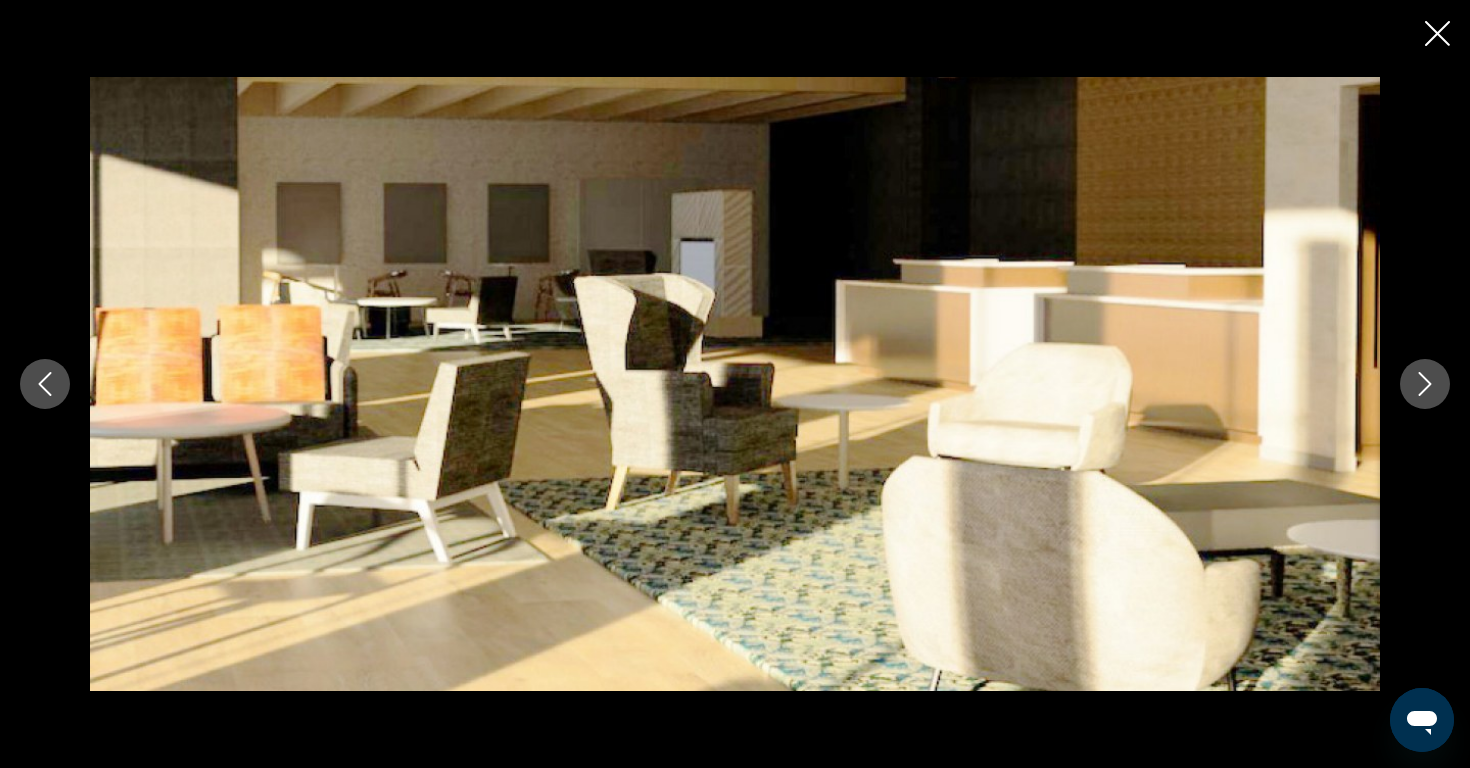 click 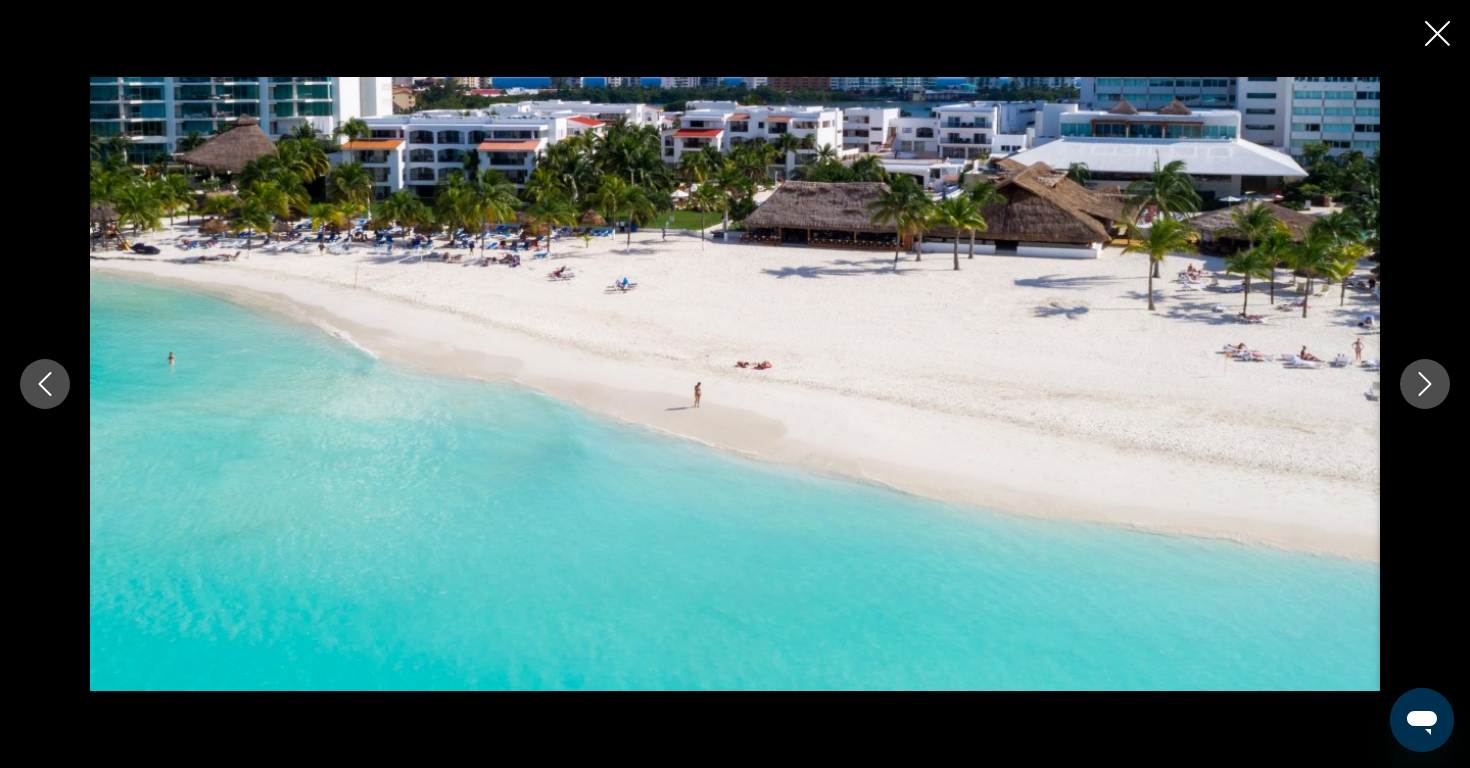 click 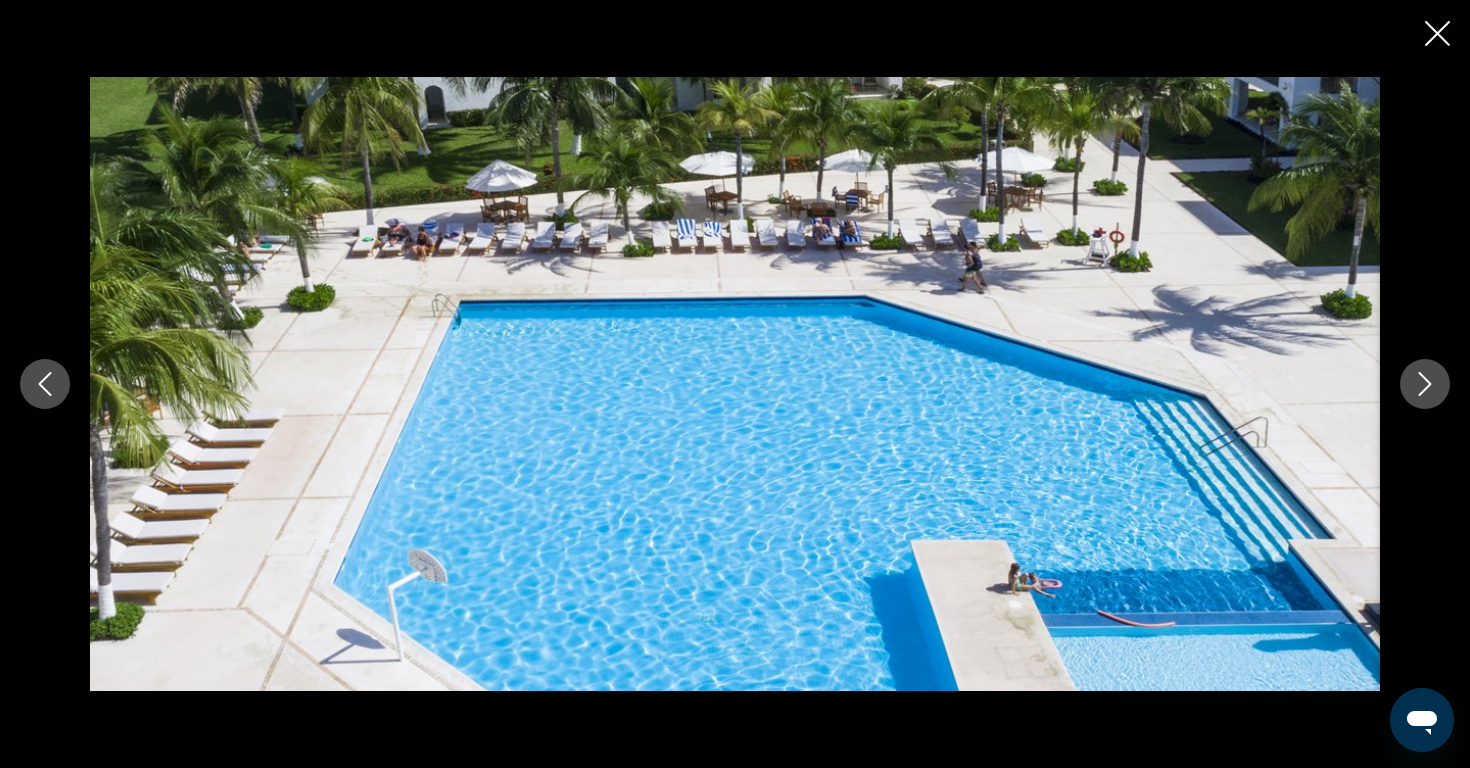 click 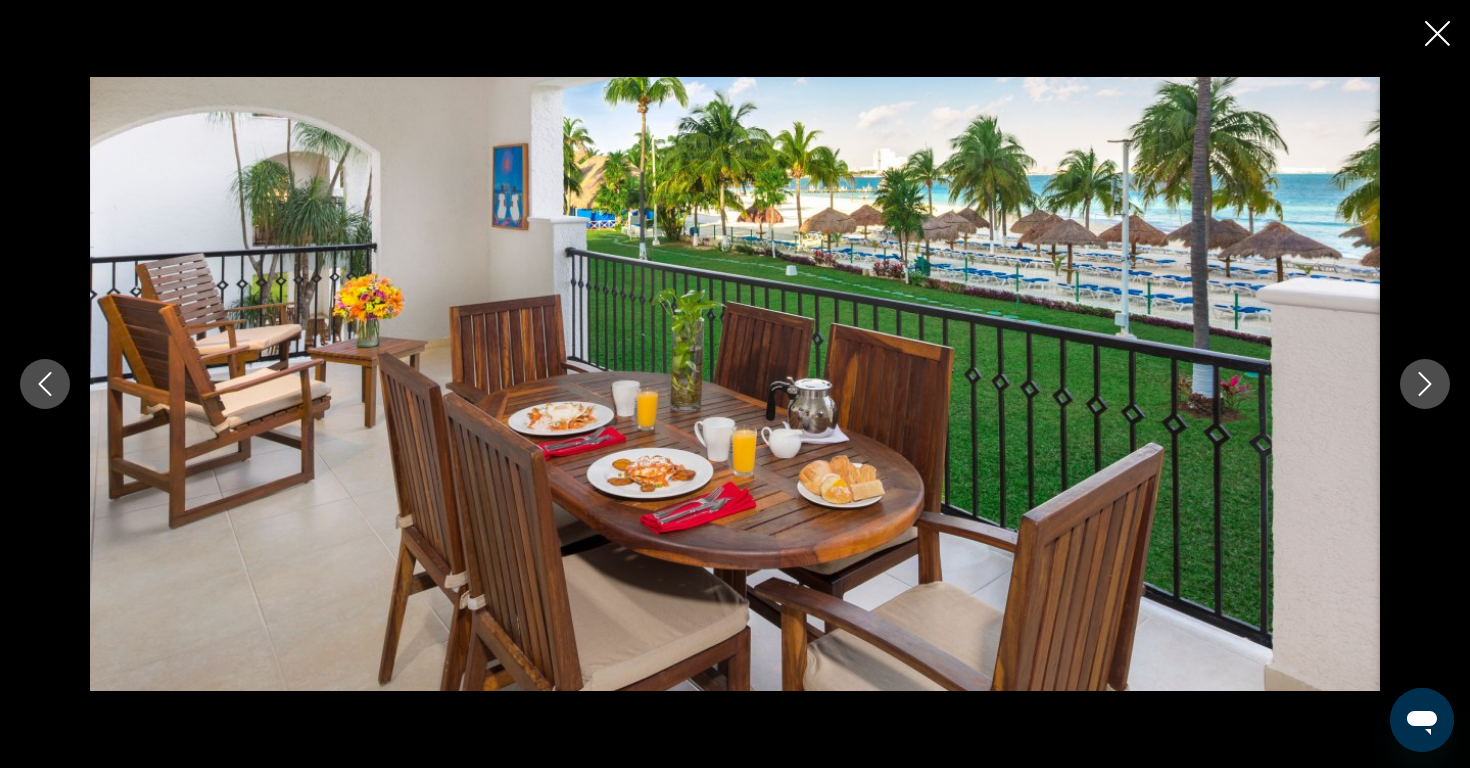 click 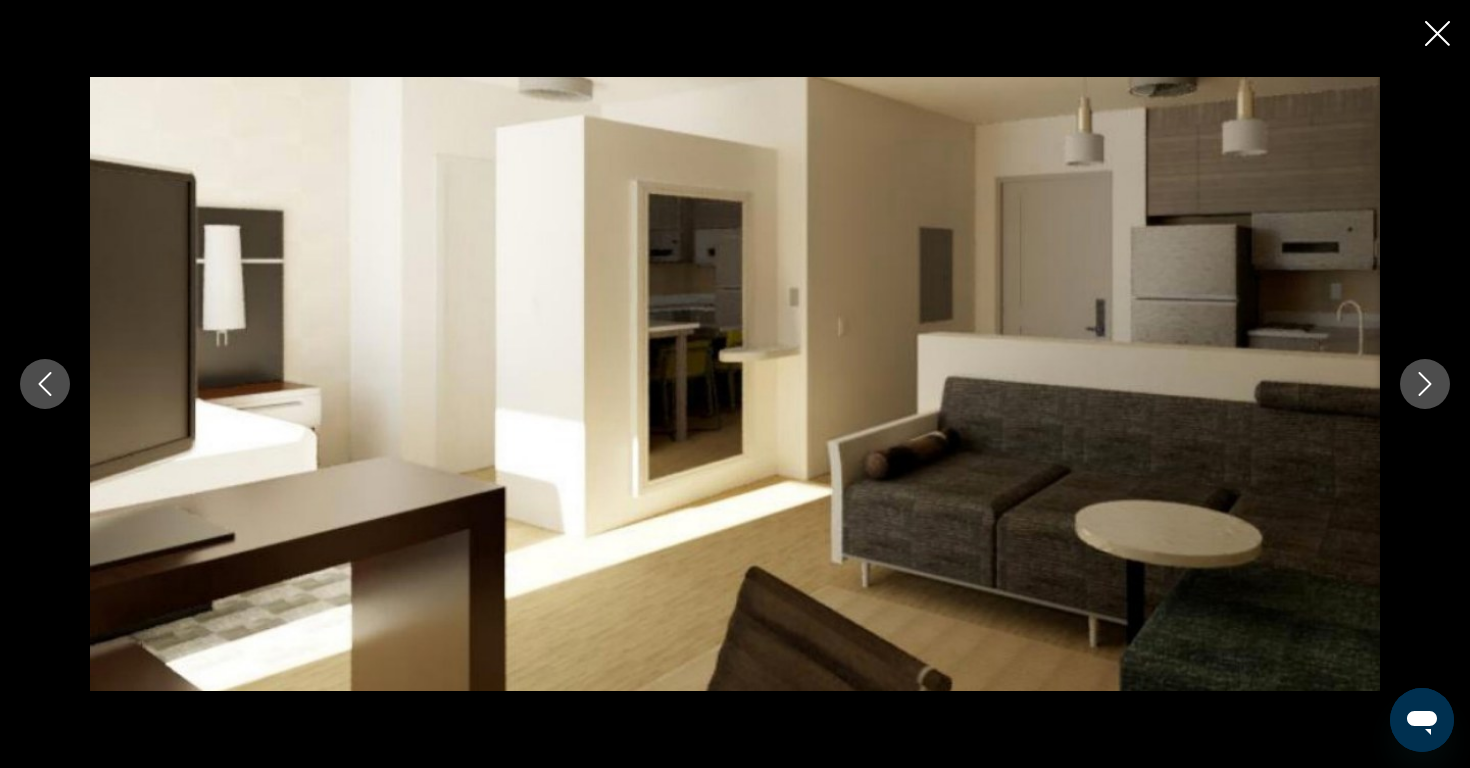 click 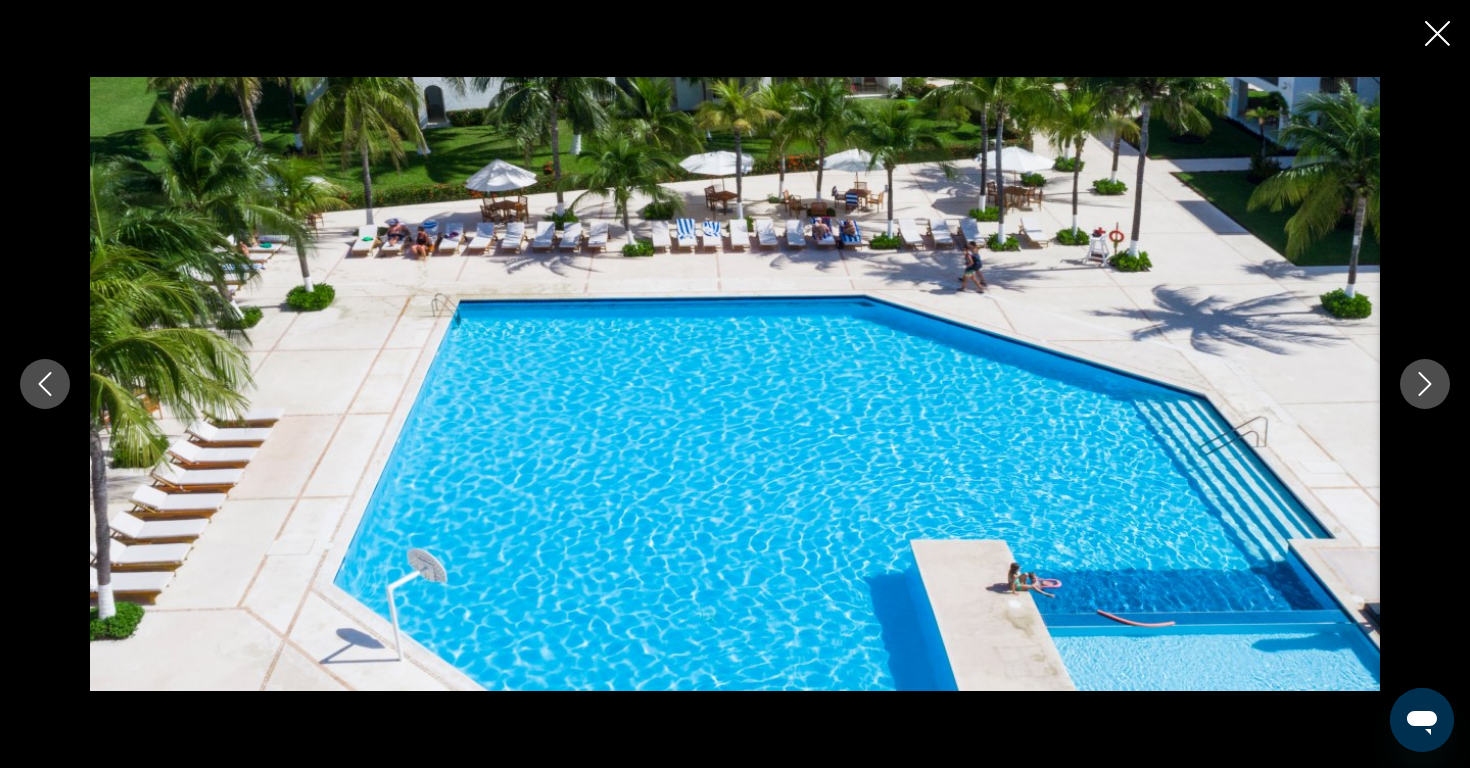 click 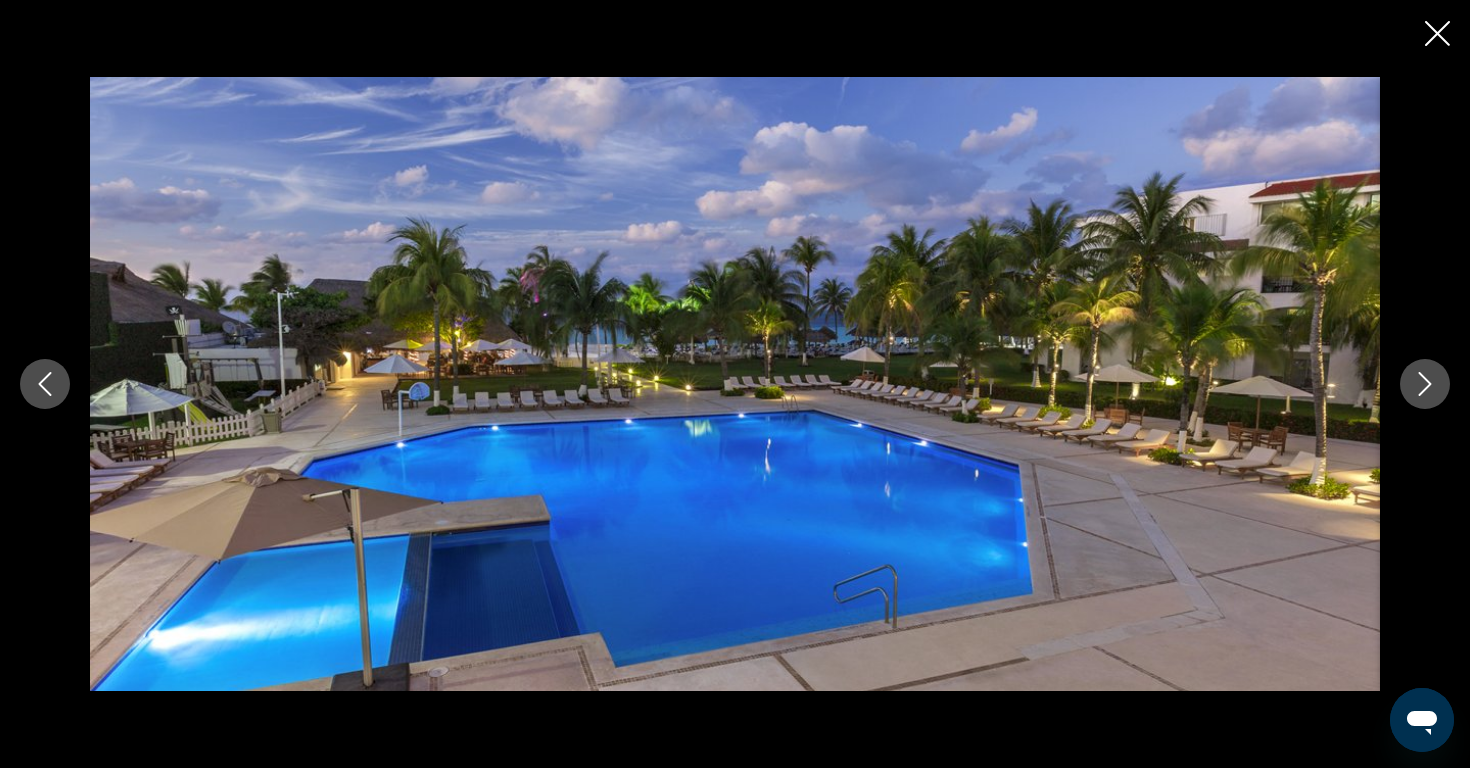 click 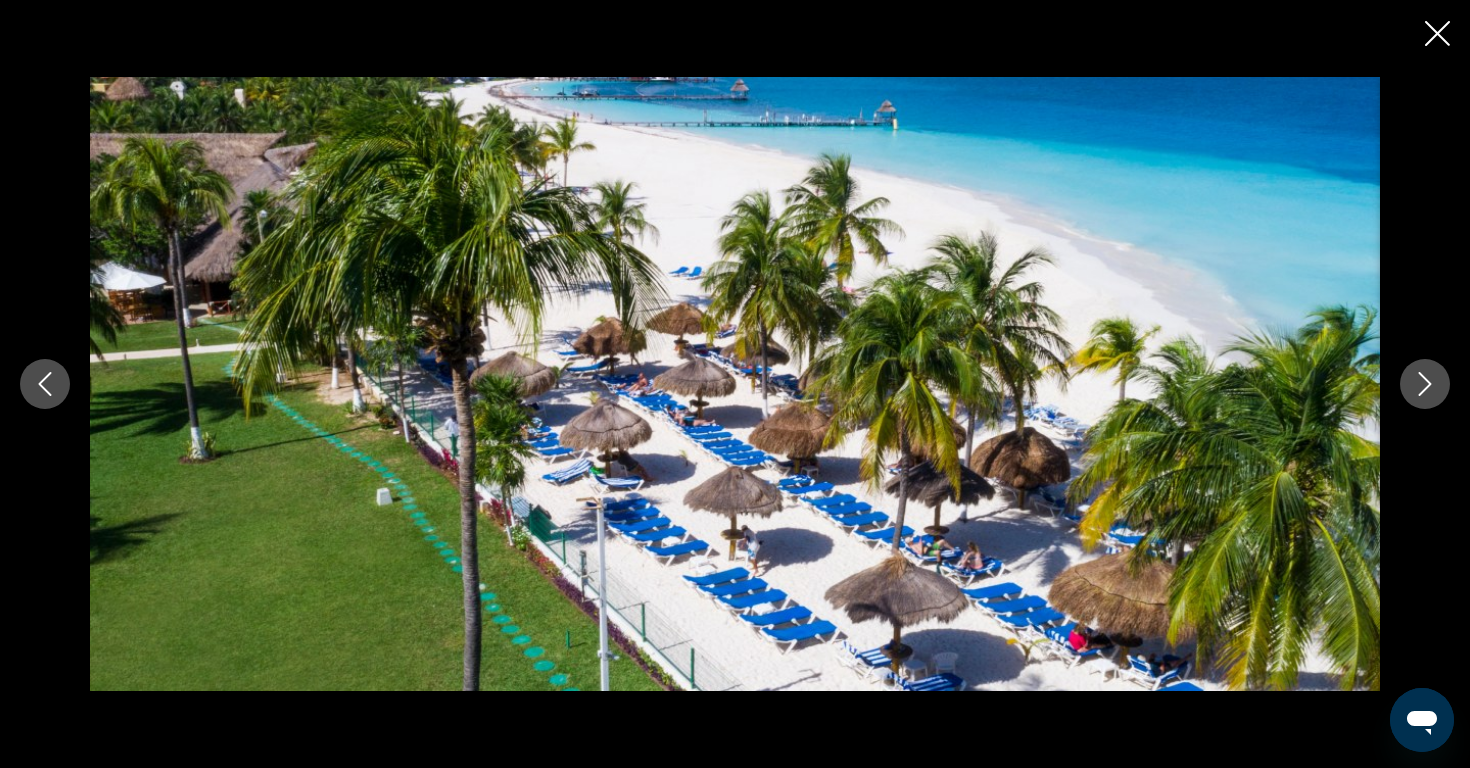 click 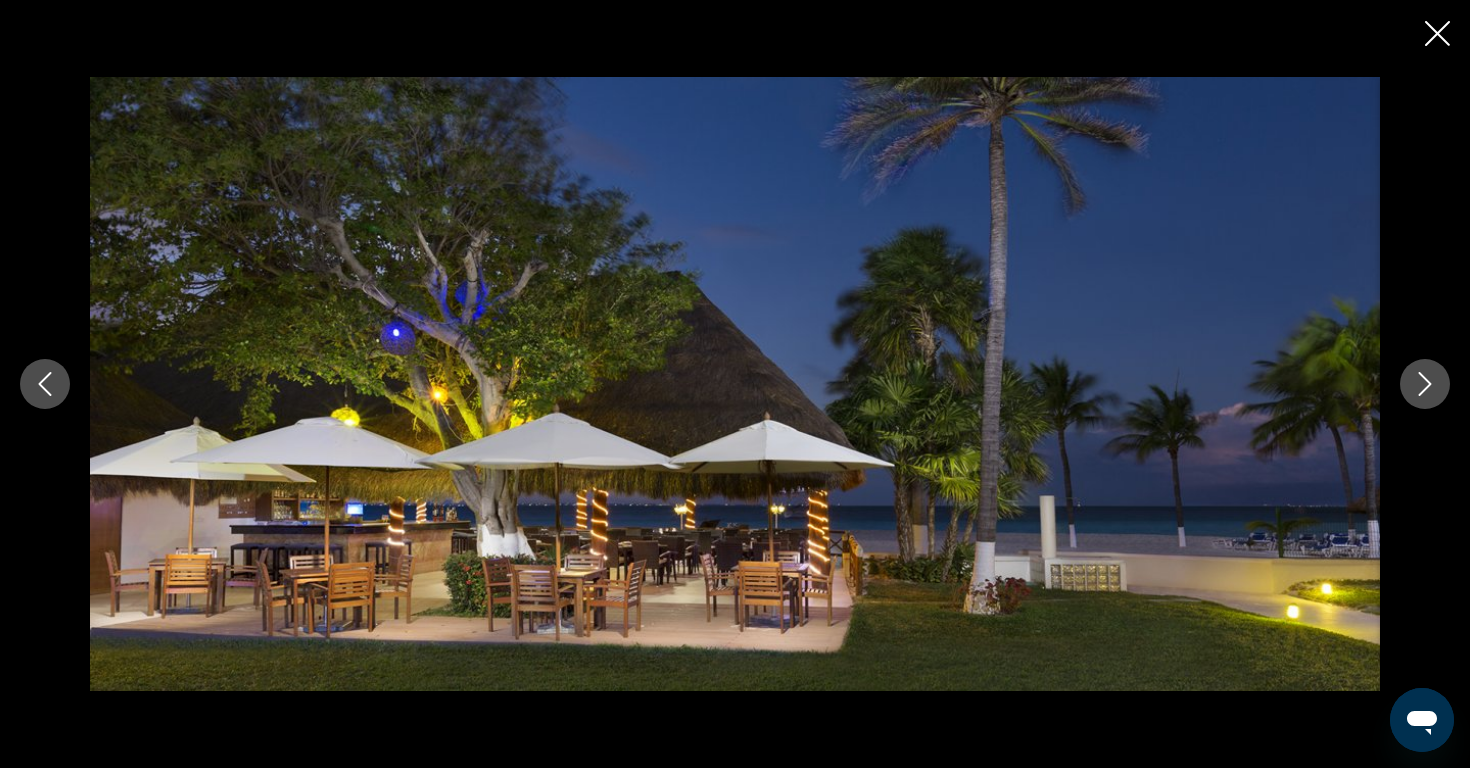 click 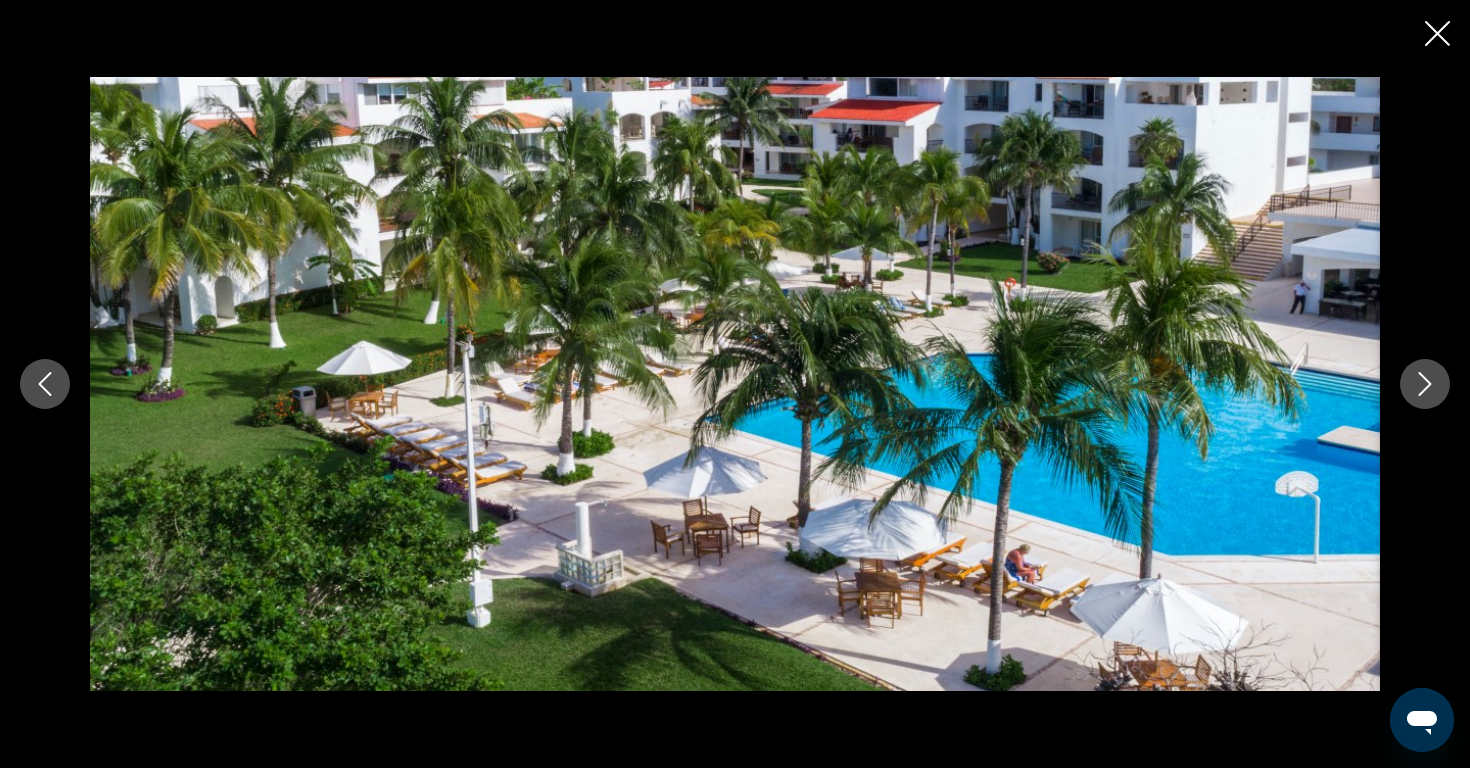click 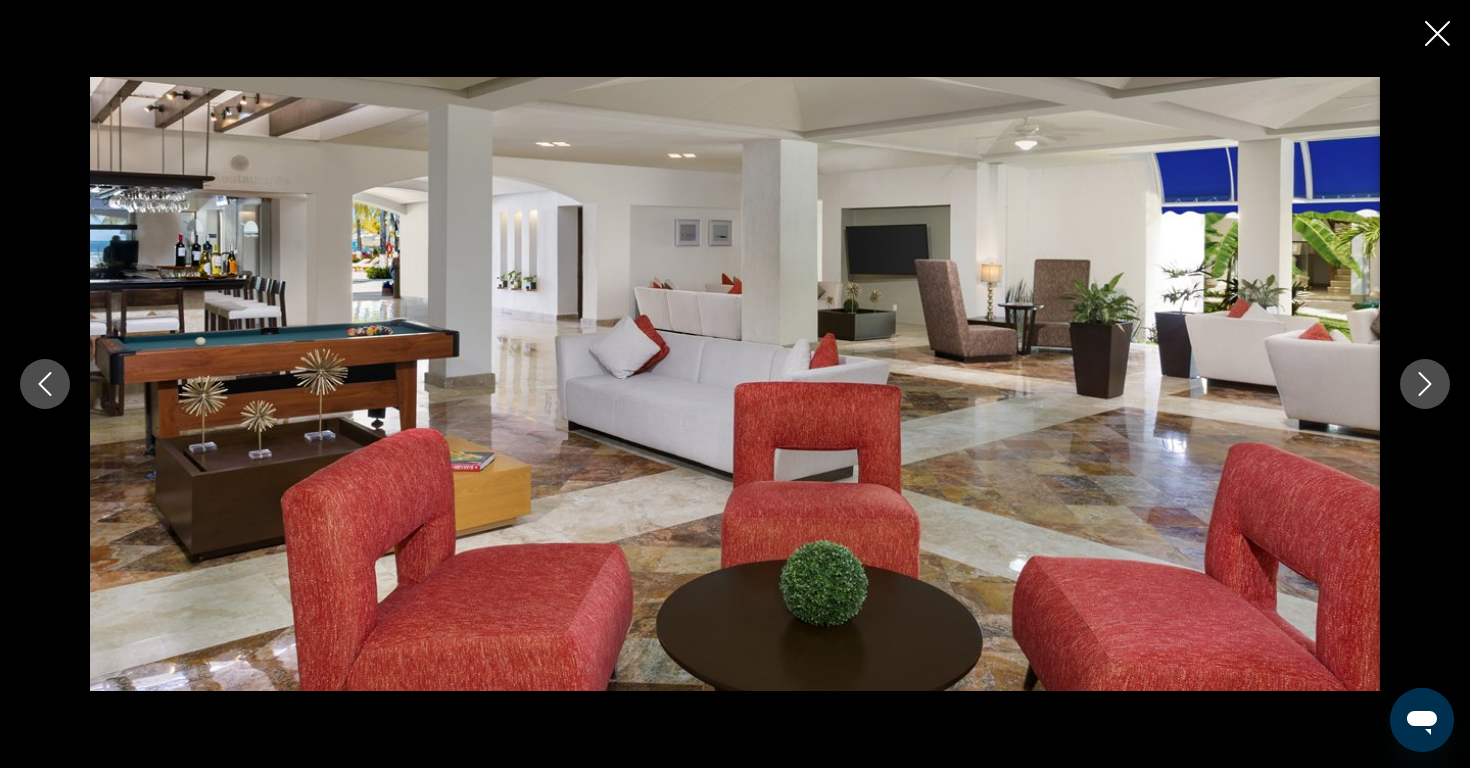 click 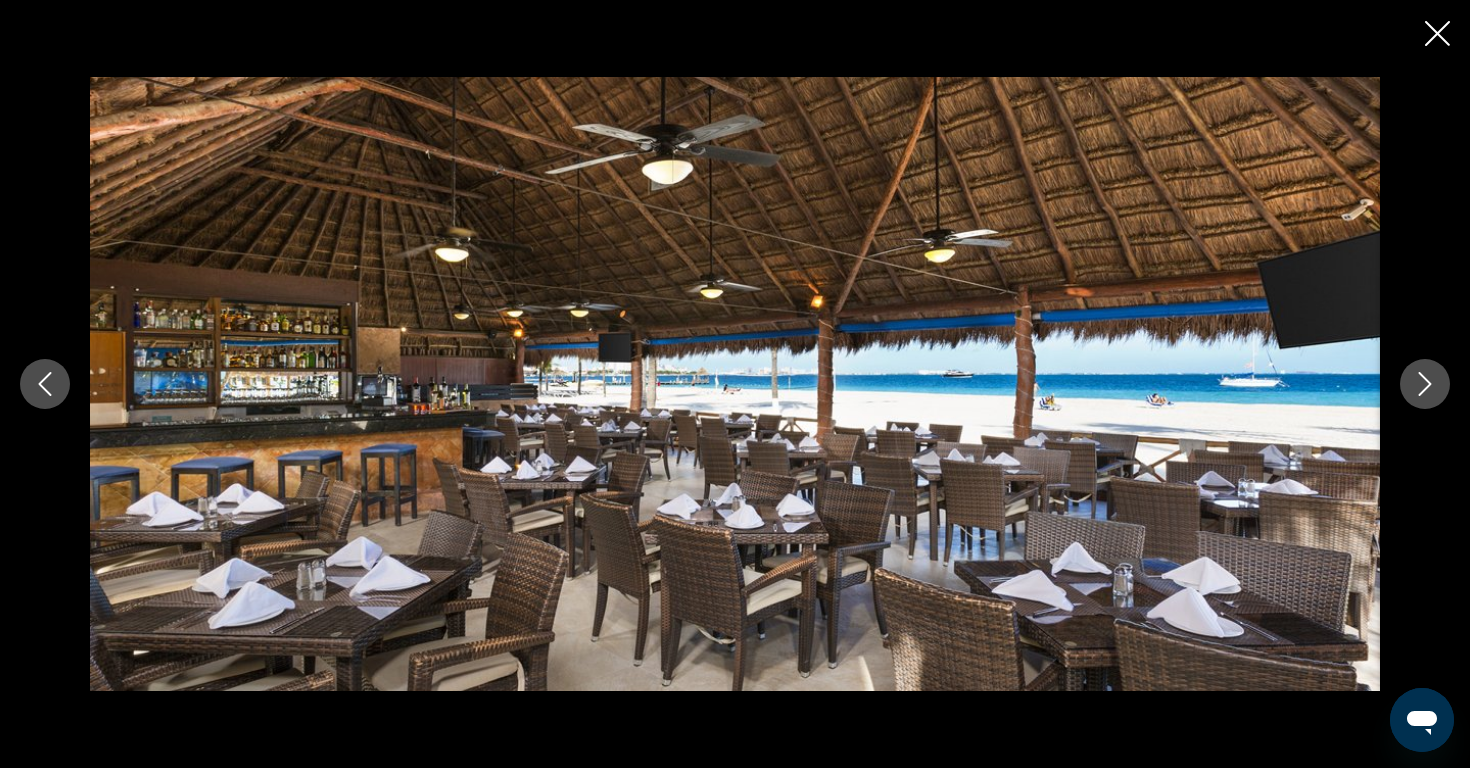 click 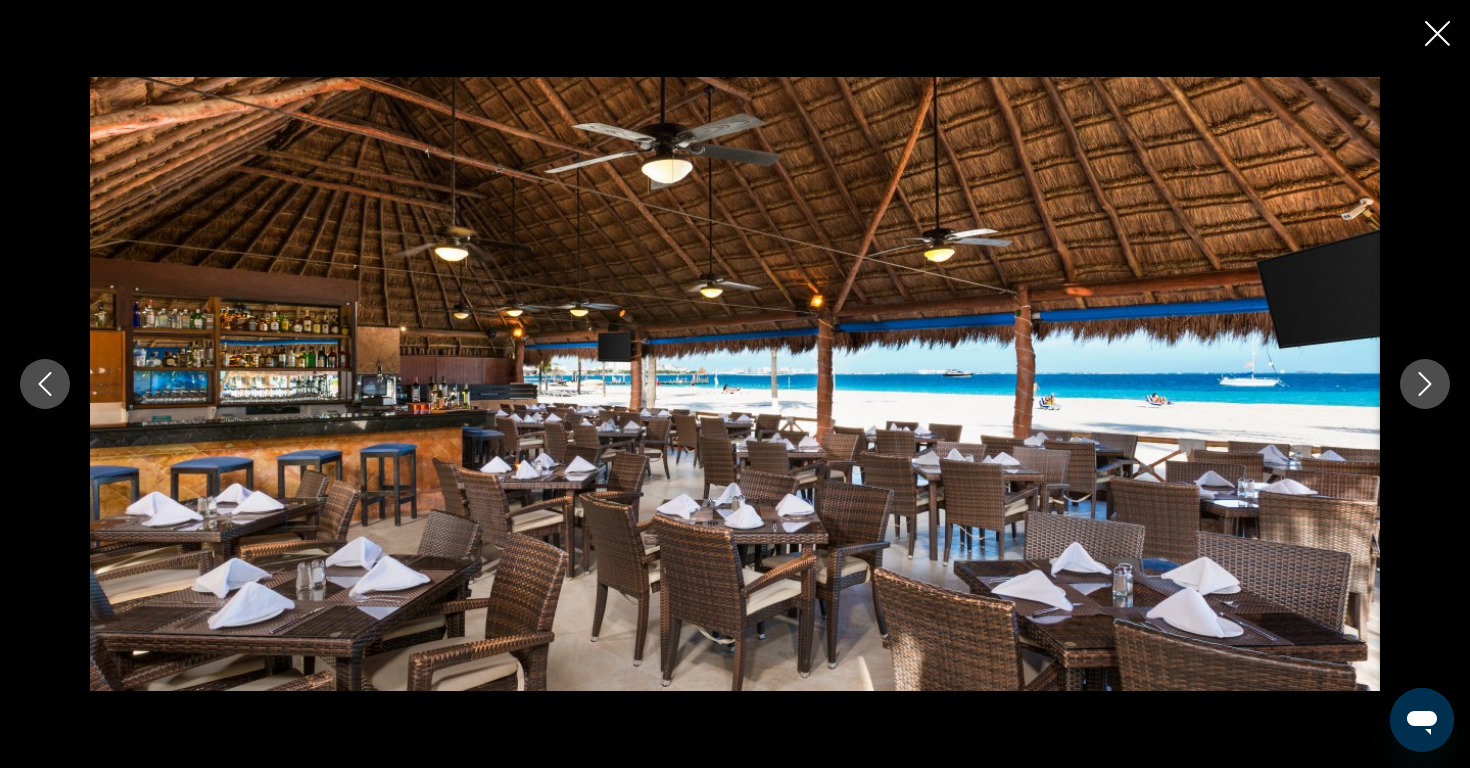 click at bounding box center [735, 384] 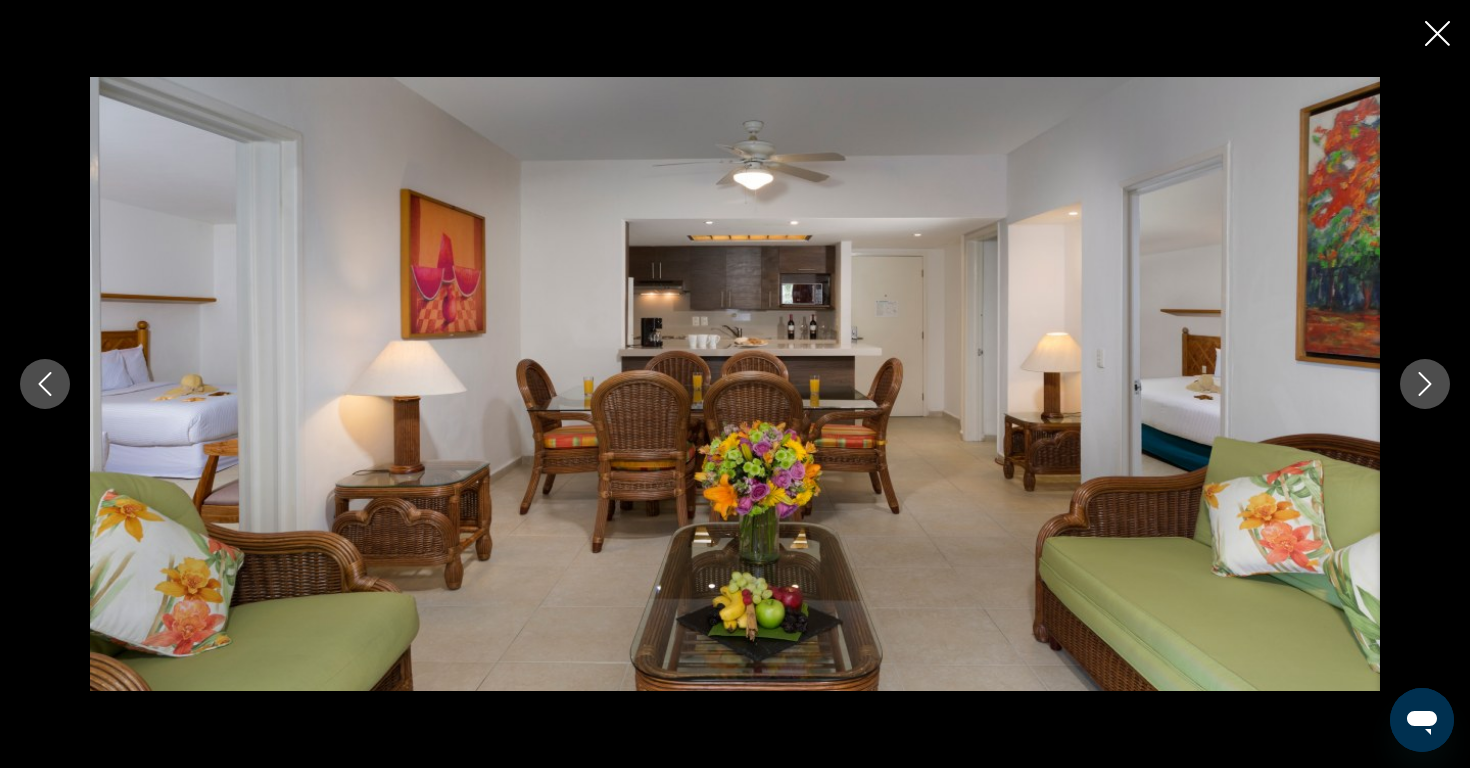 click 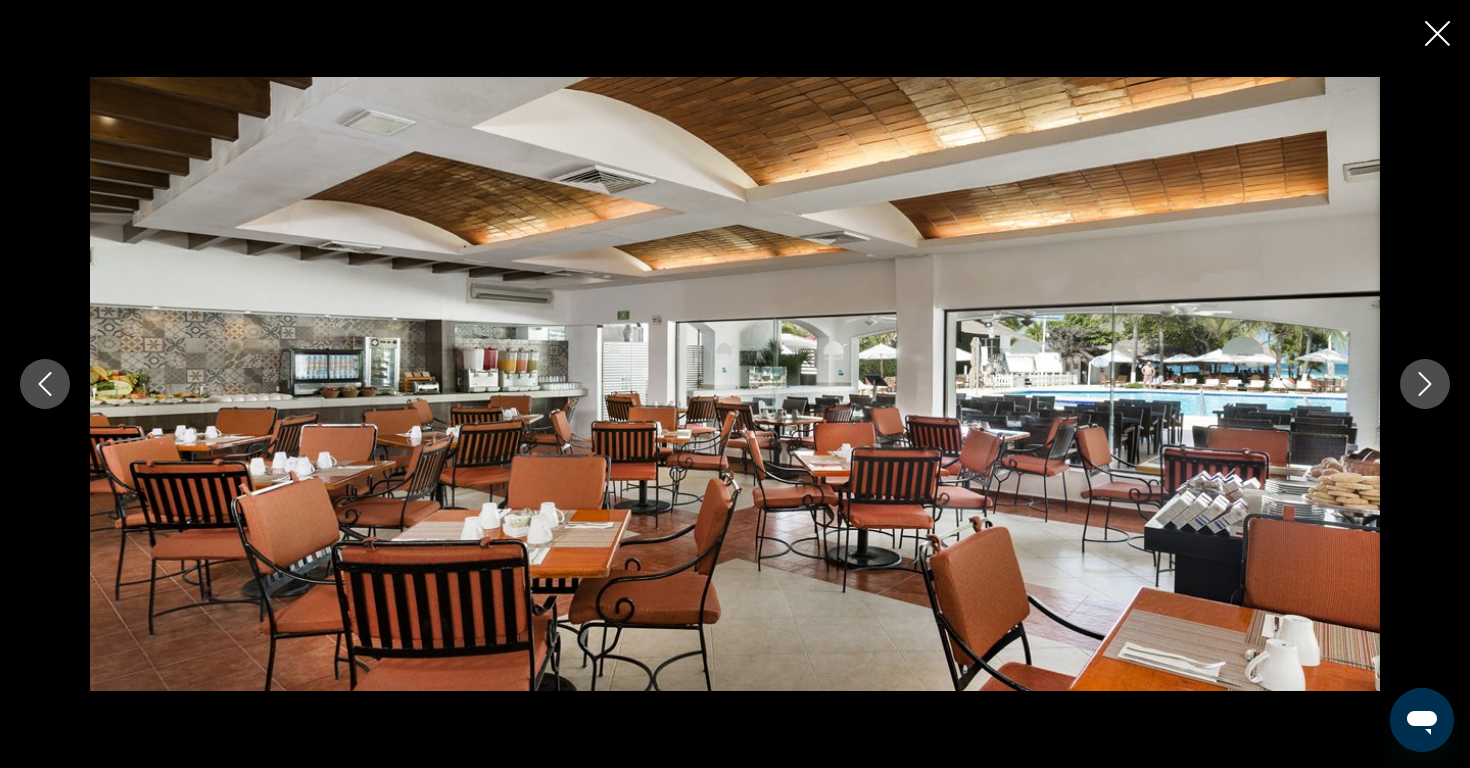 click 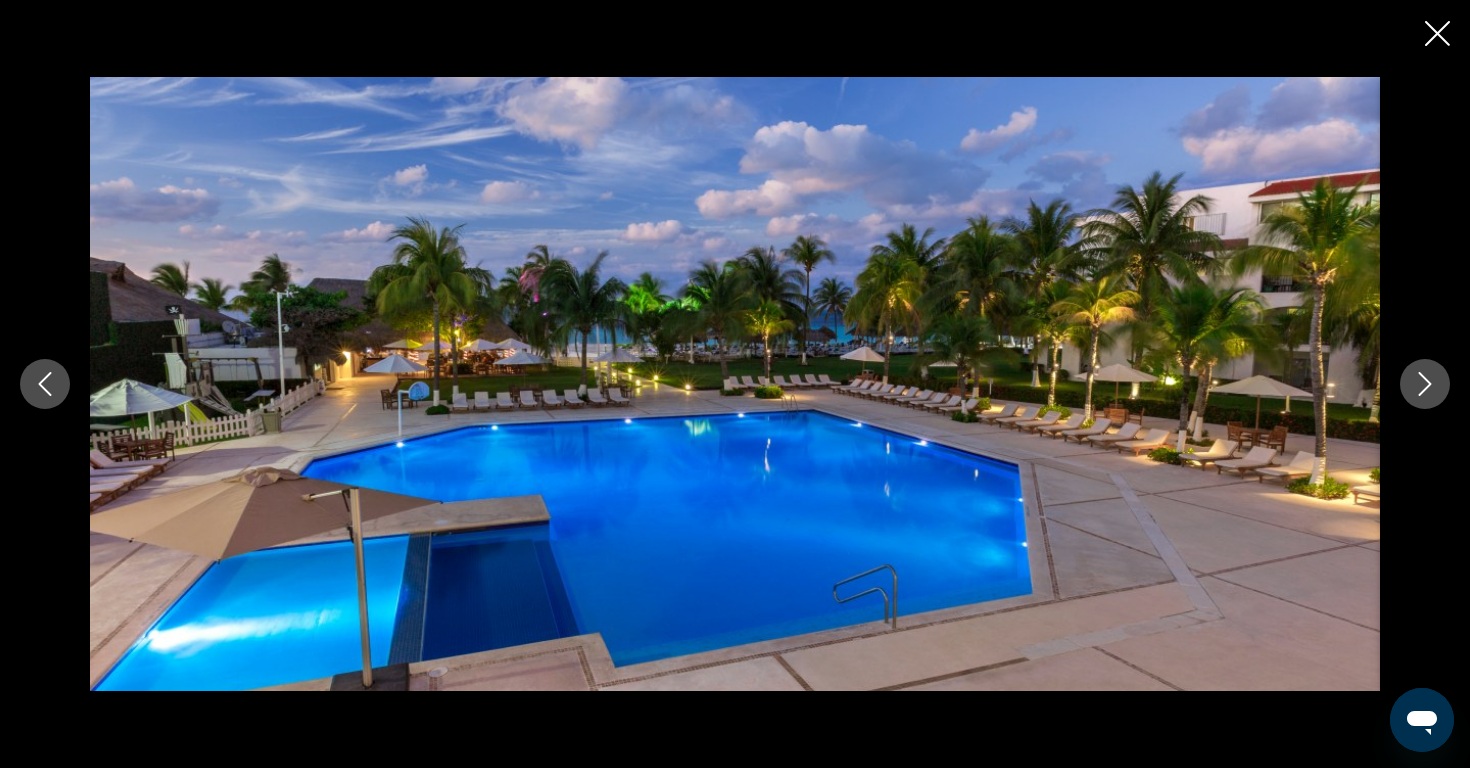 click 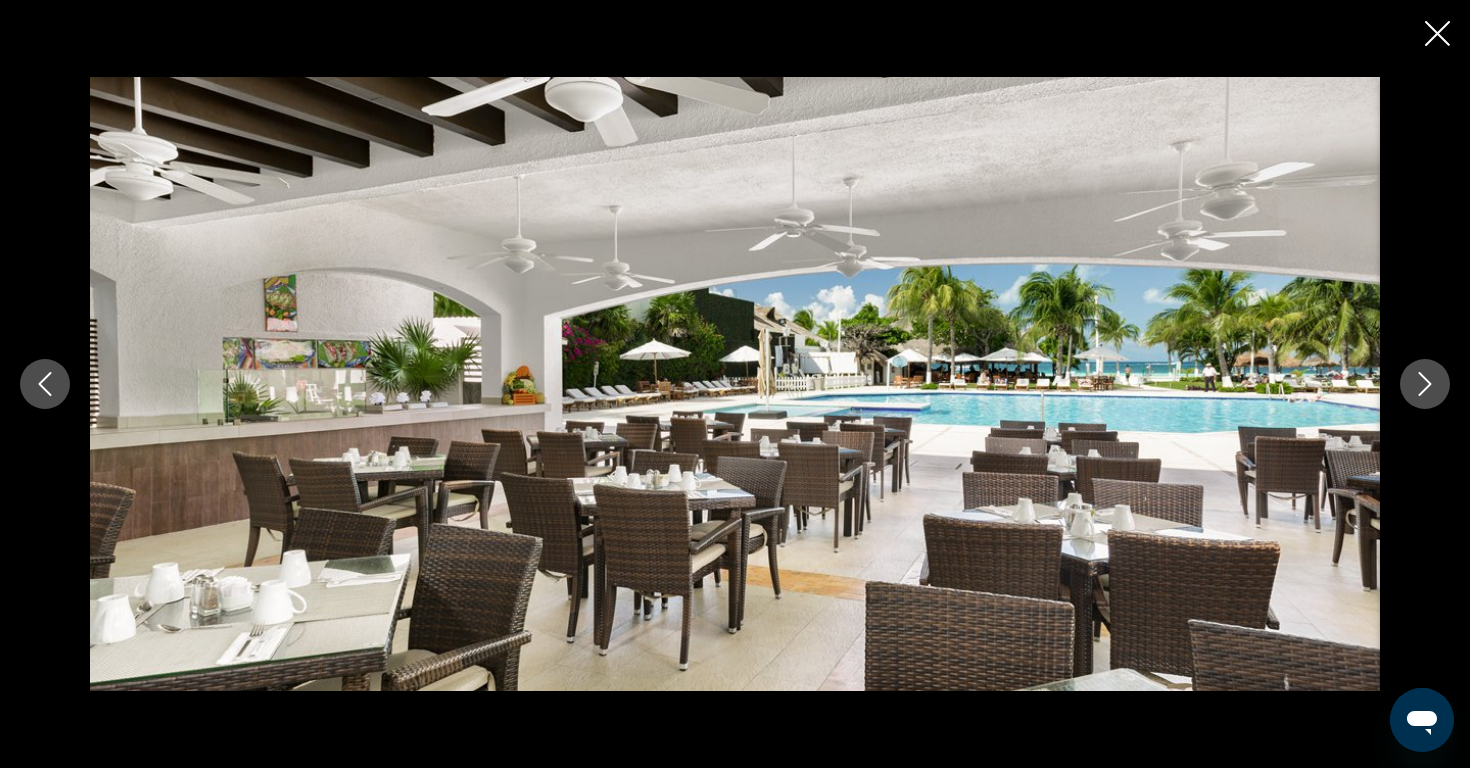 click 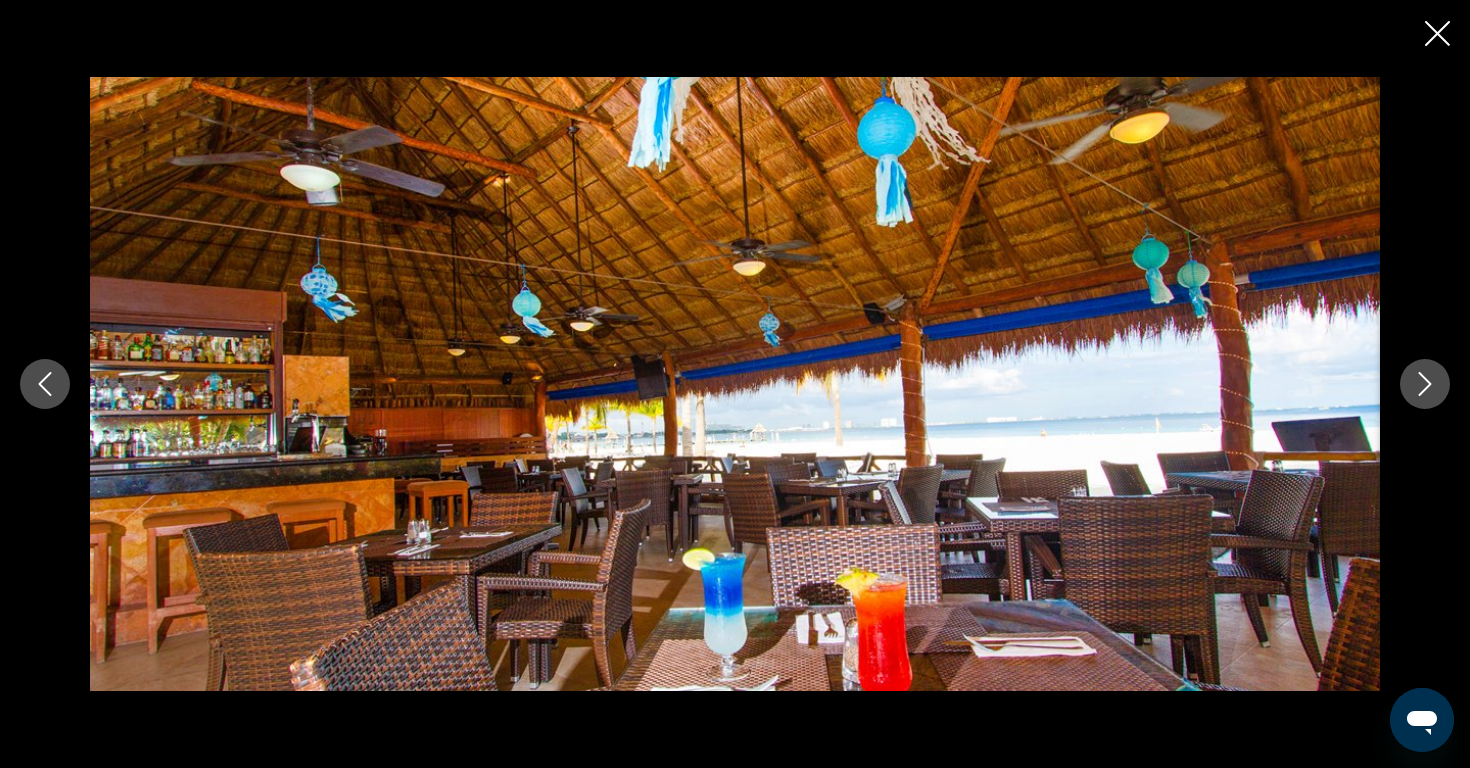click 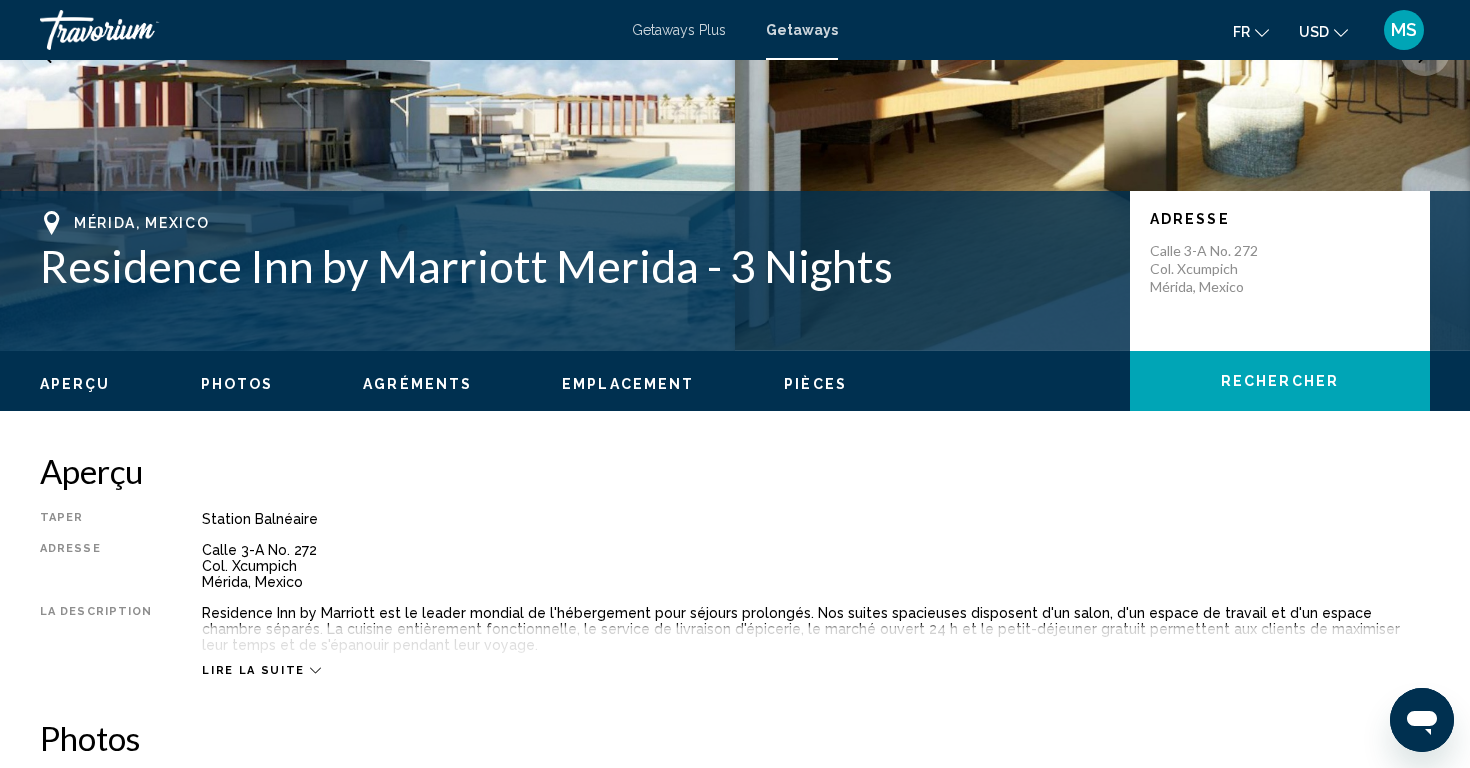 scroll, scrollTop: 346, scrollLeft: 0, axis: vertical 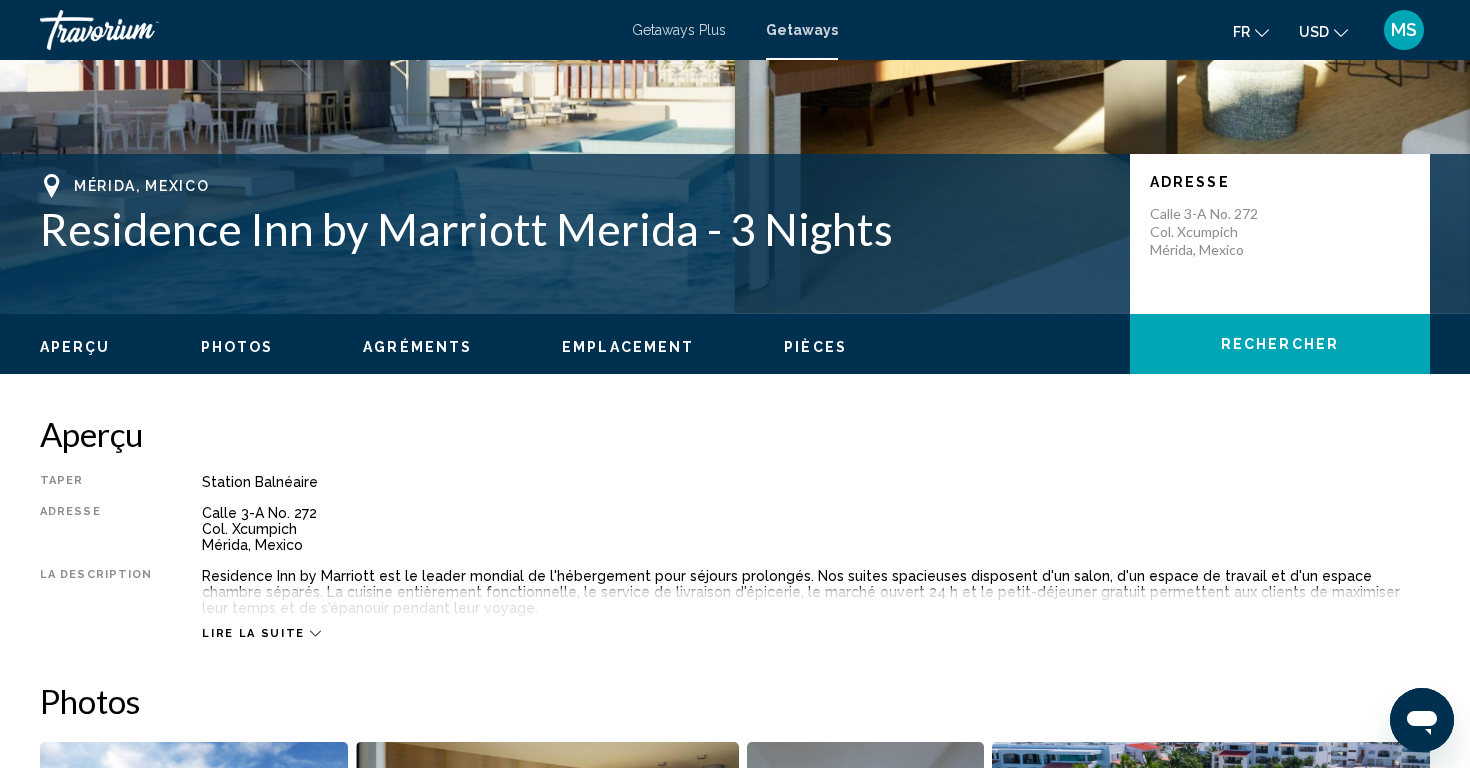 click 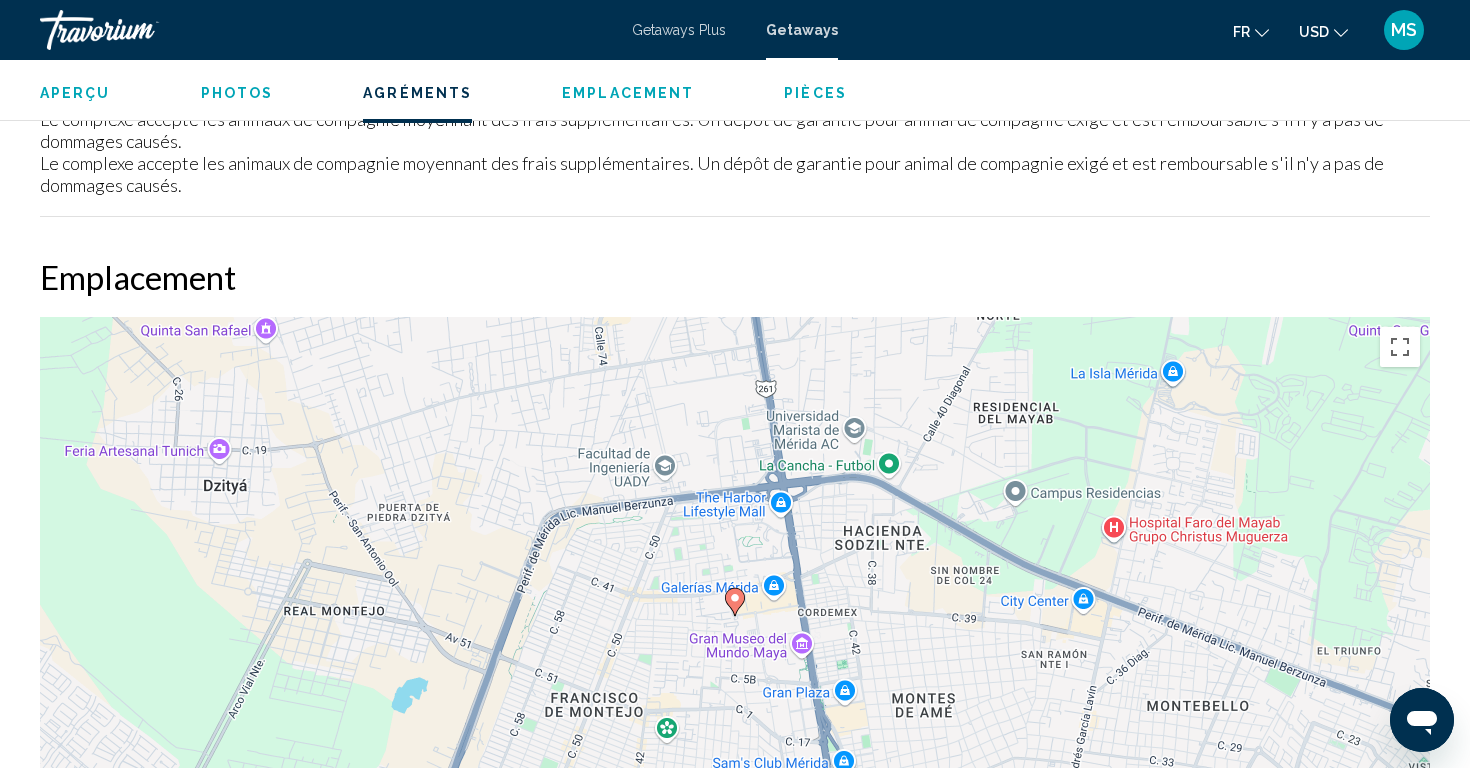 scroll, scrollTop: 2234, scrollLeft: 0, axis: vertical 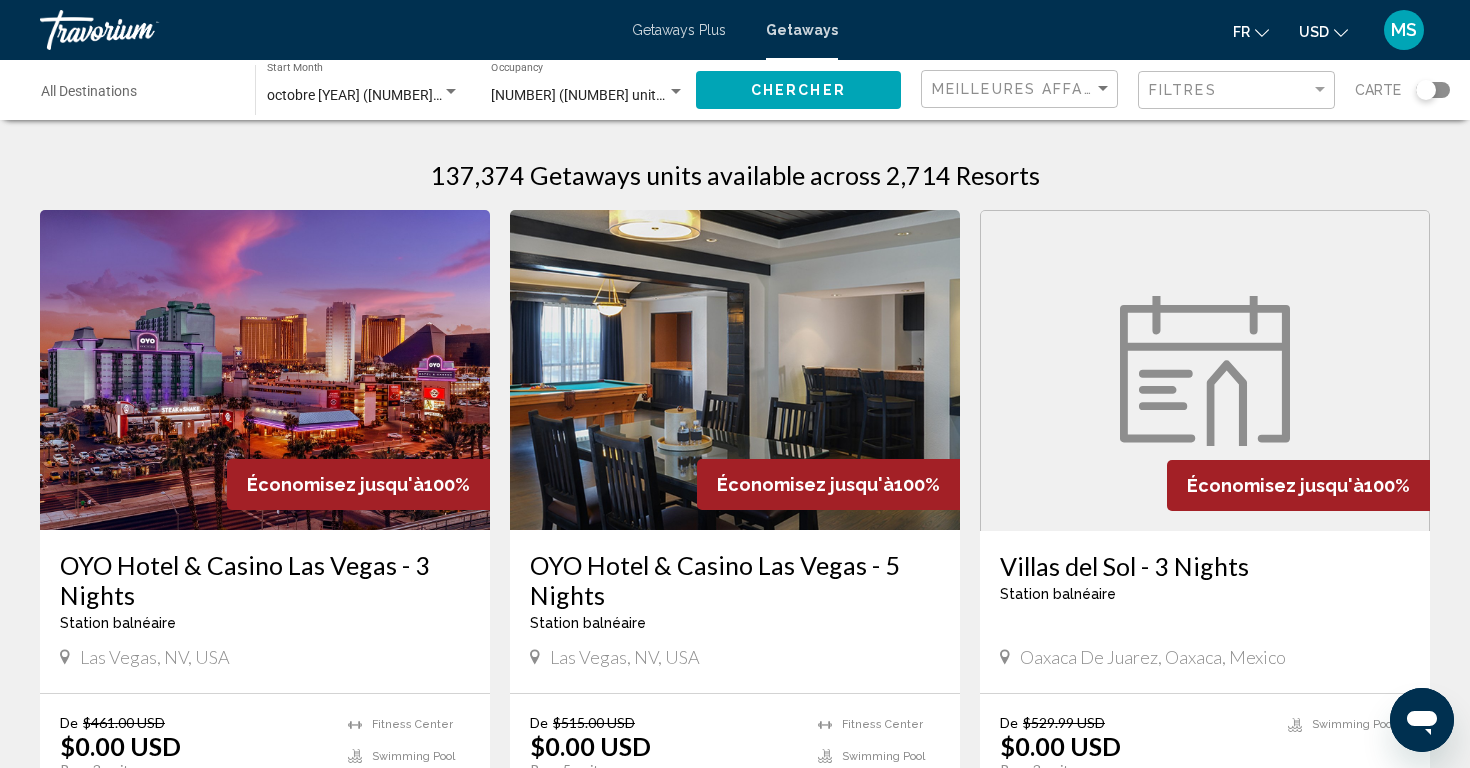 click 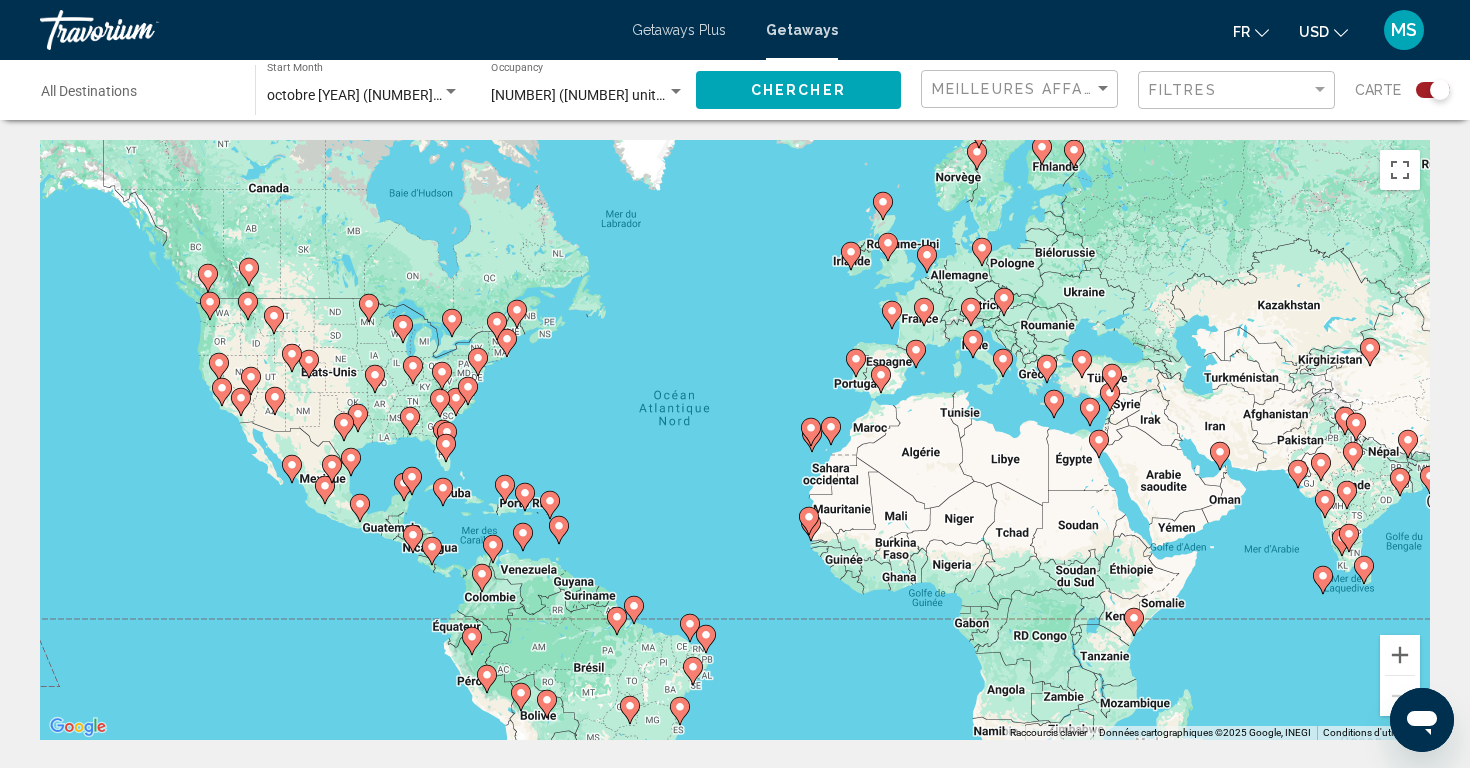 click 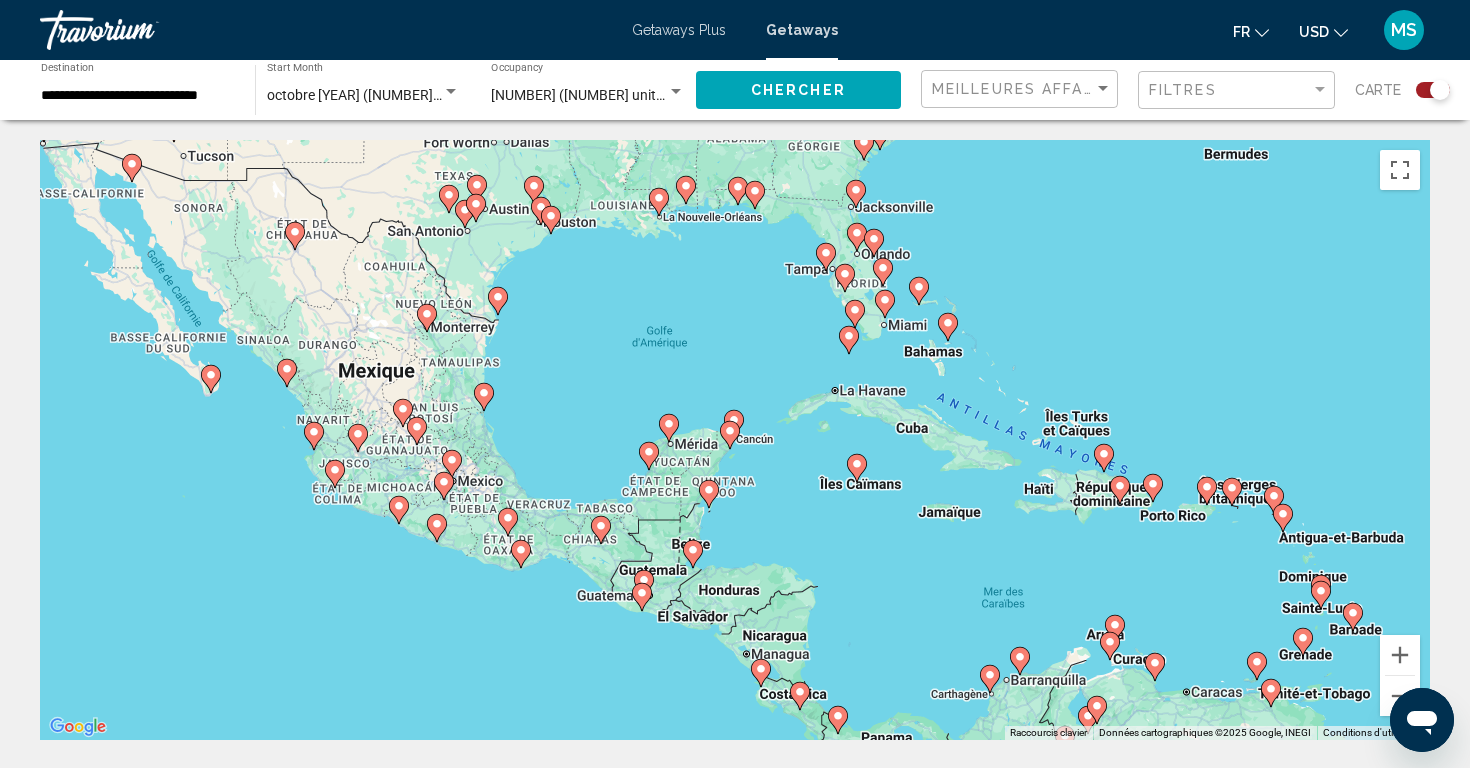 click 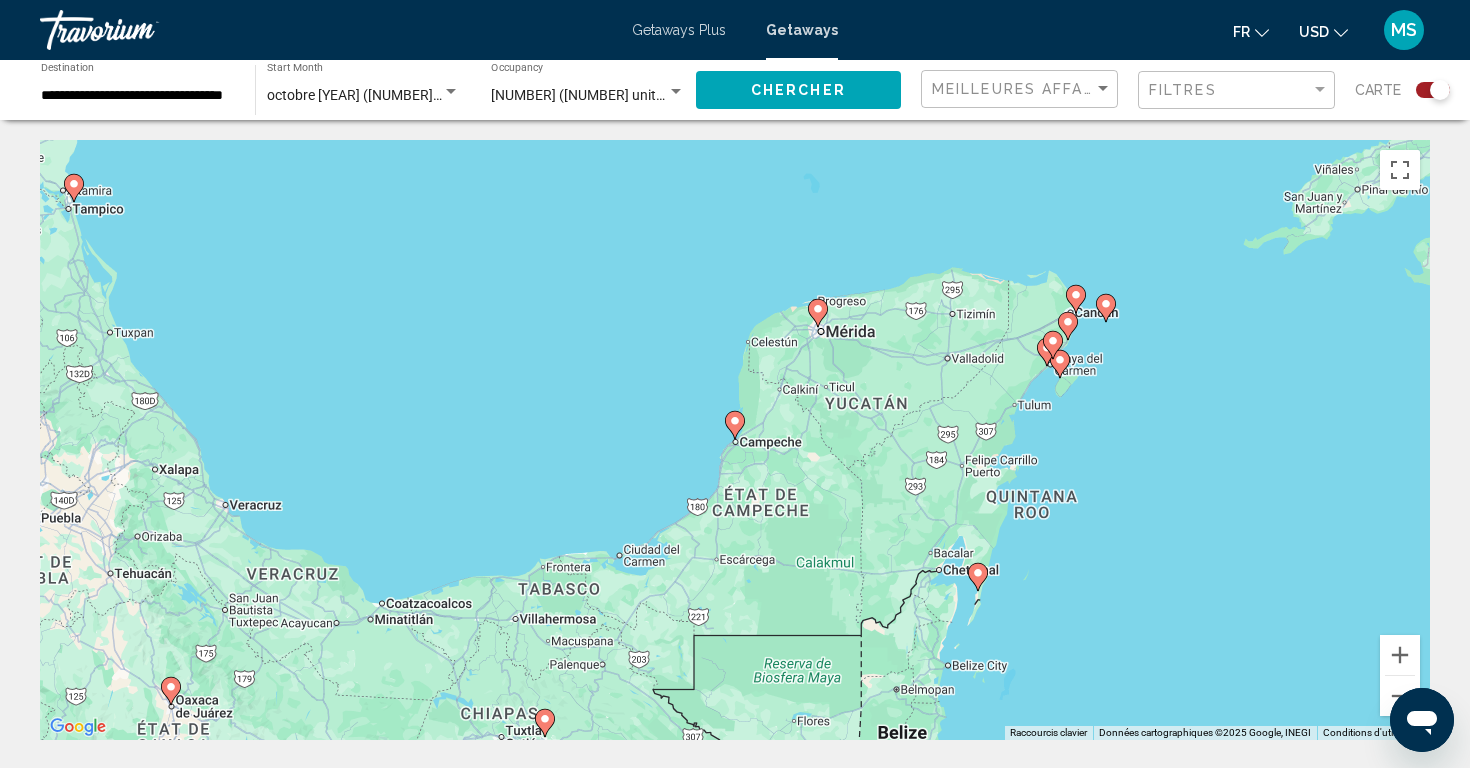 click 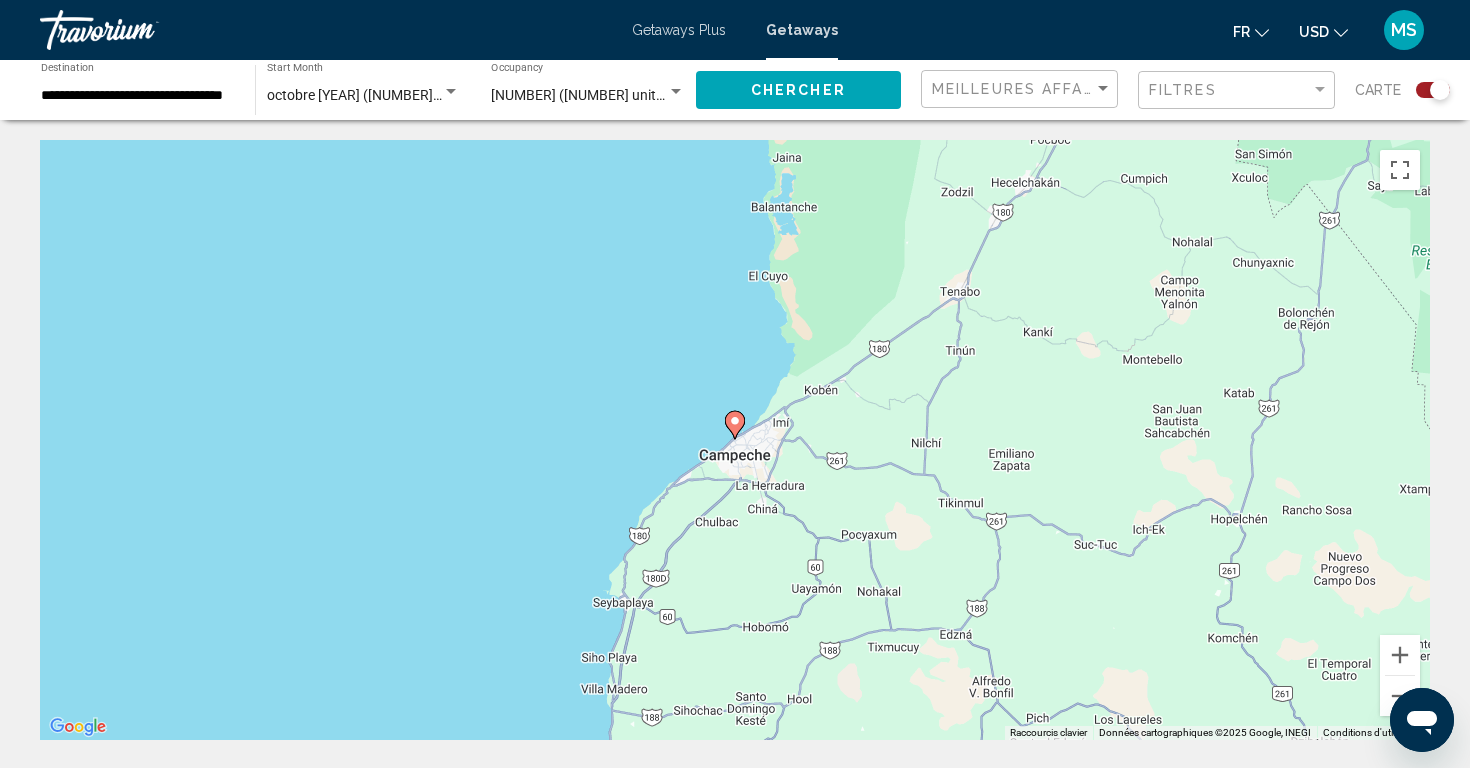 click 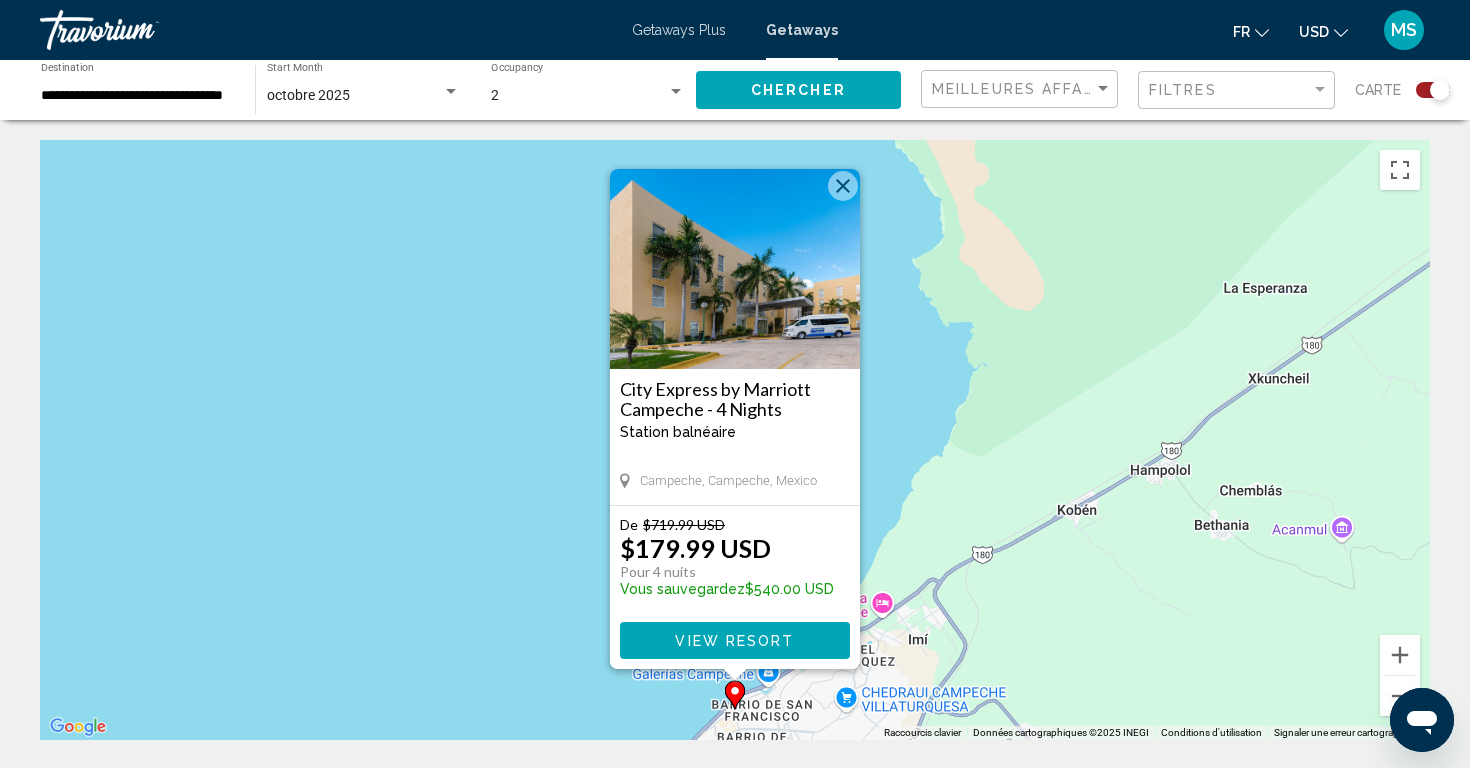 click at bounding box center (843, 186) 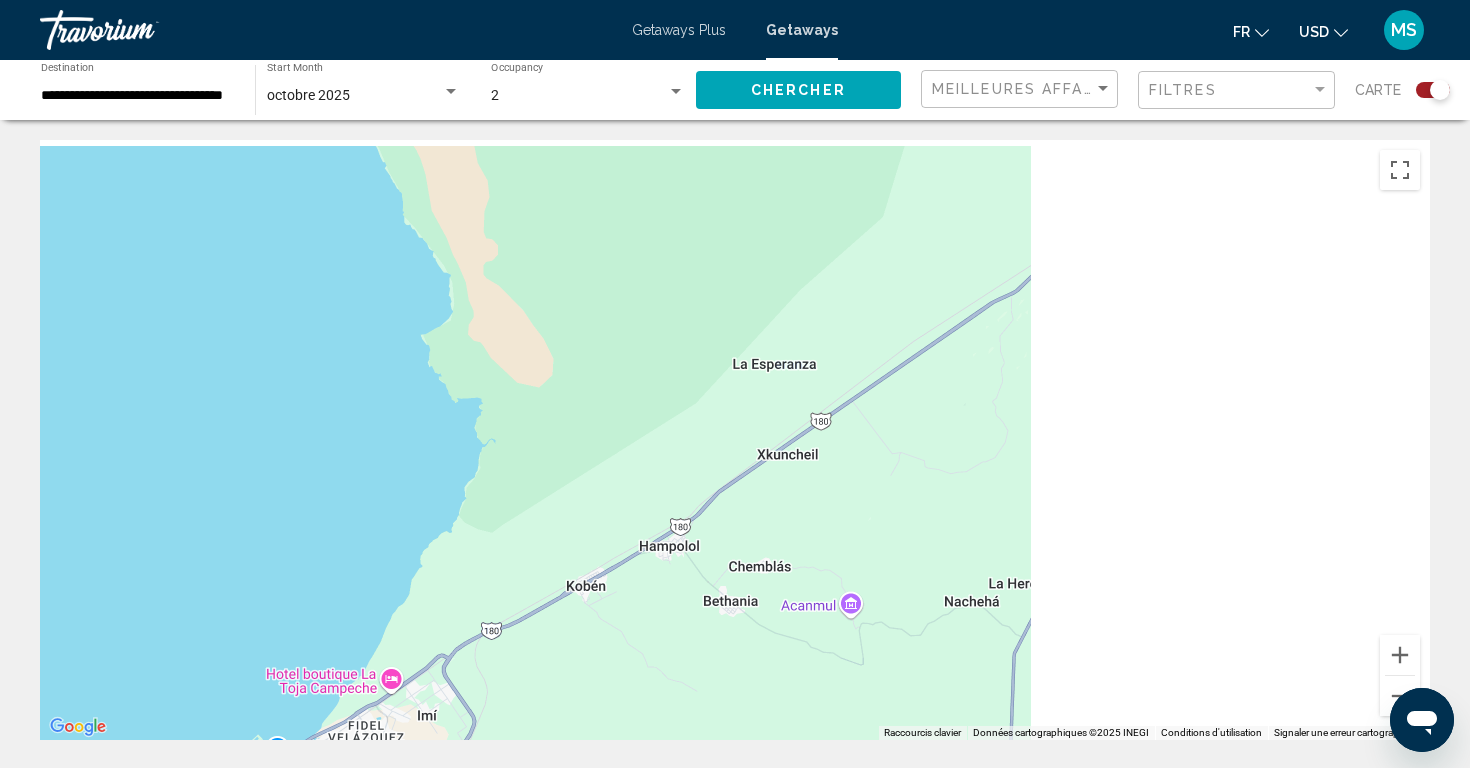 drag, startPoint x: 1072, startPoint y: 256, endPoint x: 525, endPoint y: 340, distance: 553.4122 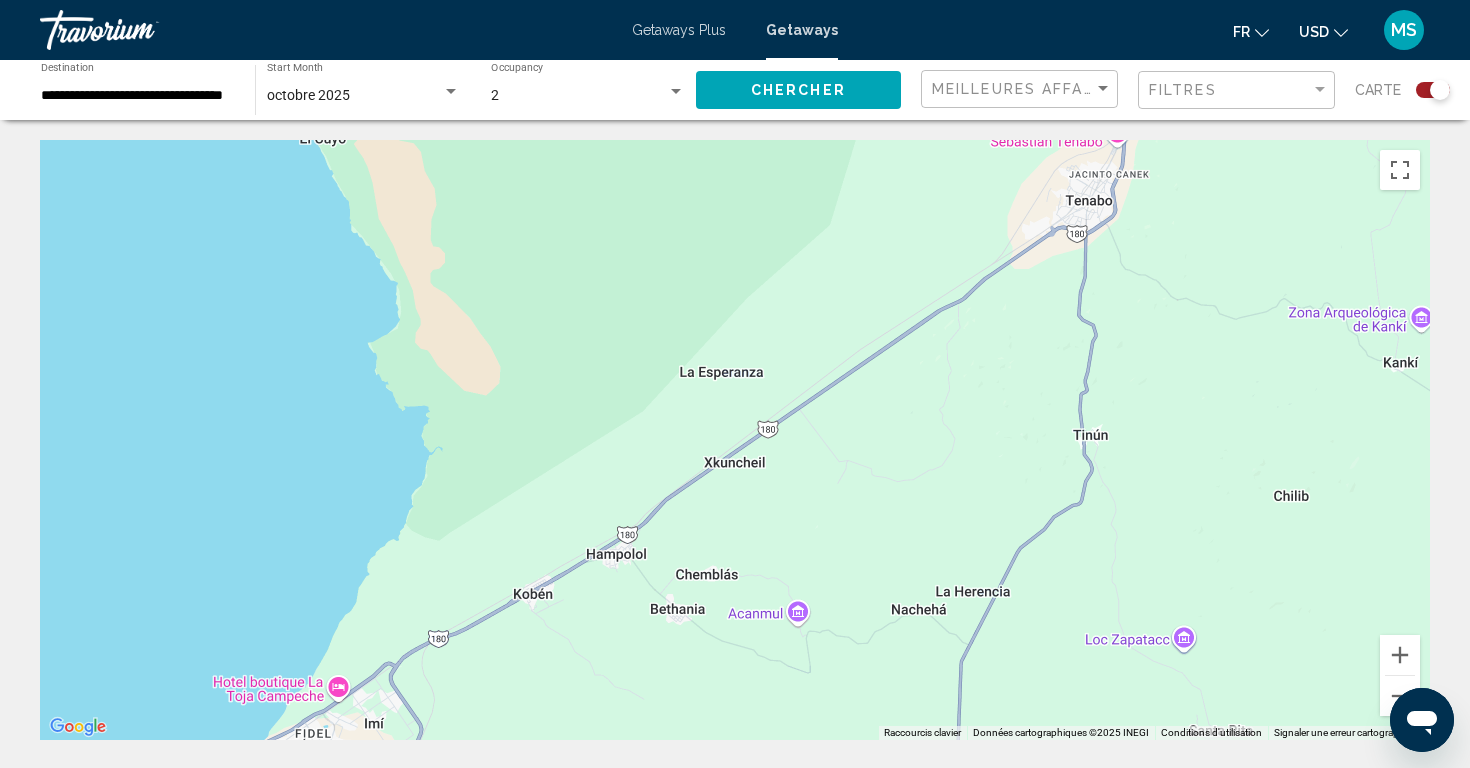 scroll, scrollTop: 0, scrollLeft: 0, axis: both 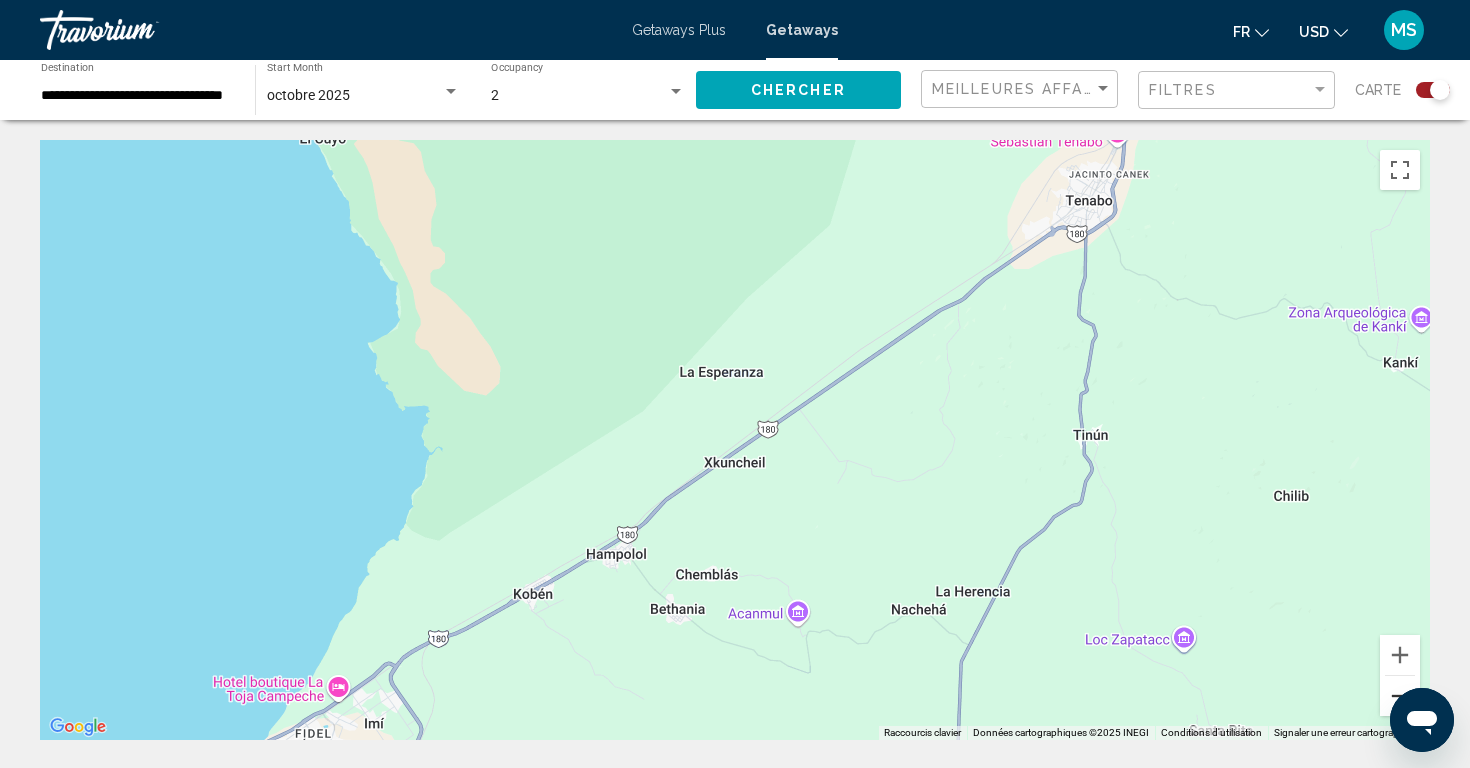 click at bounding box center [1400, 696] 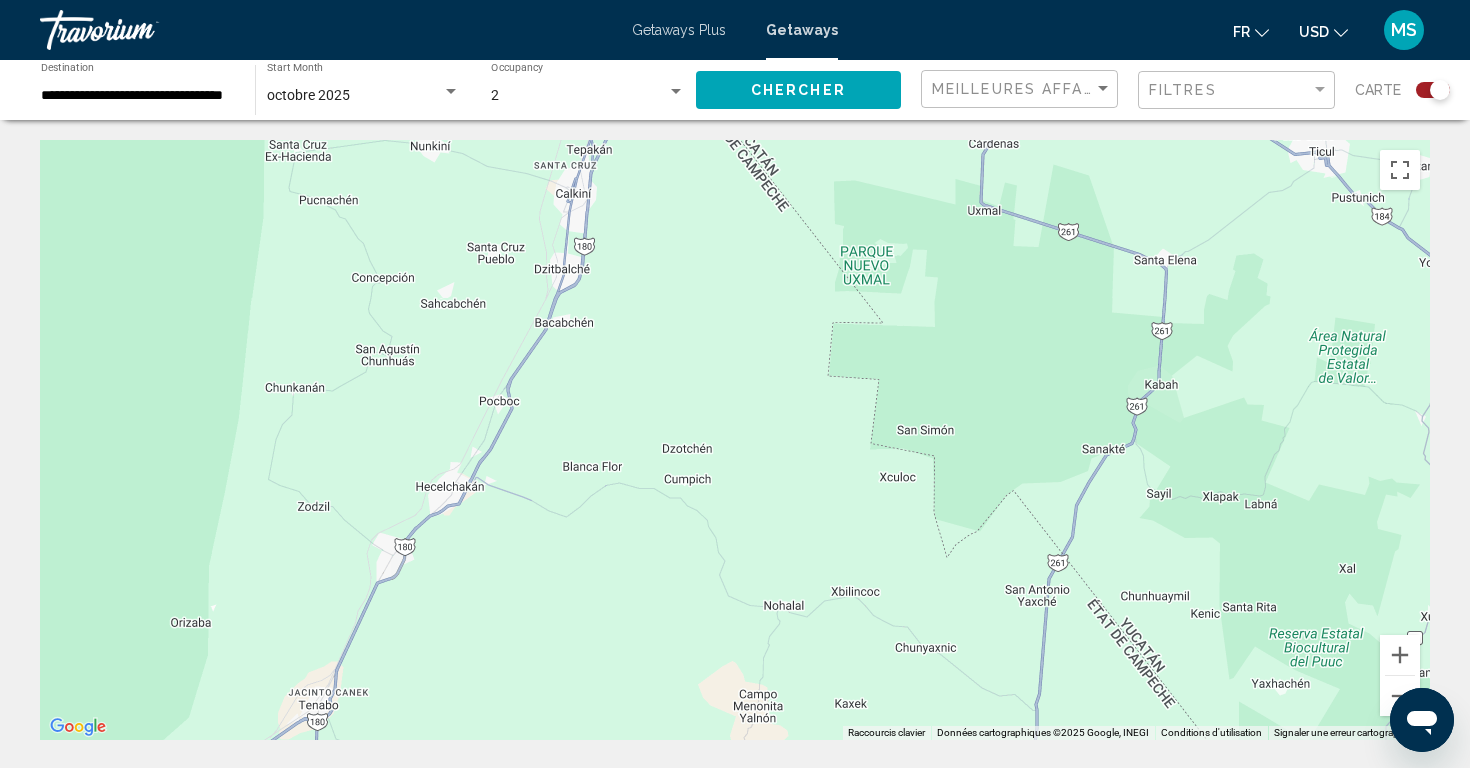 drag, startPoint x: 1322, startPoint y: 350, endPoint x: 725, endPoint y: 735, distance: 710.376 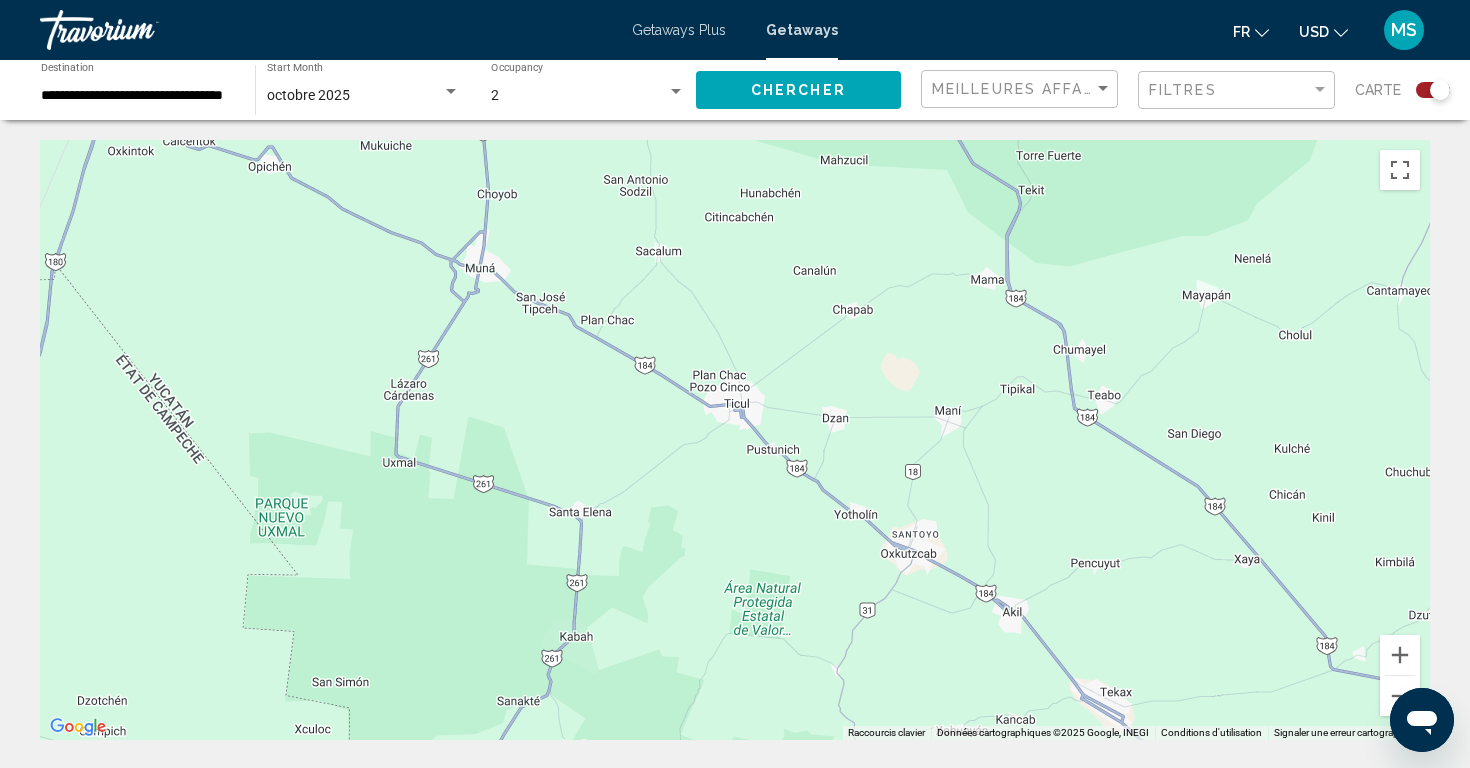 drag, startPoint x: 1146, startPoint y: 415, endPoint x: 557, endPoint y: 667, distance: 640.6442 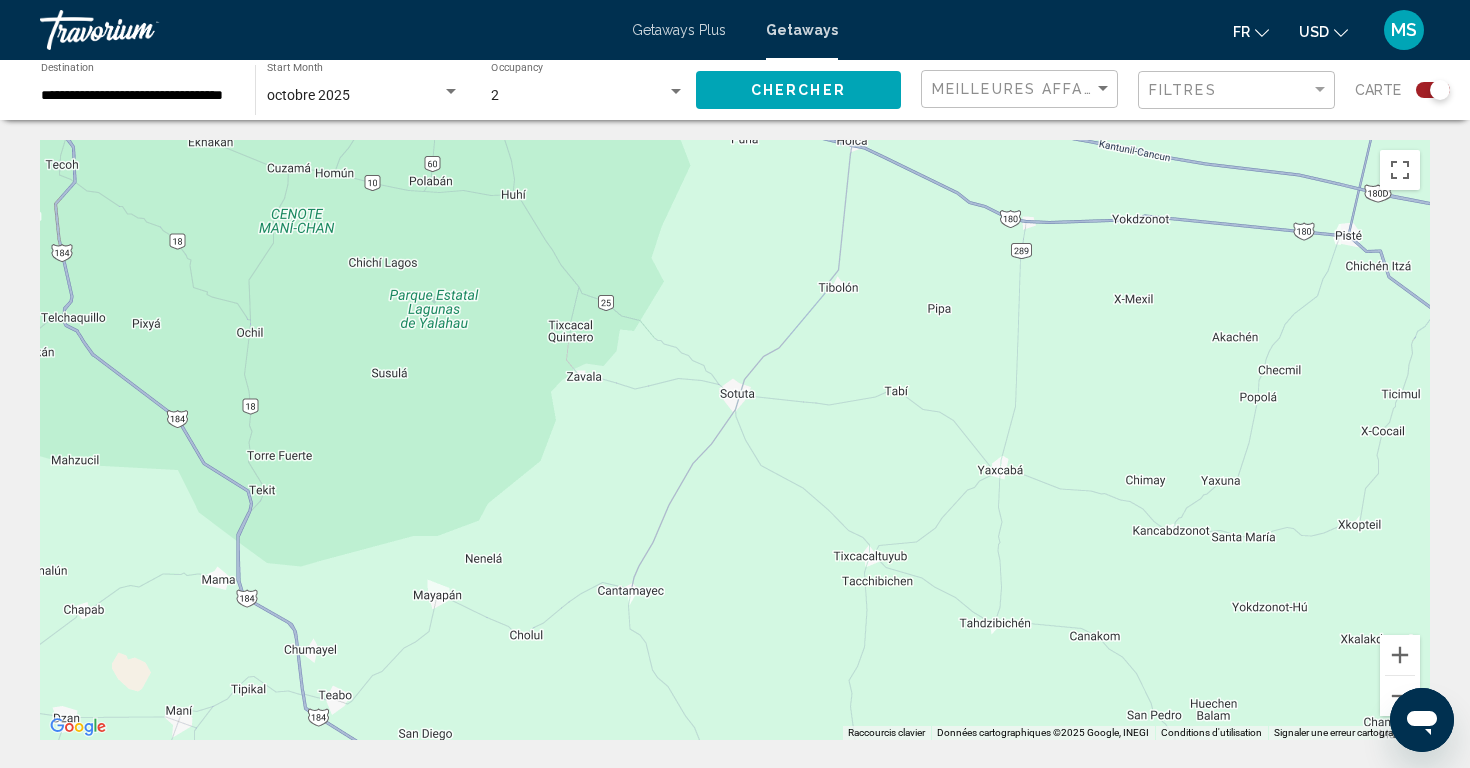 drag, startPoint x: 975, startPoint y: 448, endPoint x: 203, endPoint y: 748, distance: 828.2415 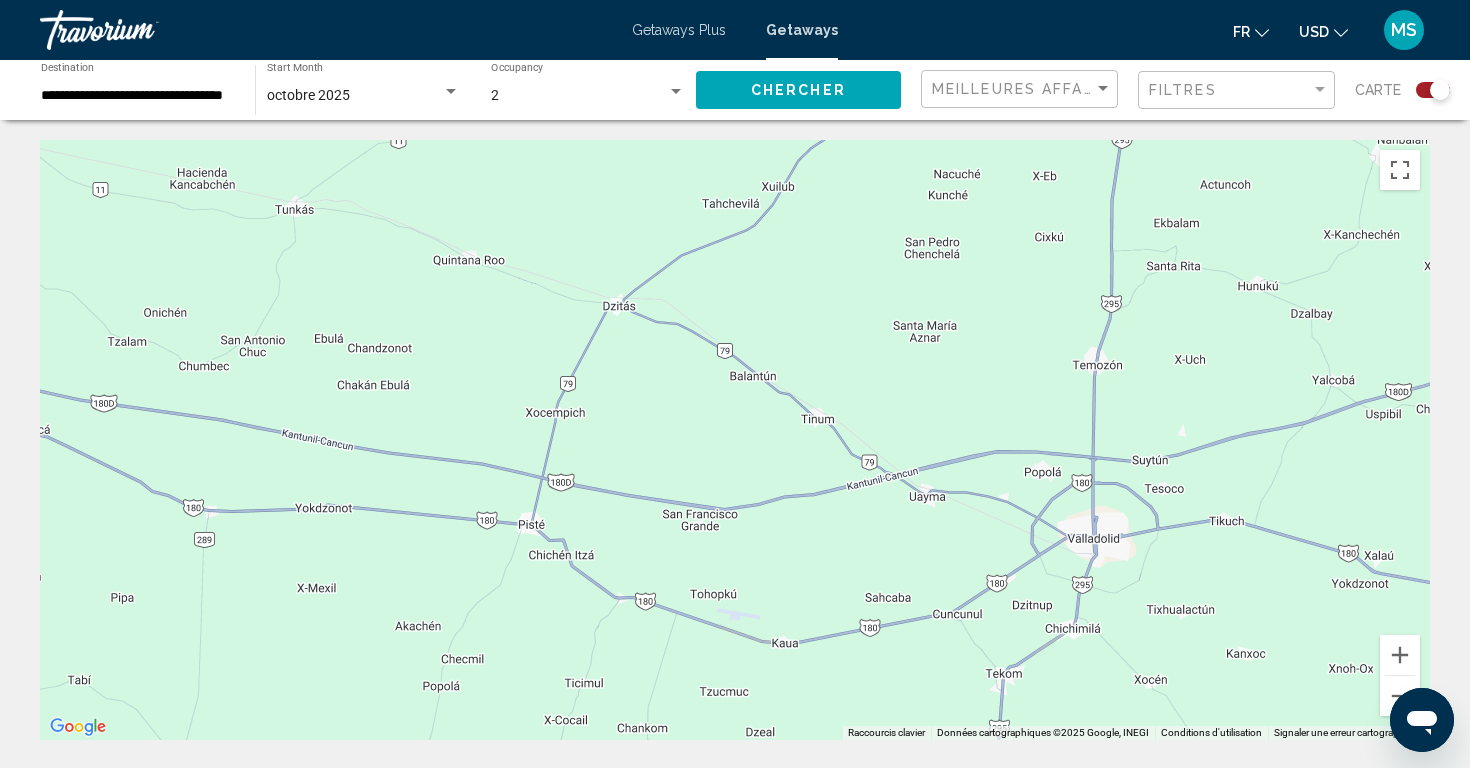 drag, startPoint x: 833, startPoint y: 437, endPoint x: 11, endPoint y: 726, distance: 871.3237 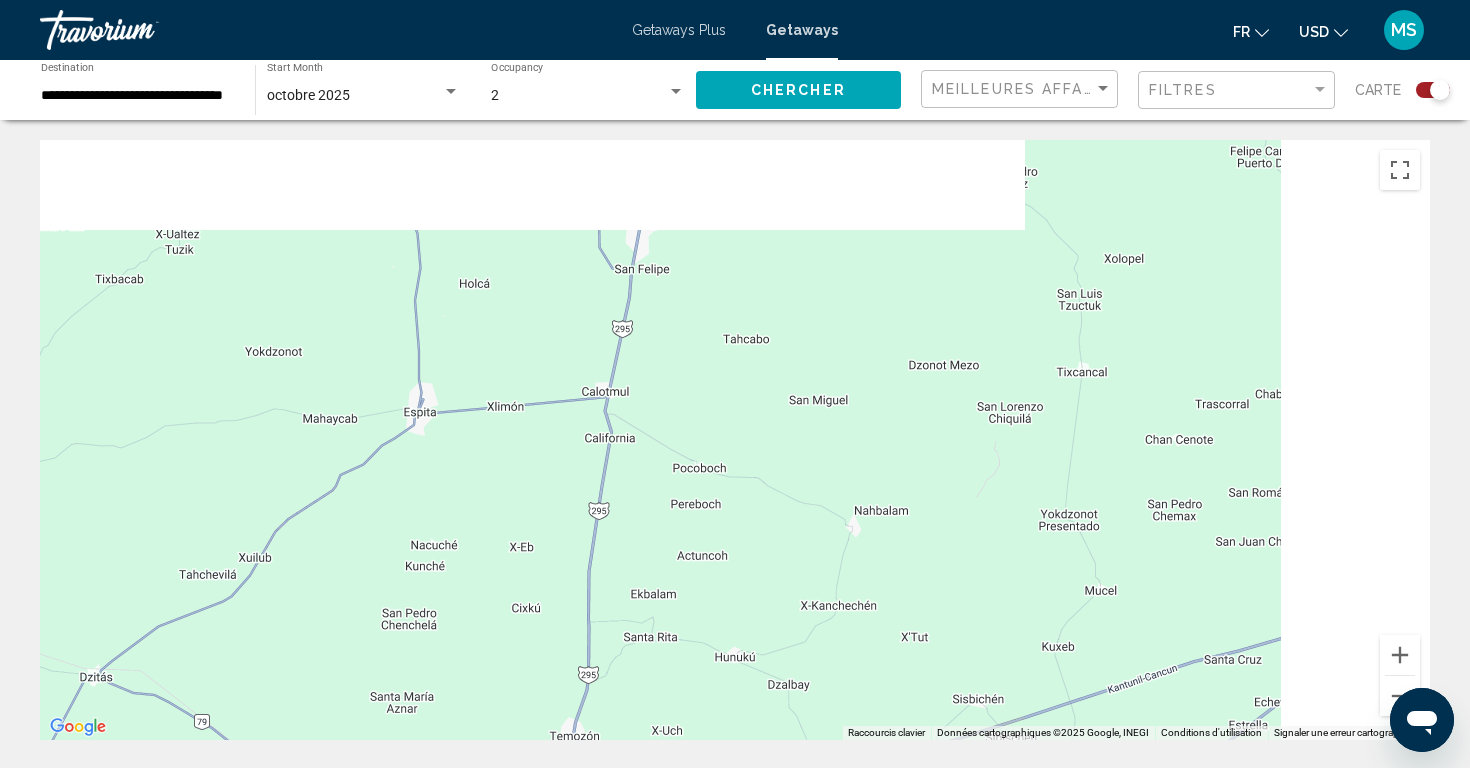 drag, startPoint x: 665, startPoint y: 465, endPoint x: 135, endPoint y: 837, distance: 647.5214 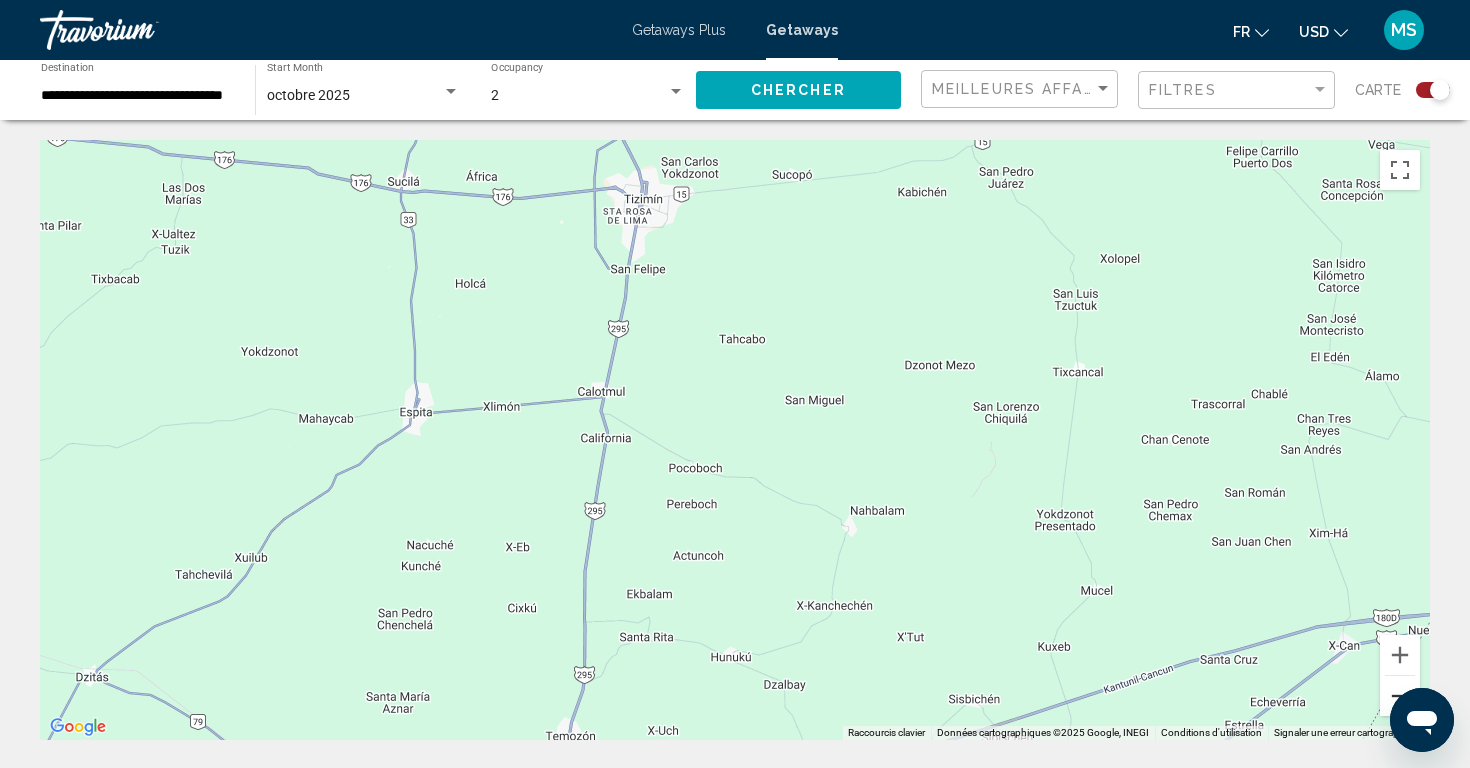 click at bounding box center [1400, 696] 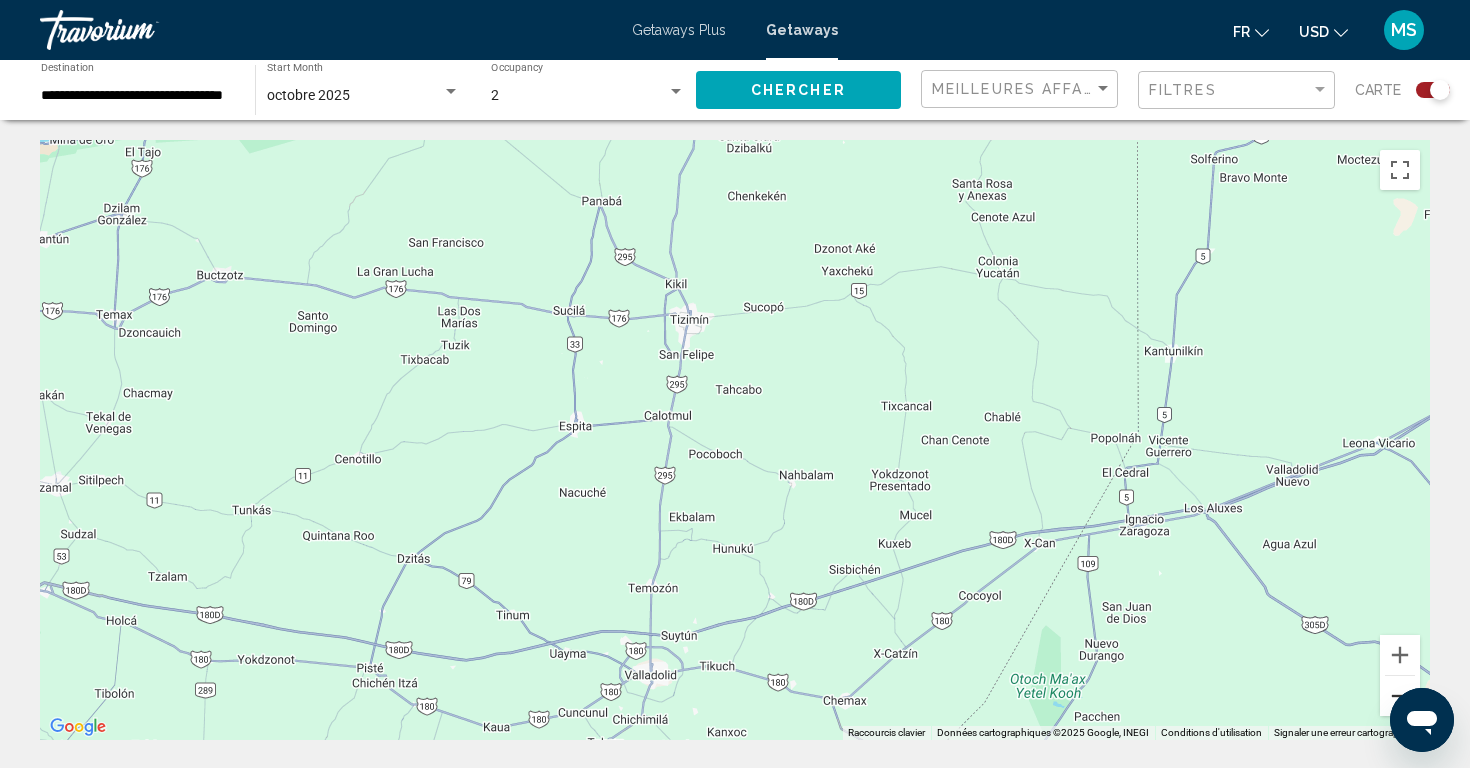 click at bounding box center [1400, 696] 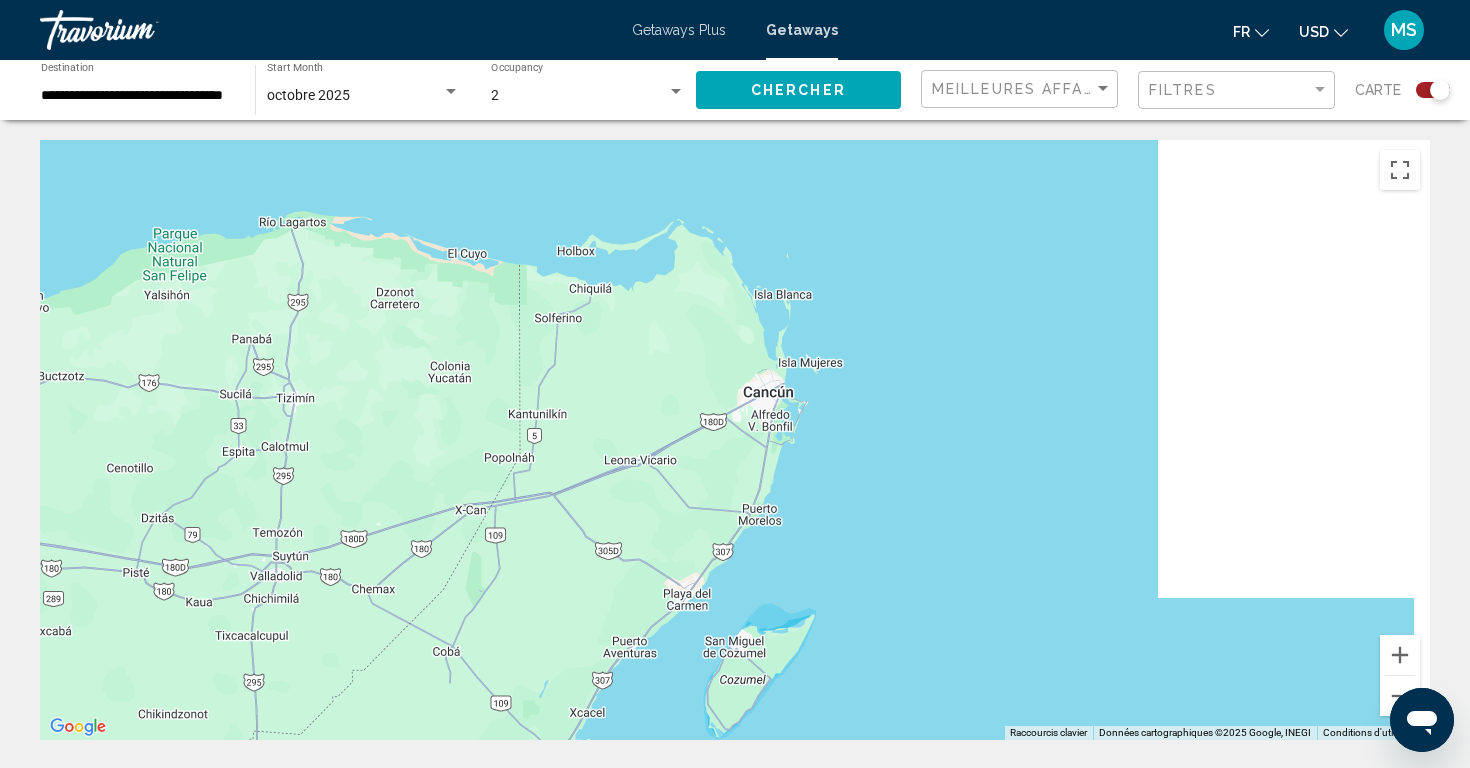 drag, startPoint x: 1202, startPoint y: 531, endPoint x: 749, endPoint y: 553, distance: 453.5339 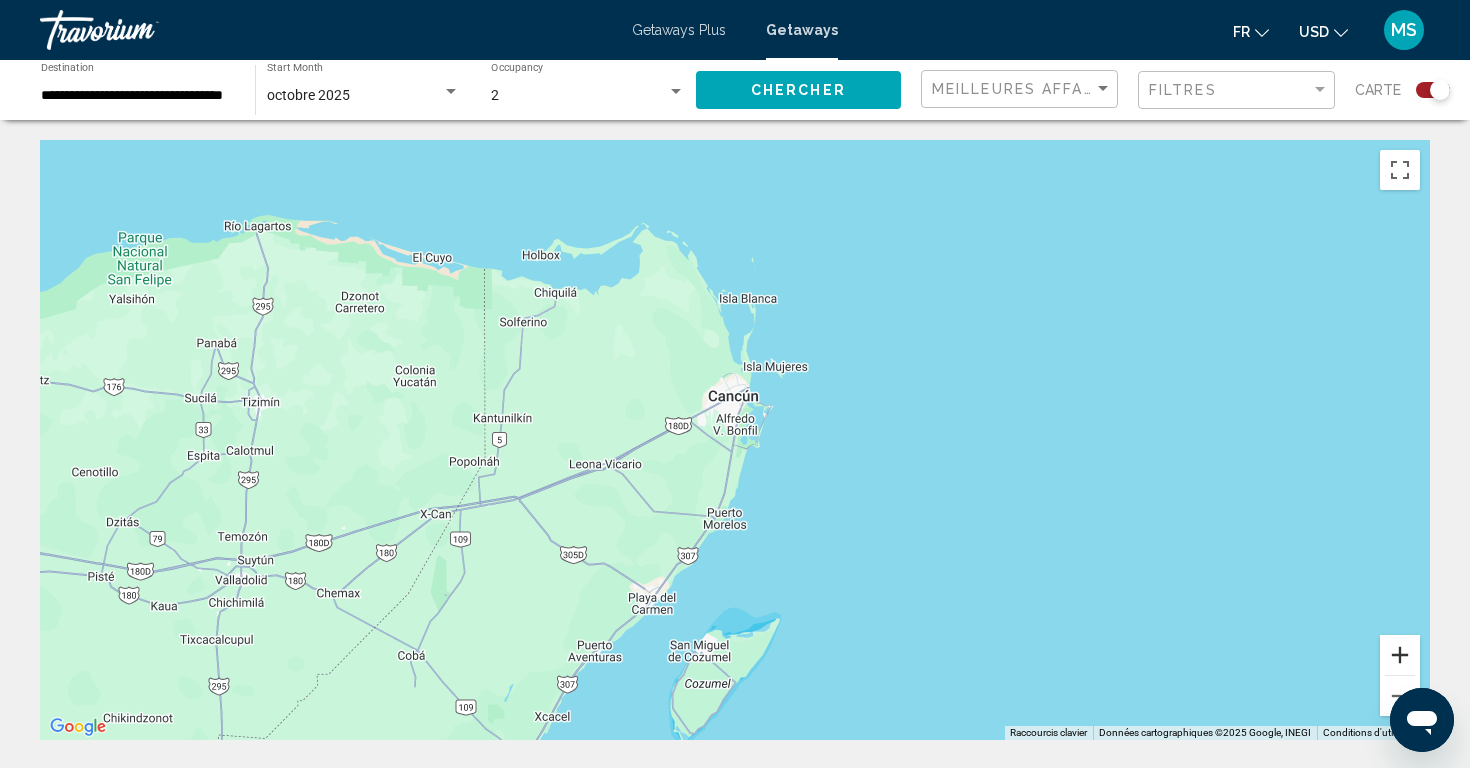 click at bounding box center [1400, 655] 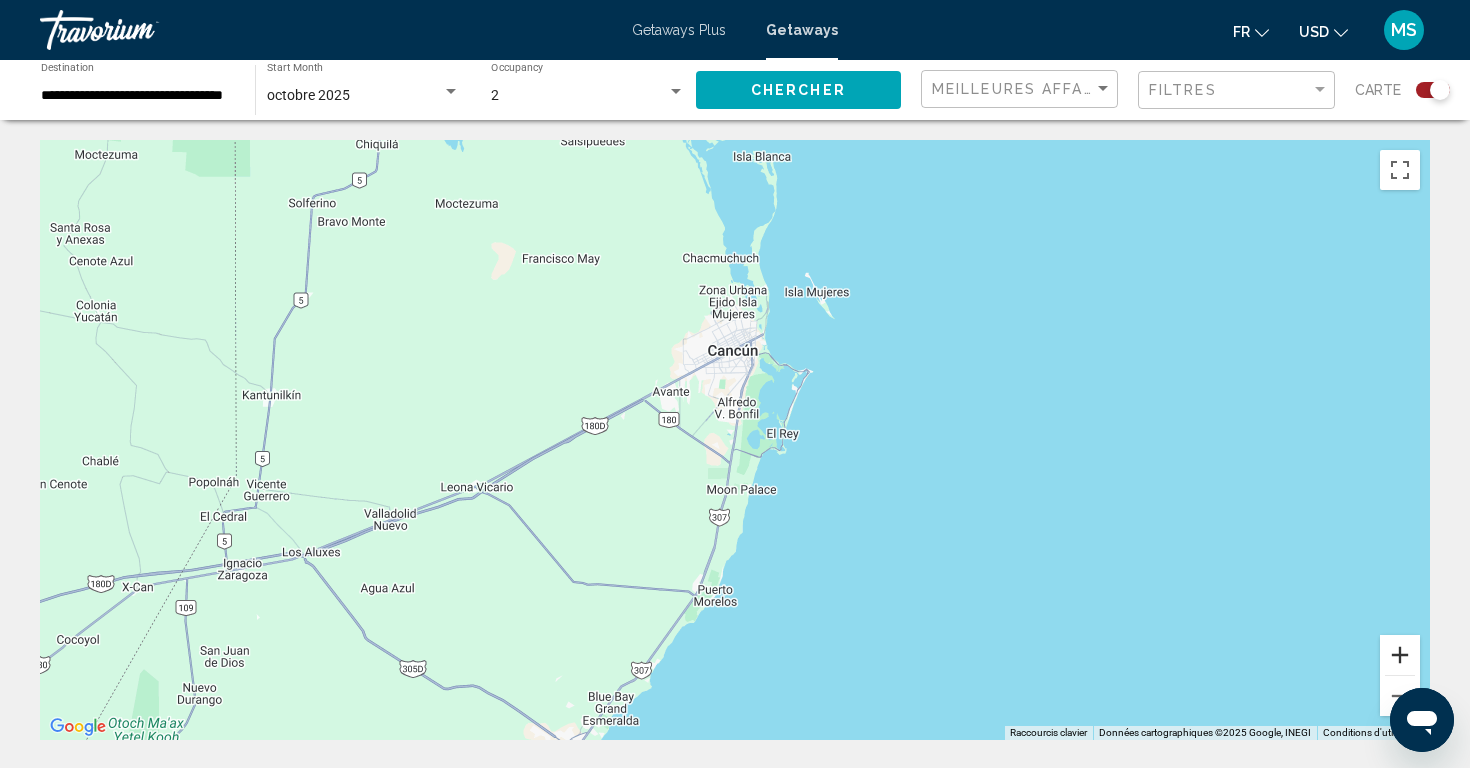 click at bounding box center (1400, 655) 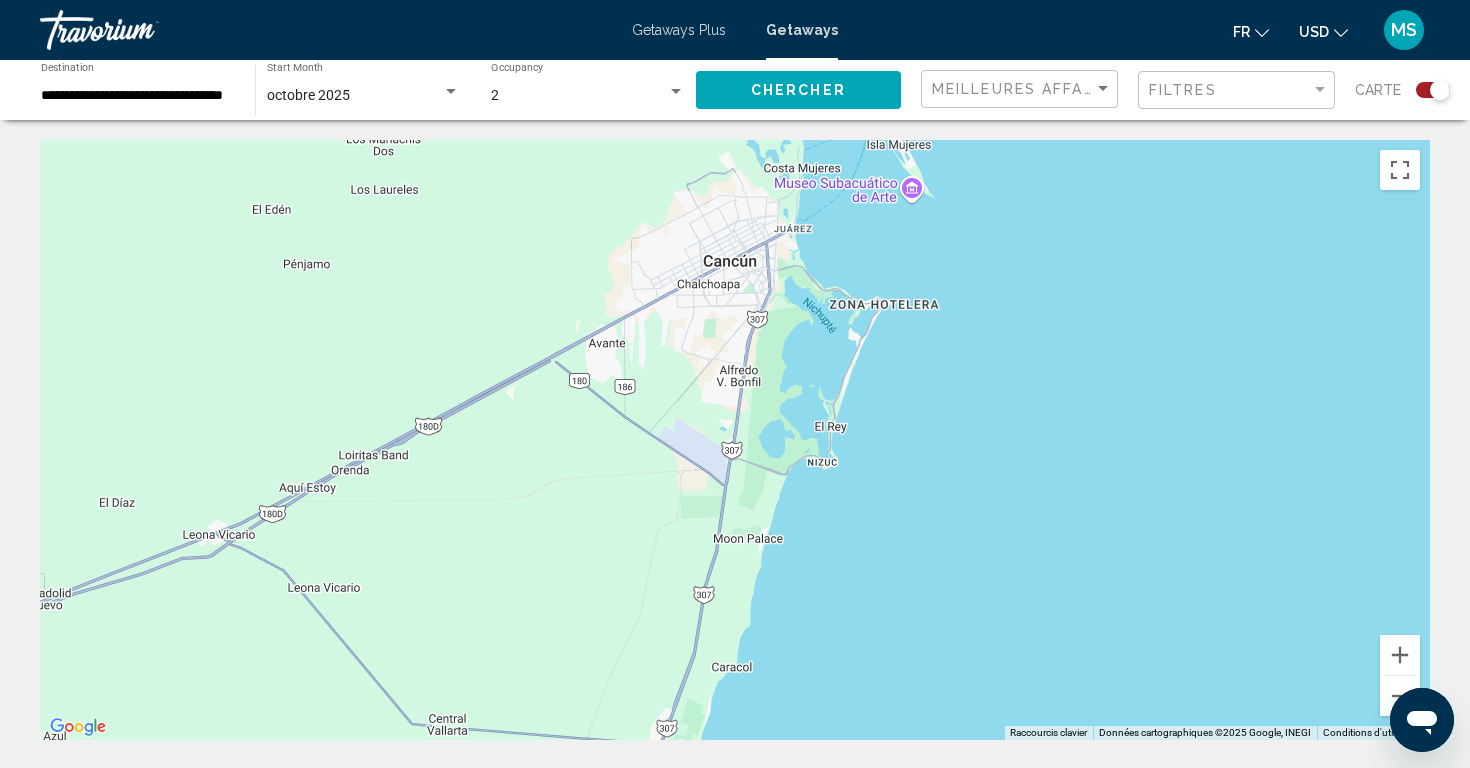 click at bounding box center [735, 440] 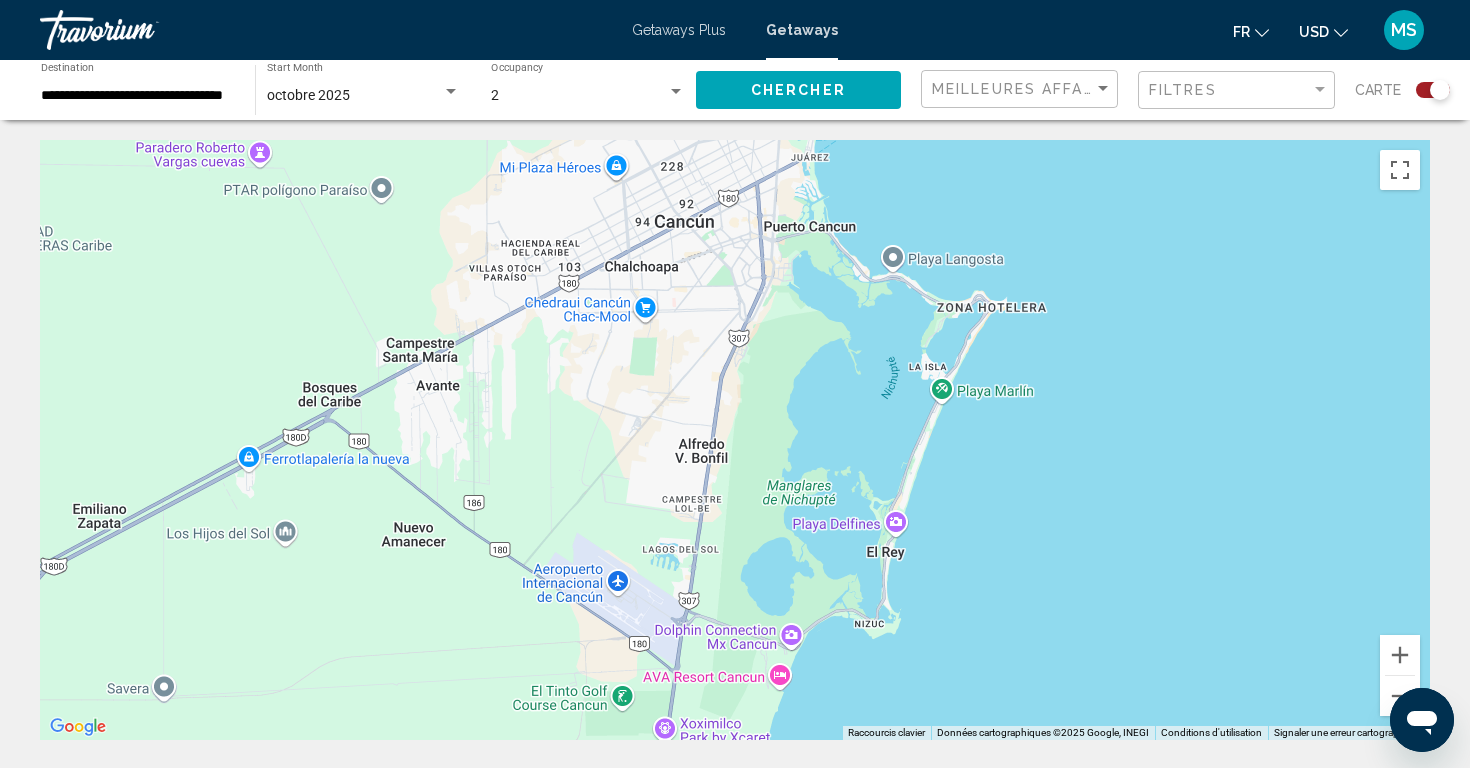 click on "**********" at bounding box center (138, 96) 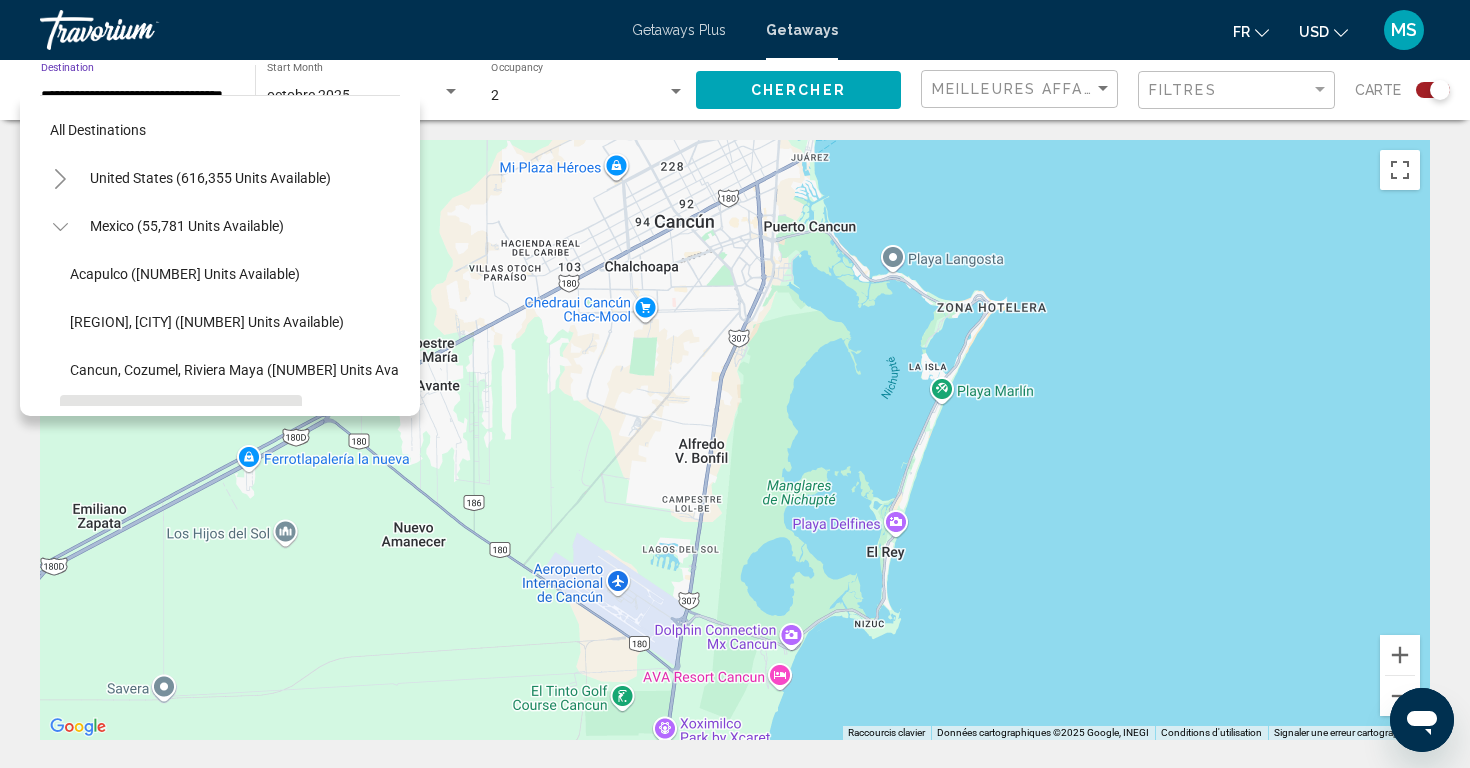 scroll, scrollTop: 167, scrollLeft: 0, axis: vertical 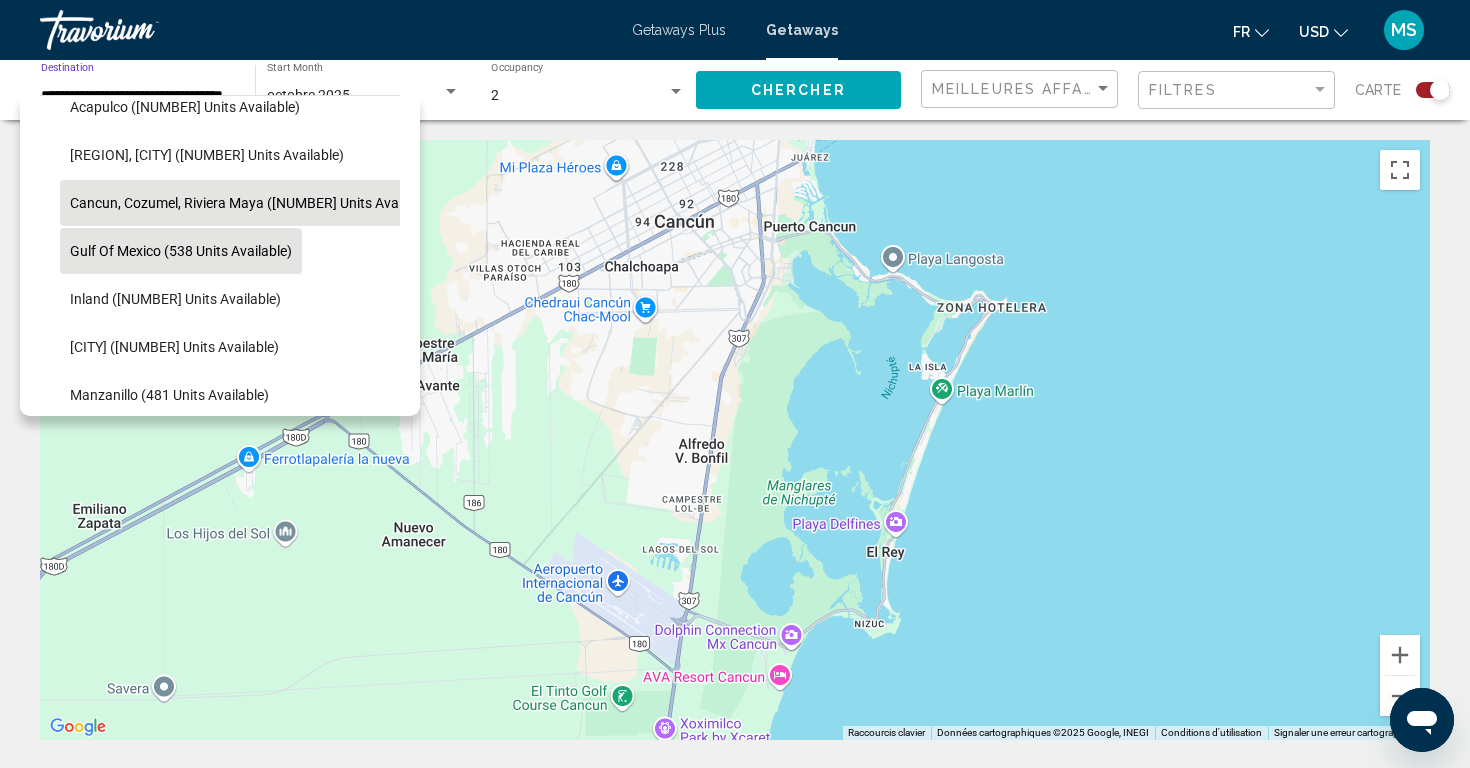 click on "Cancun, Cozumel, Riviera Maya ([NUMBER] units available)" 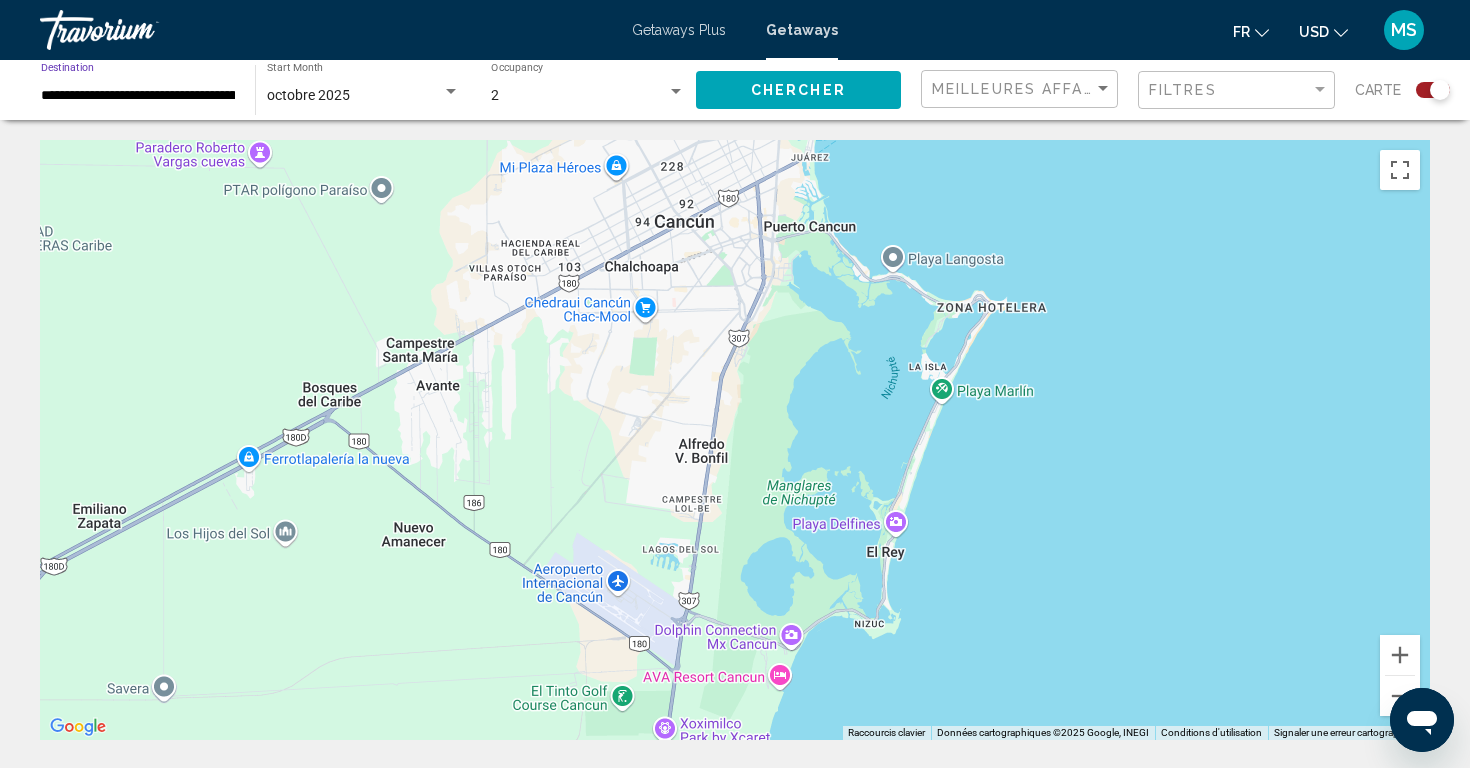 click on "Chercher" 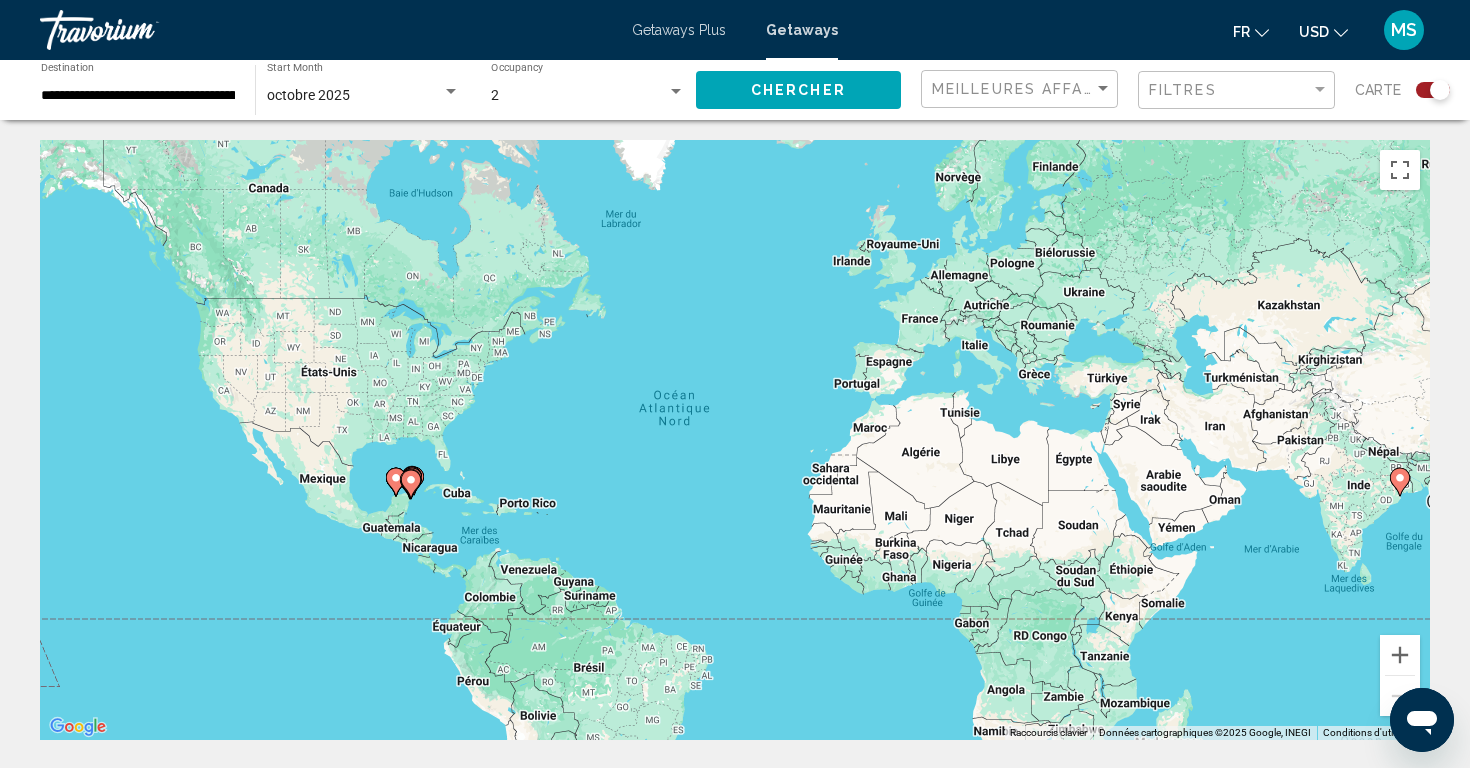 click 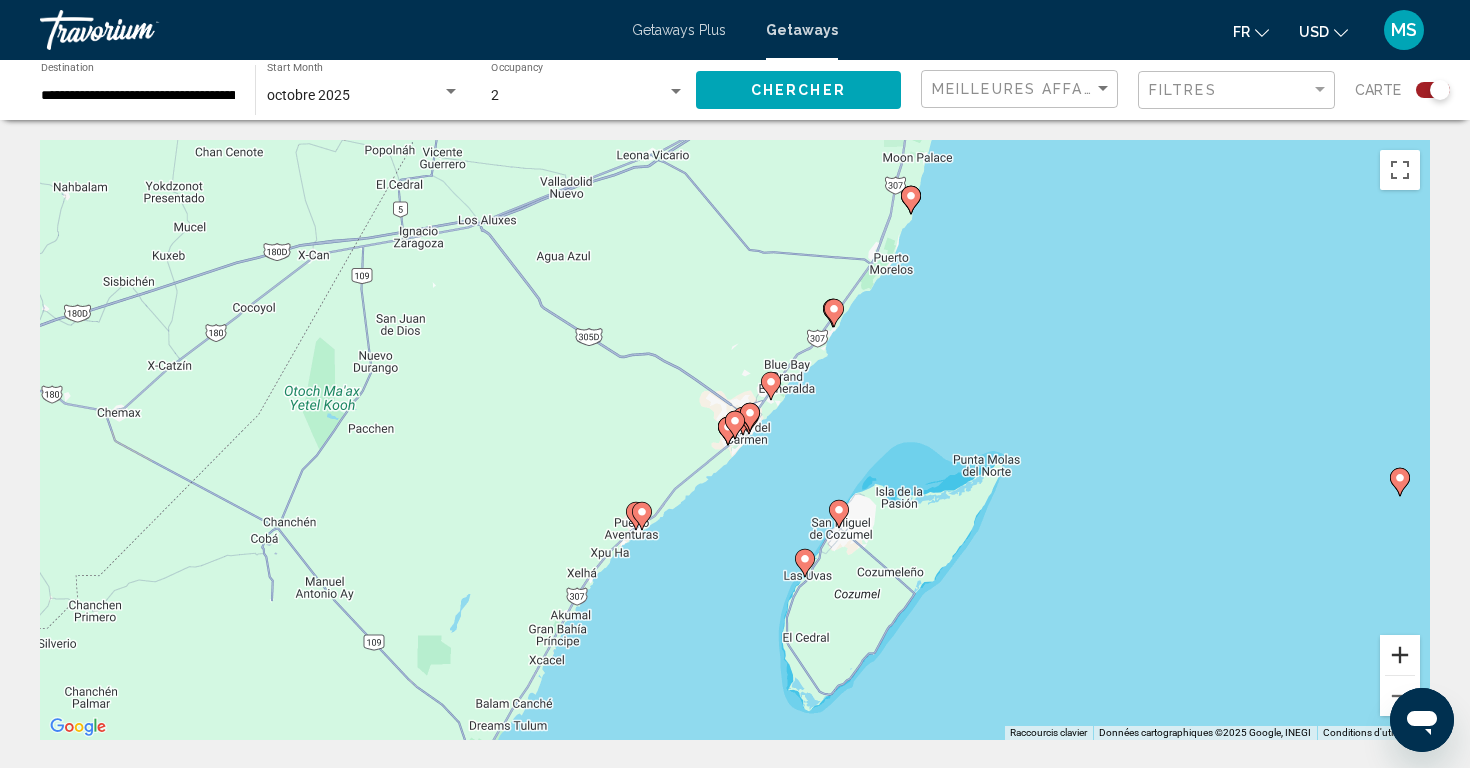 click at bounding box center [1400, 655] 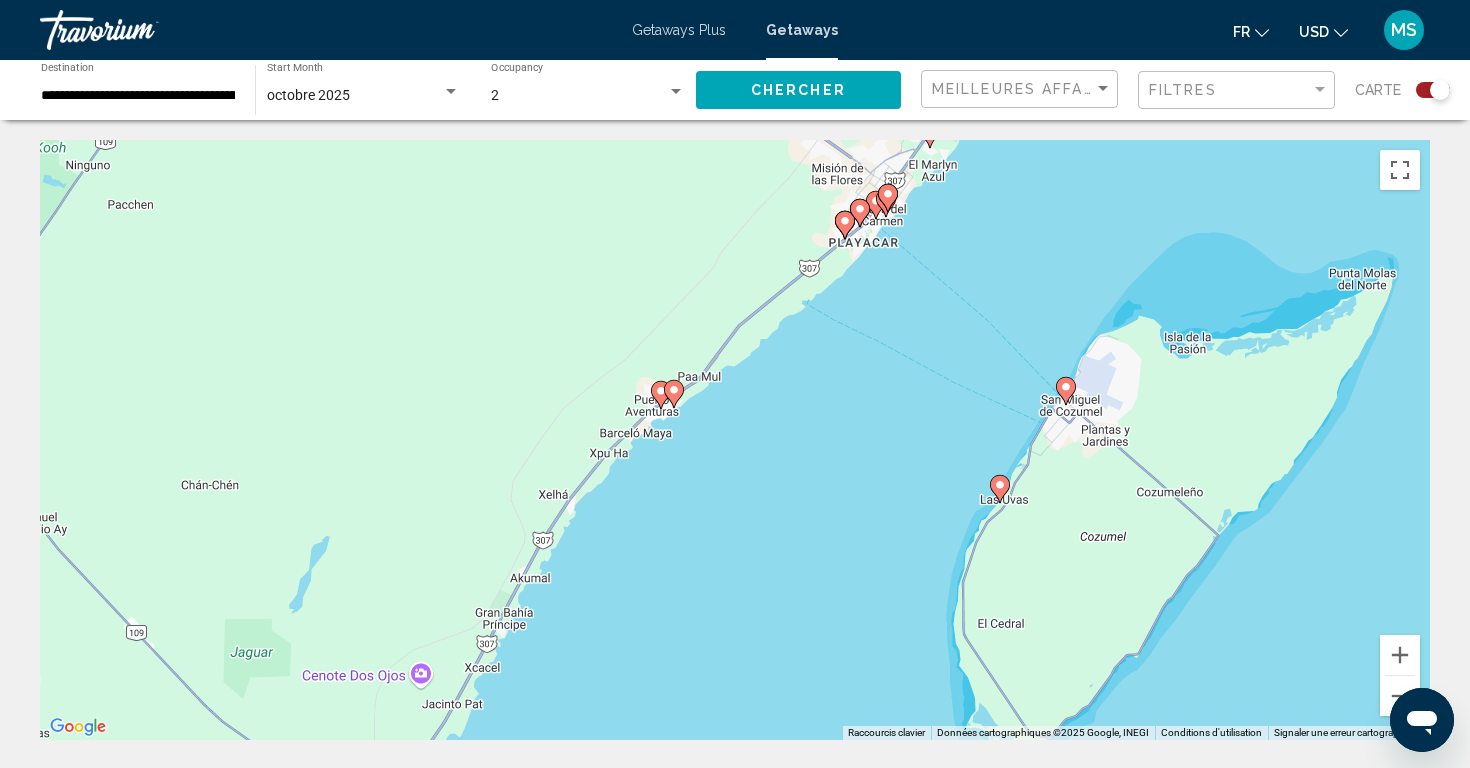 drag, startPoint x: 669, startPoint y: 614, endPoint x: 792, endPoint y: 405, distance: 242.50774 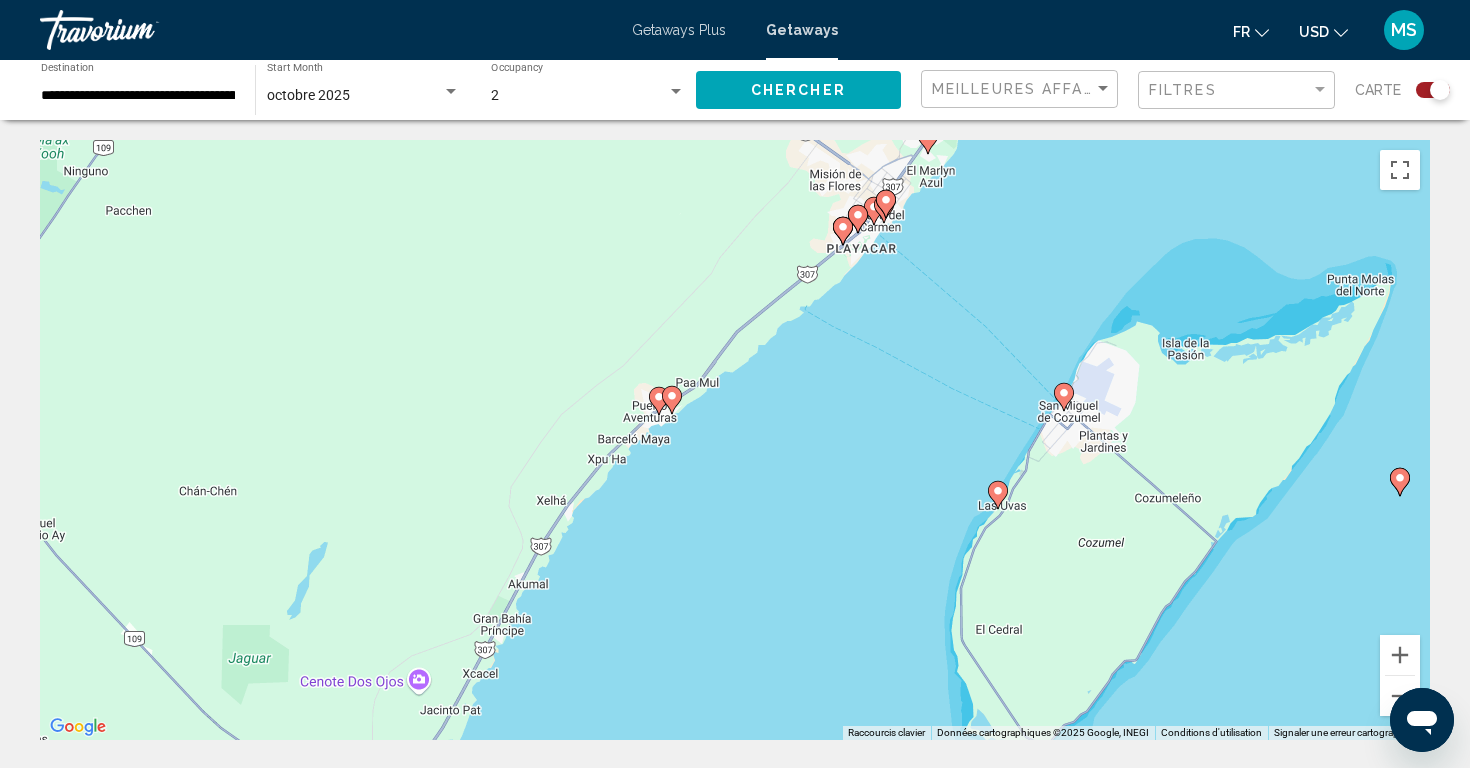 click 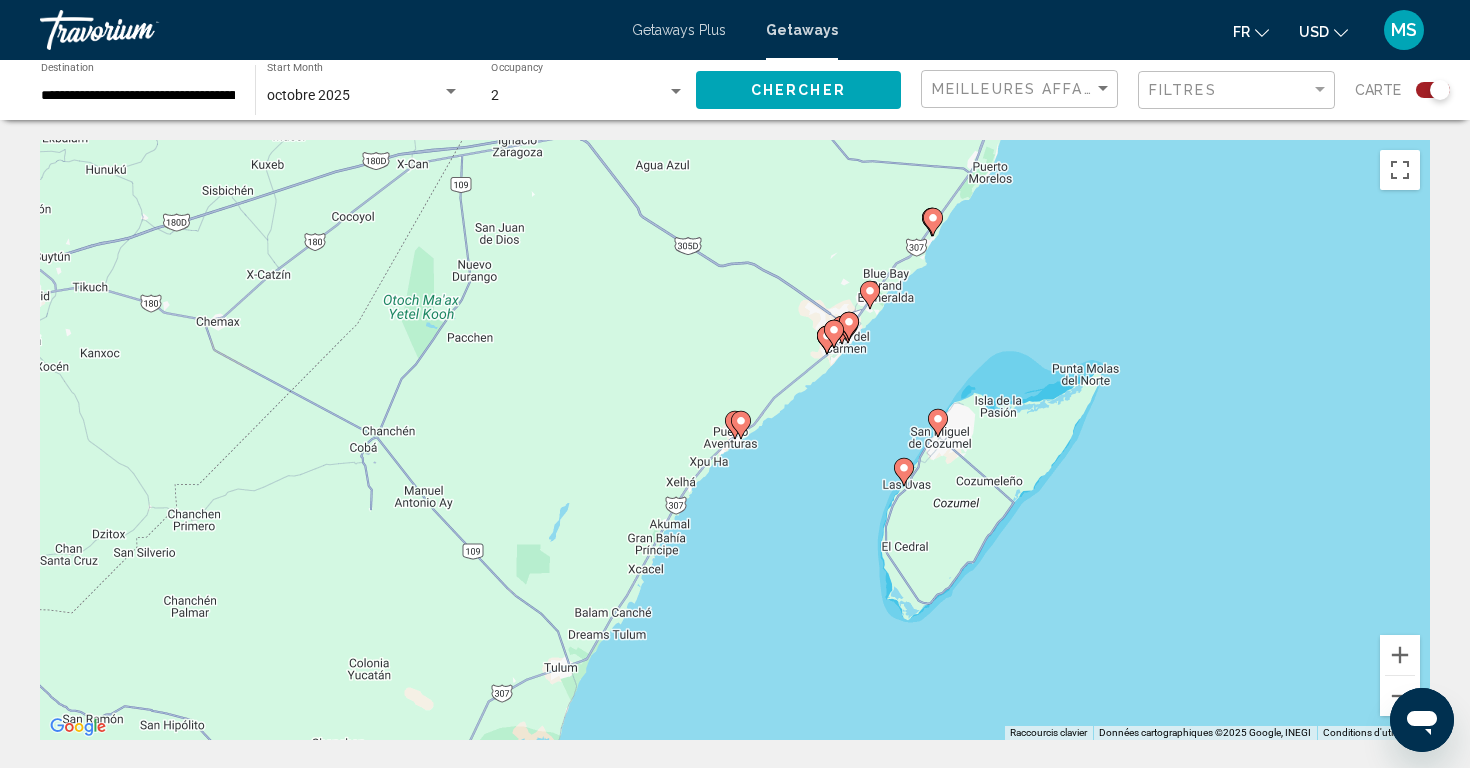 click 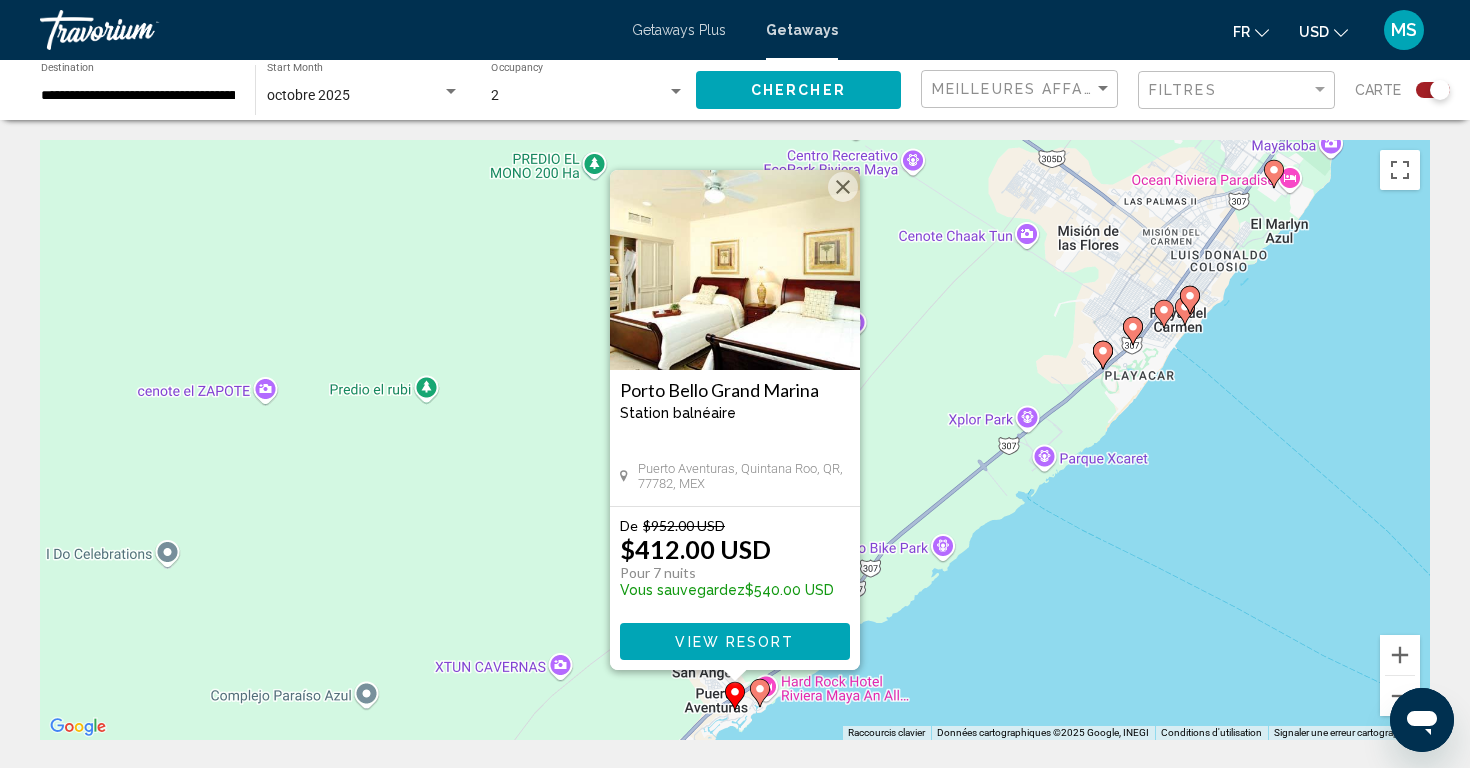 click 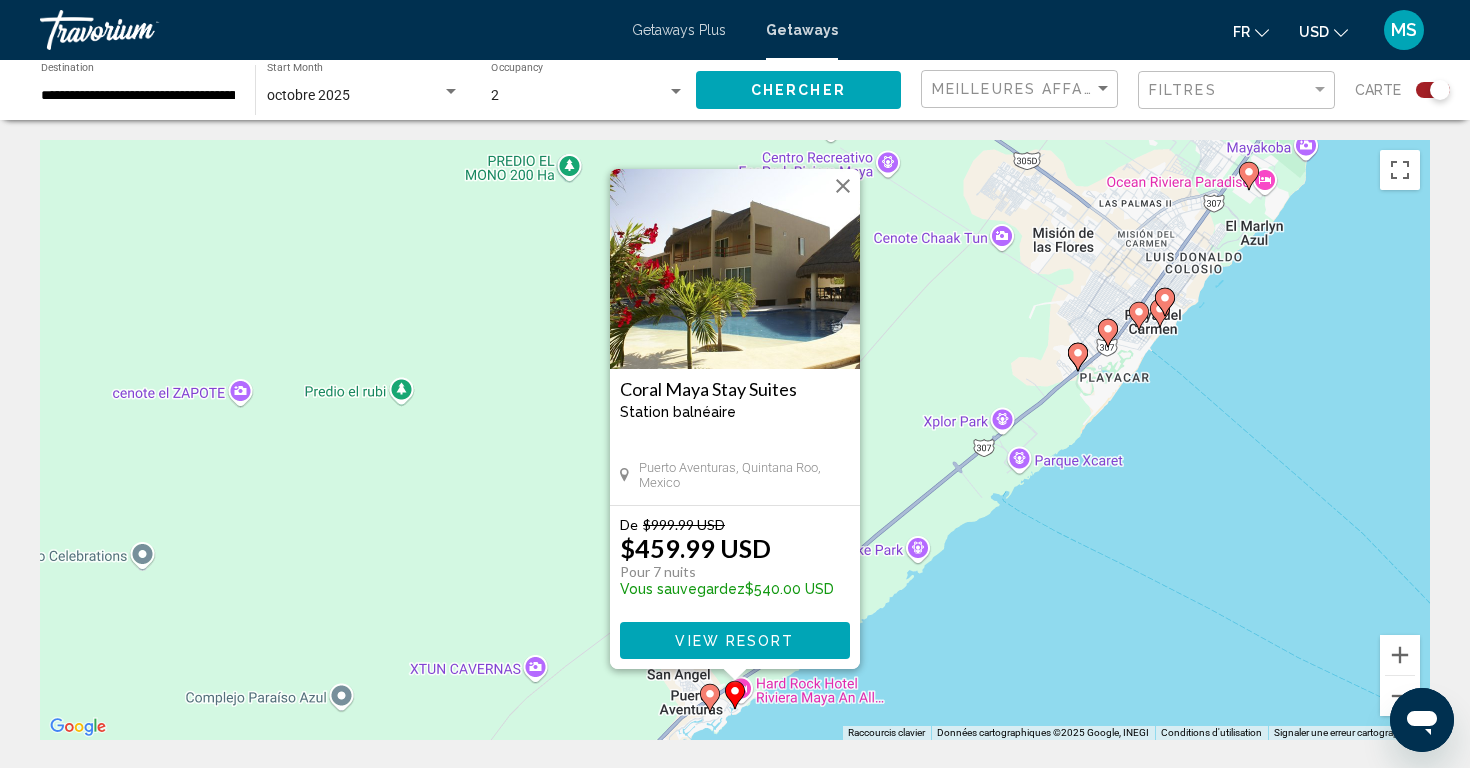 click at bounding box center [735, 269] 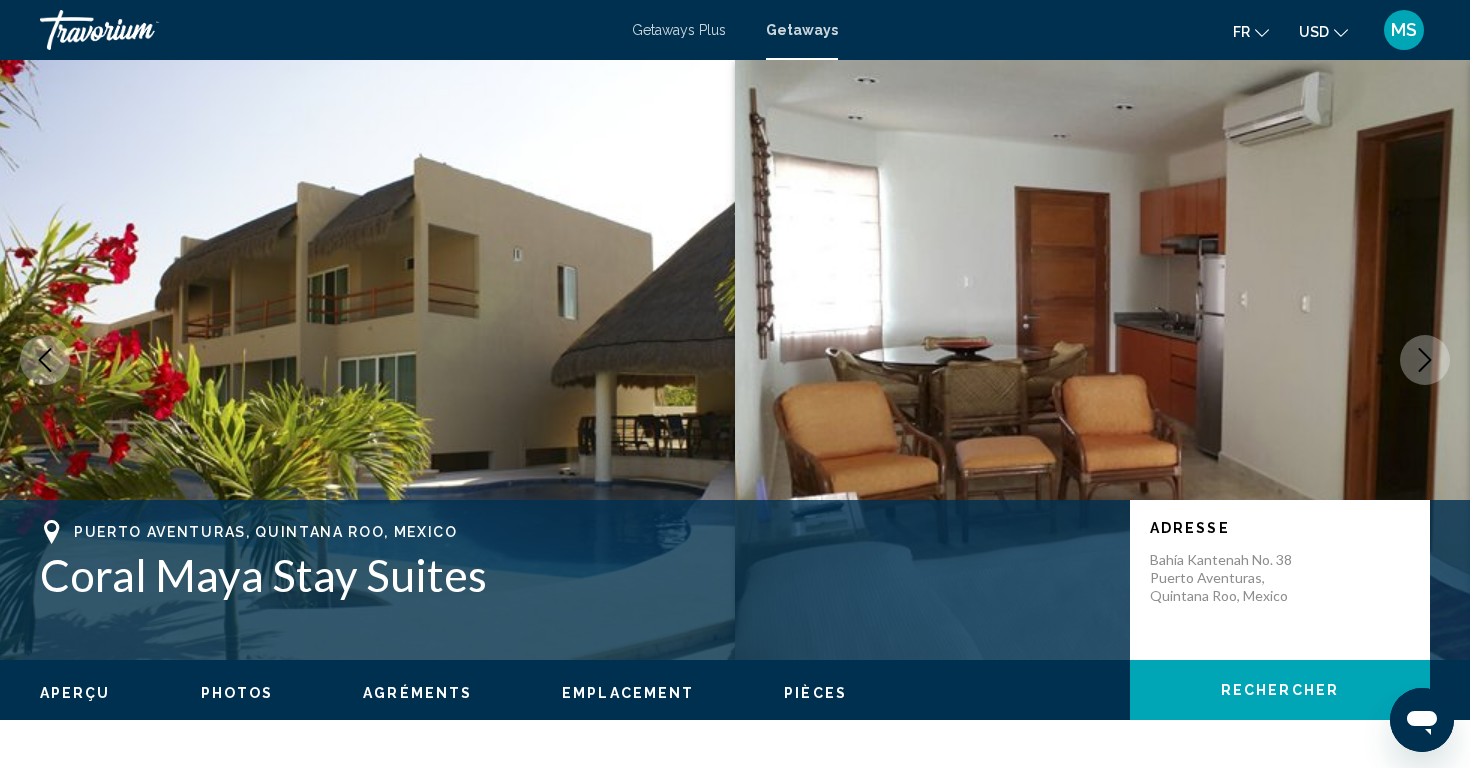 click 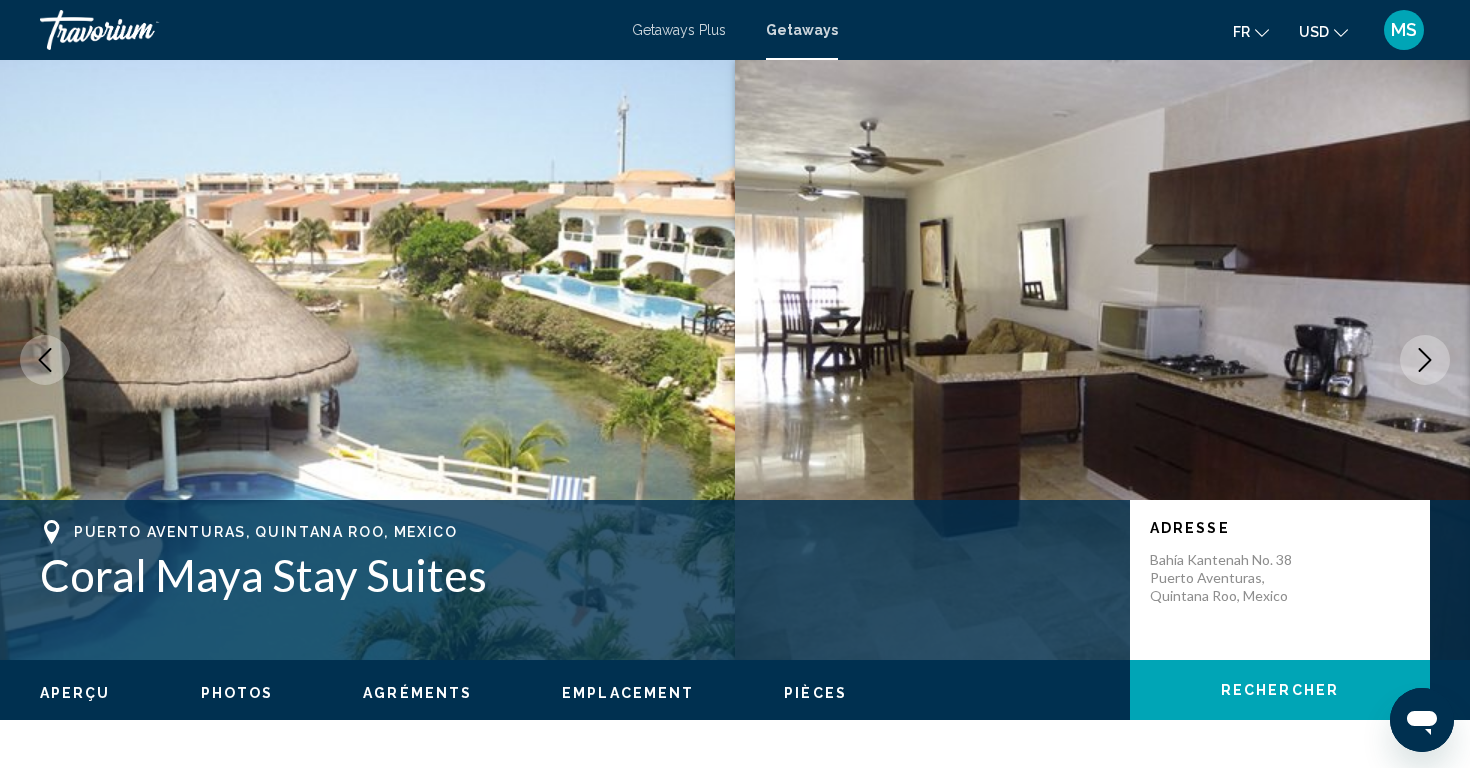 click 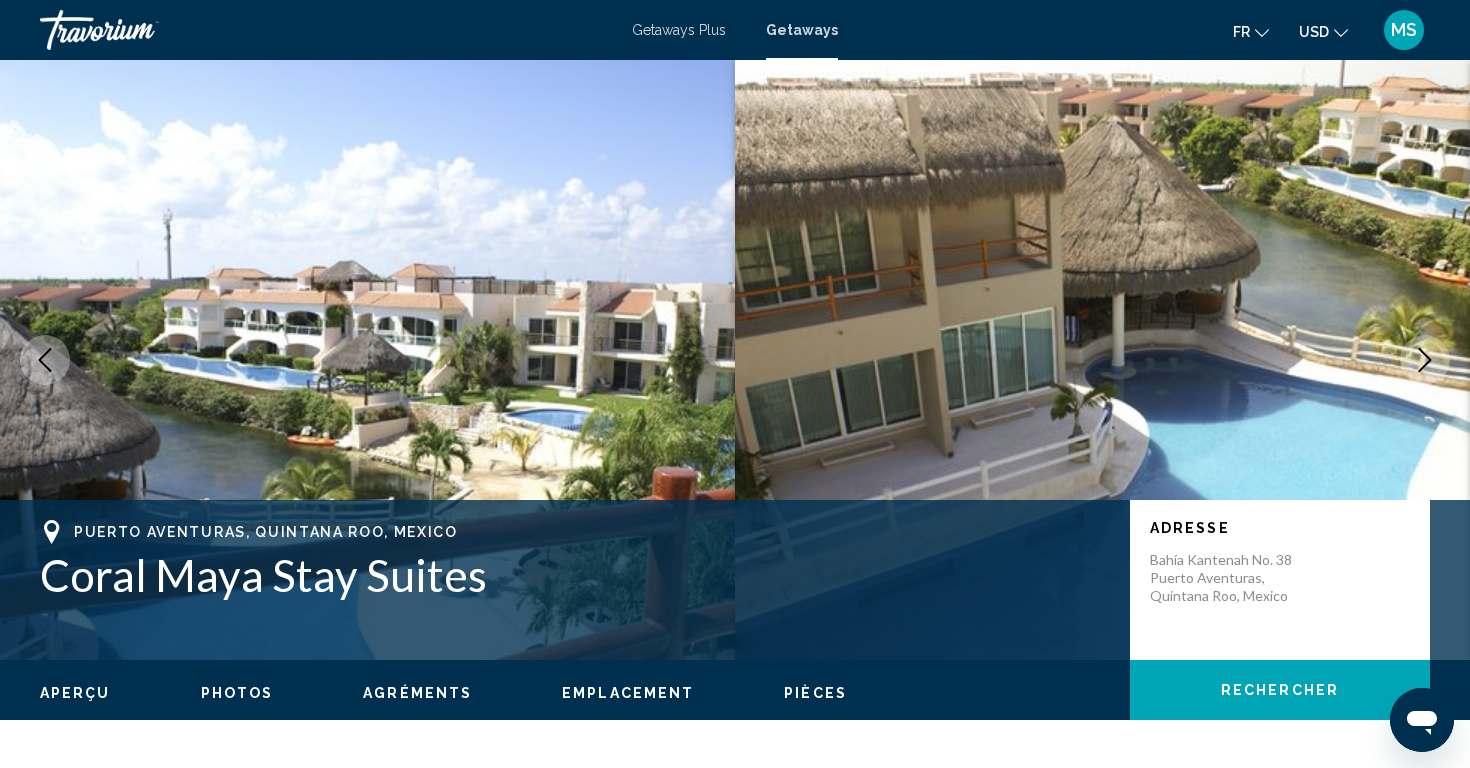 click 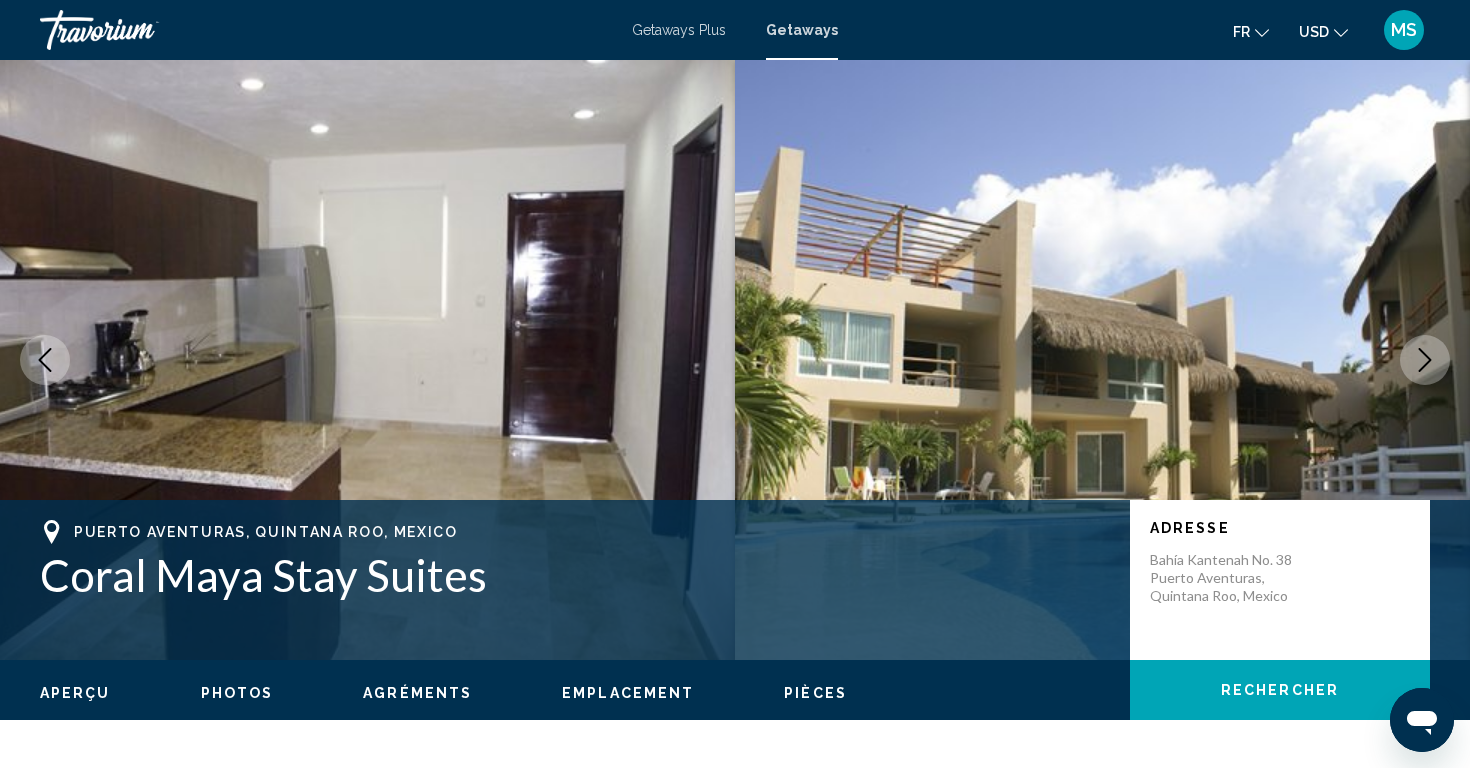 click 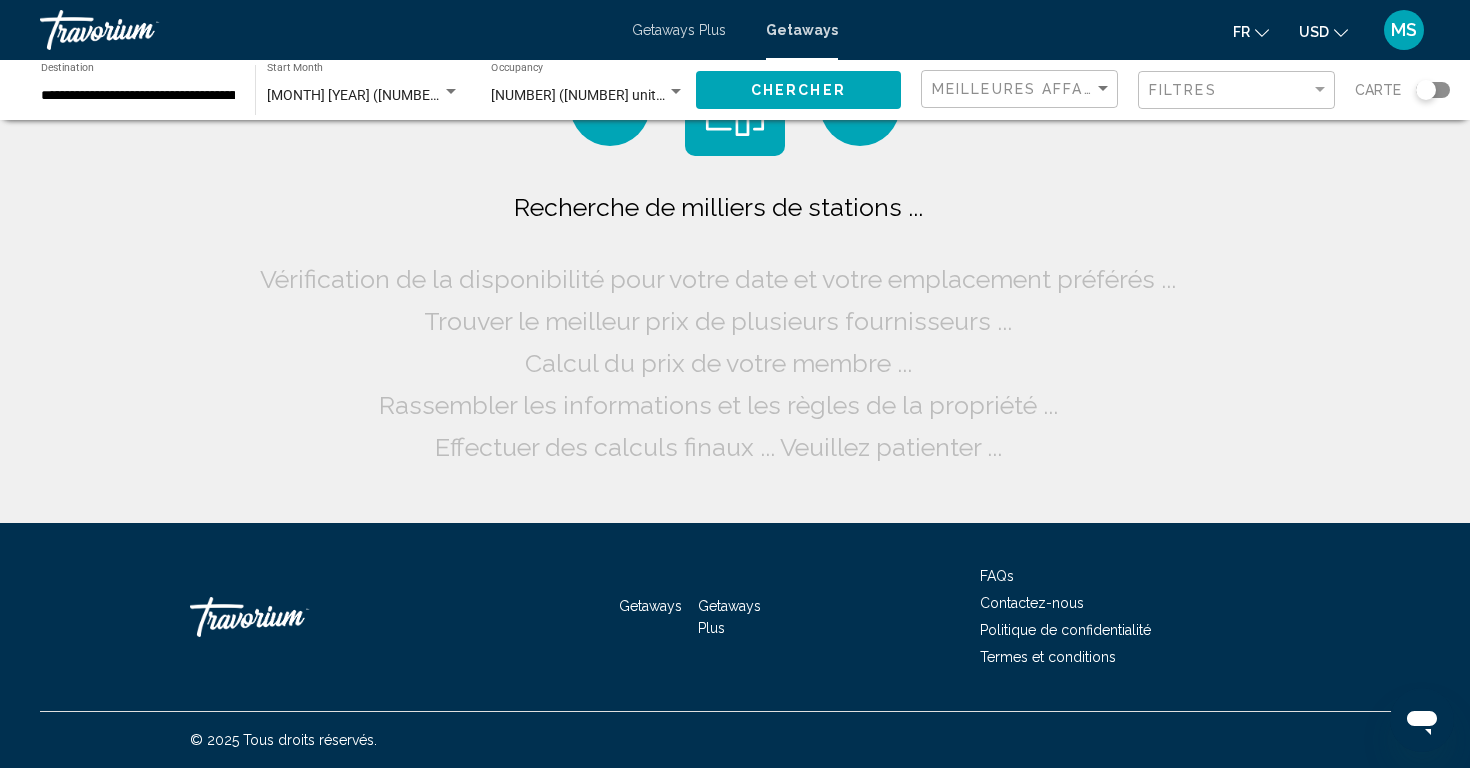 scroll, scrollTop: 0, scrollLeft: 0, axis: both 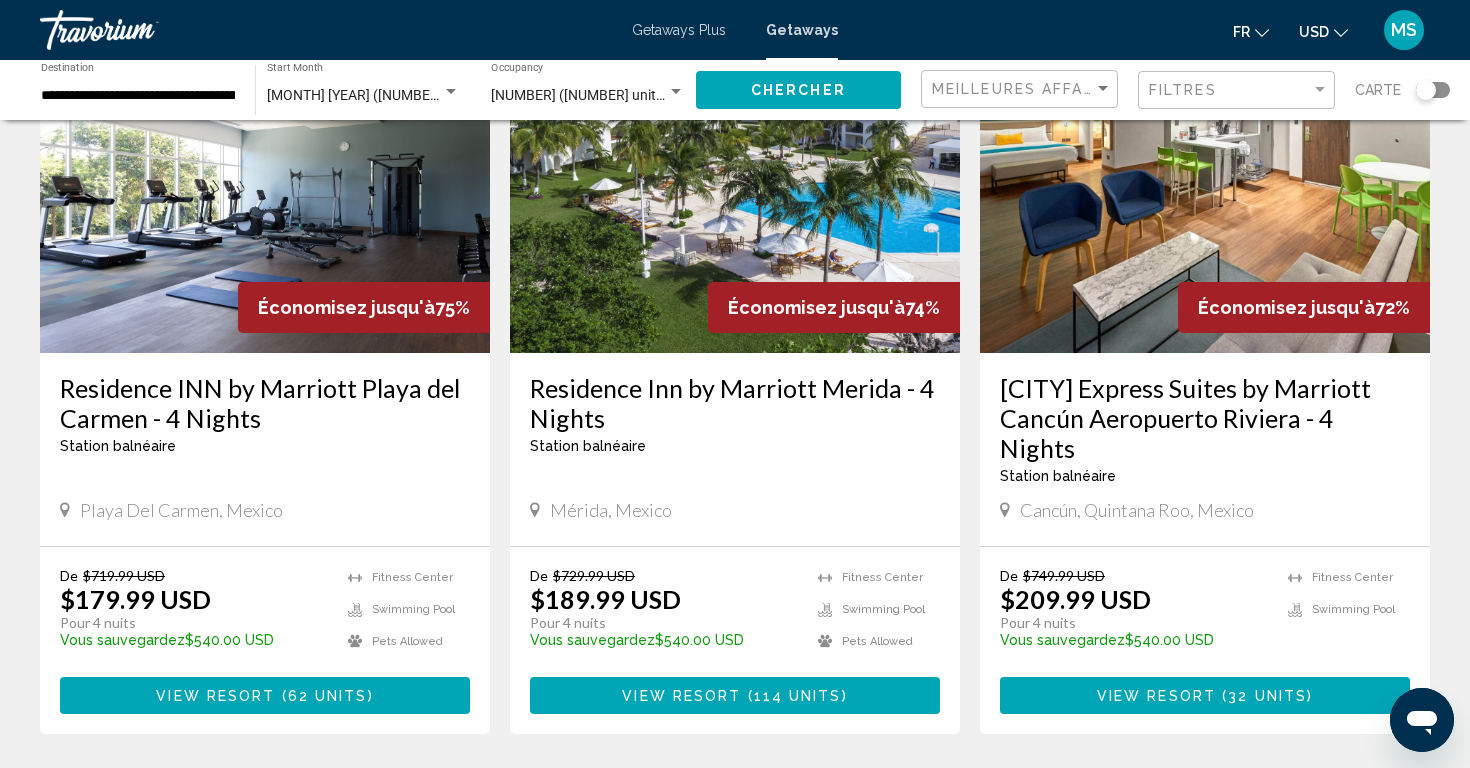 click on "page  2" at bounding box center (665, 794) 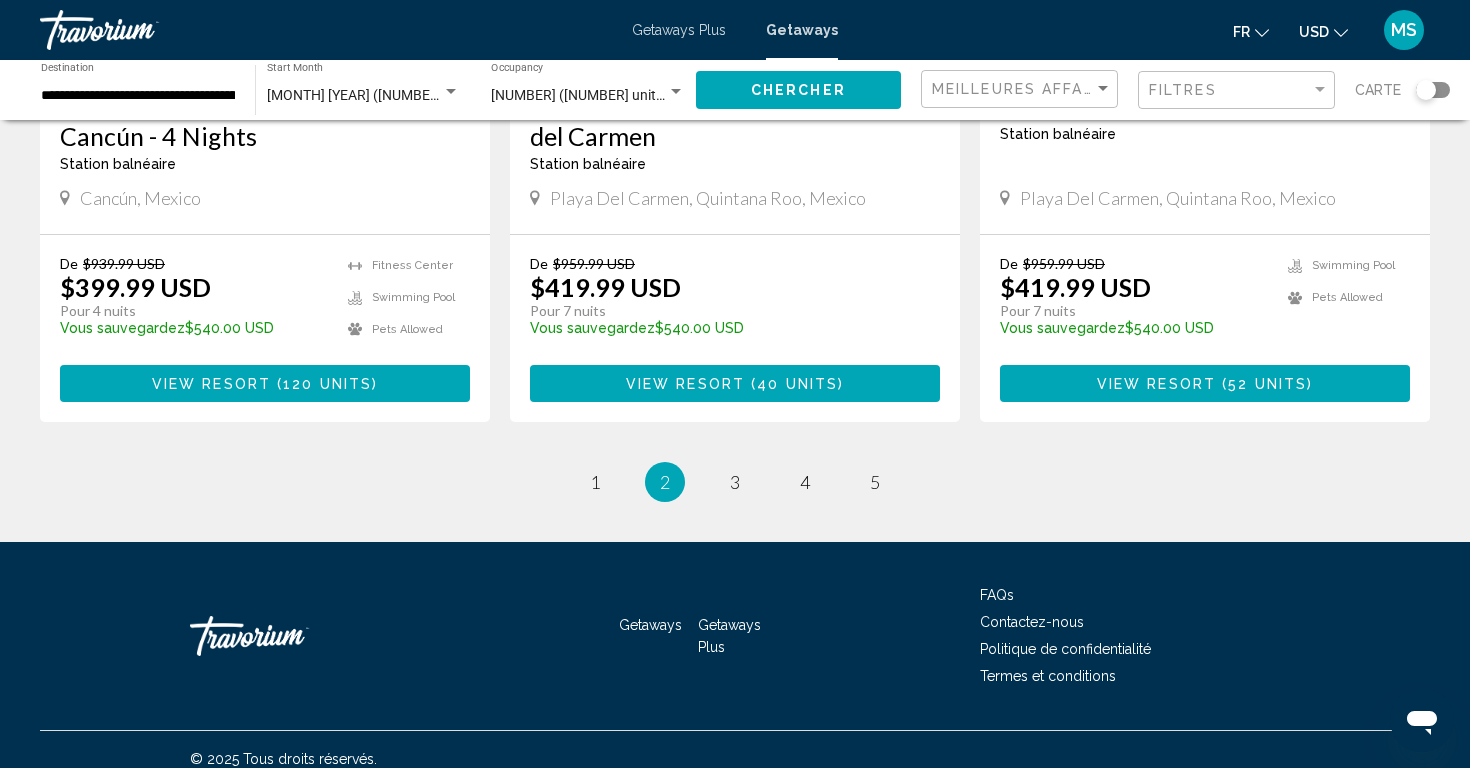 scroll, scrollTop: 2562, scrollLeft: 0, axis: vertical 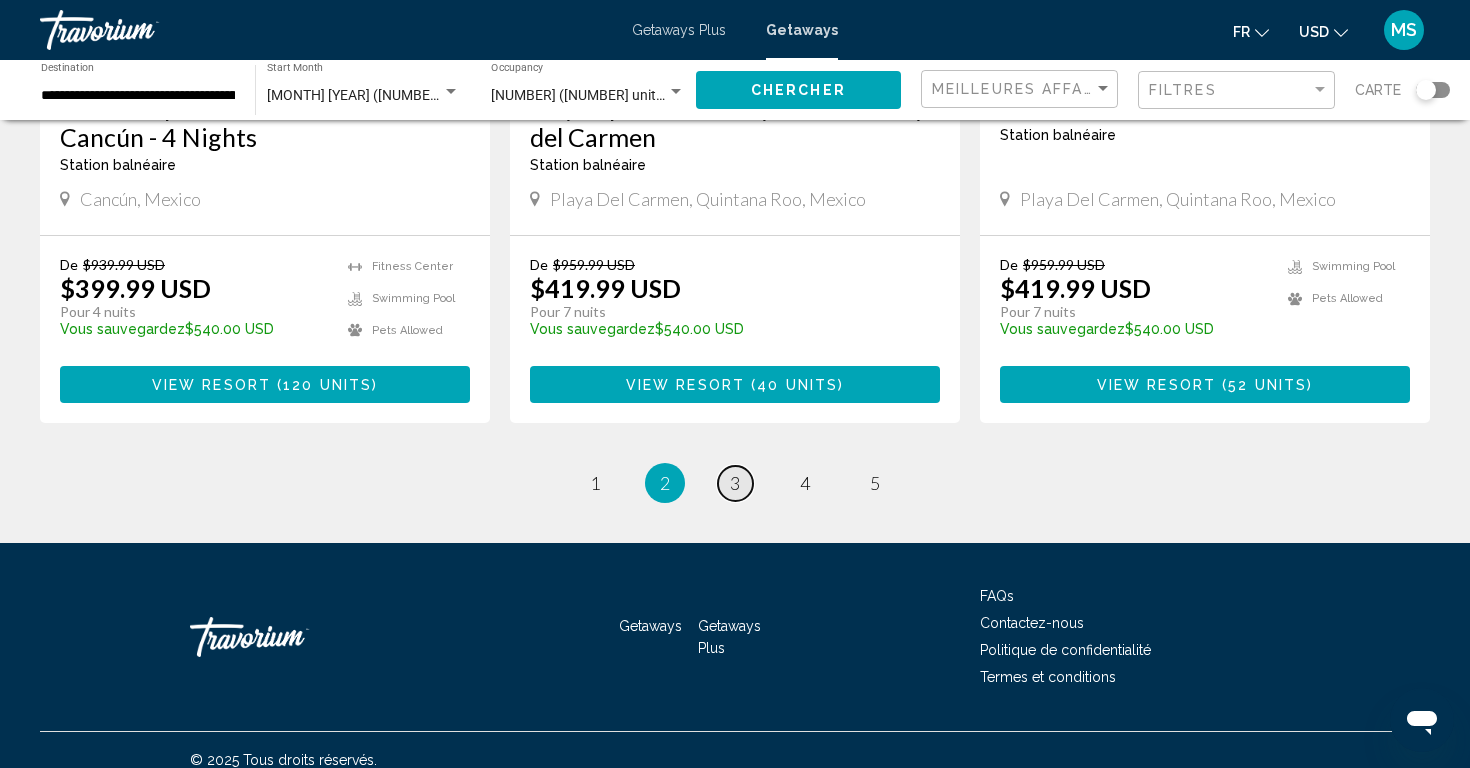 click on "page  3" at bounding box center (735, 483) 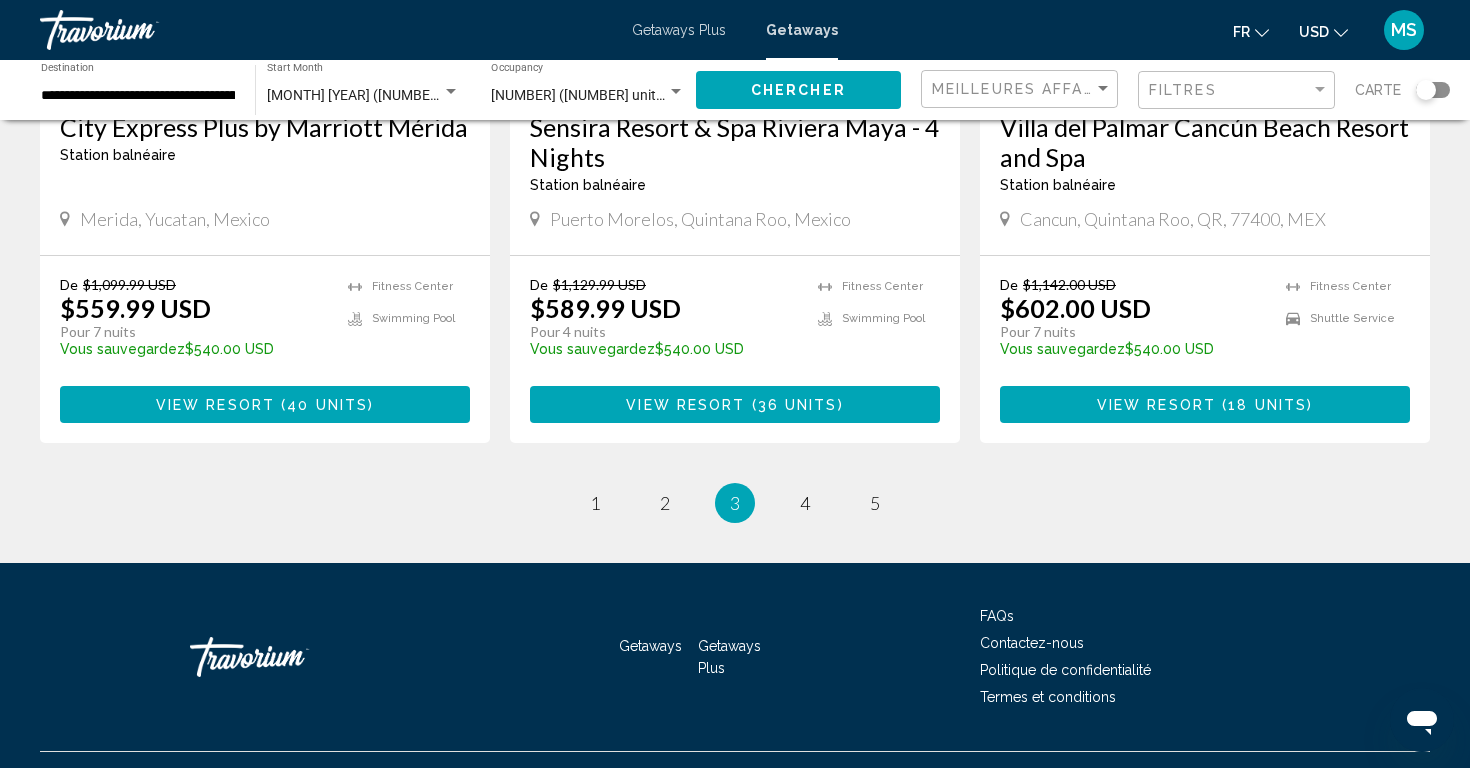 scroll, scrollTop: 2522, scrollLeft: 0, axis: vertical 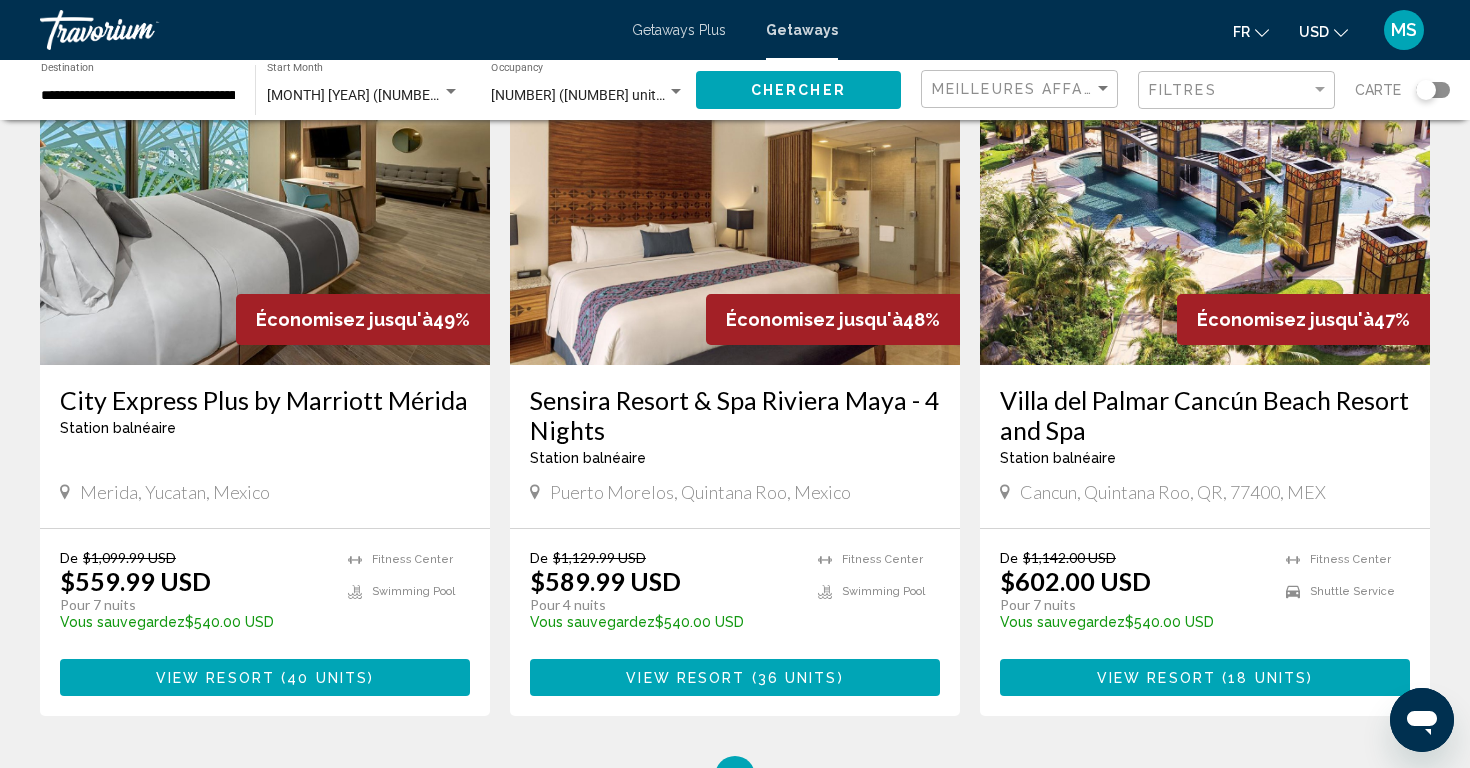 click at bounding box center (1205, 205) 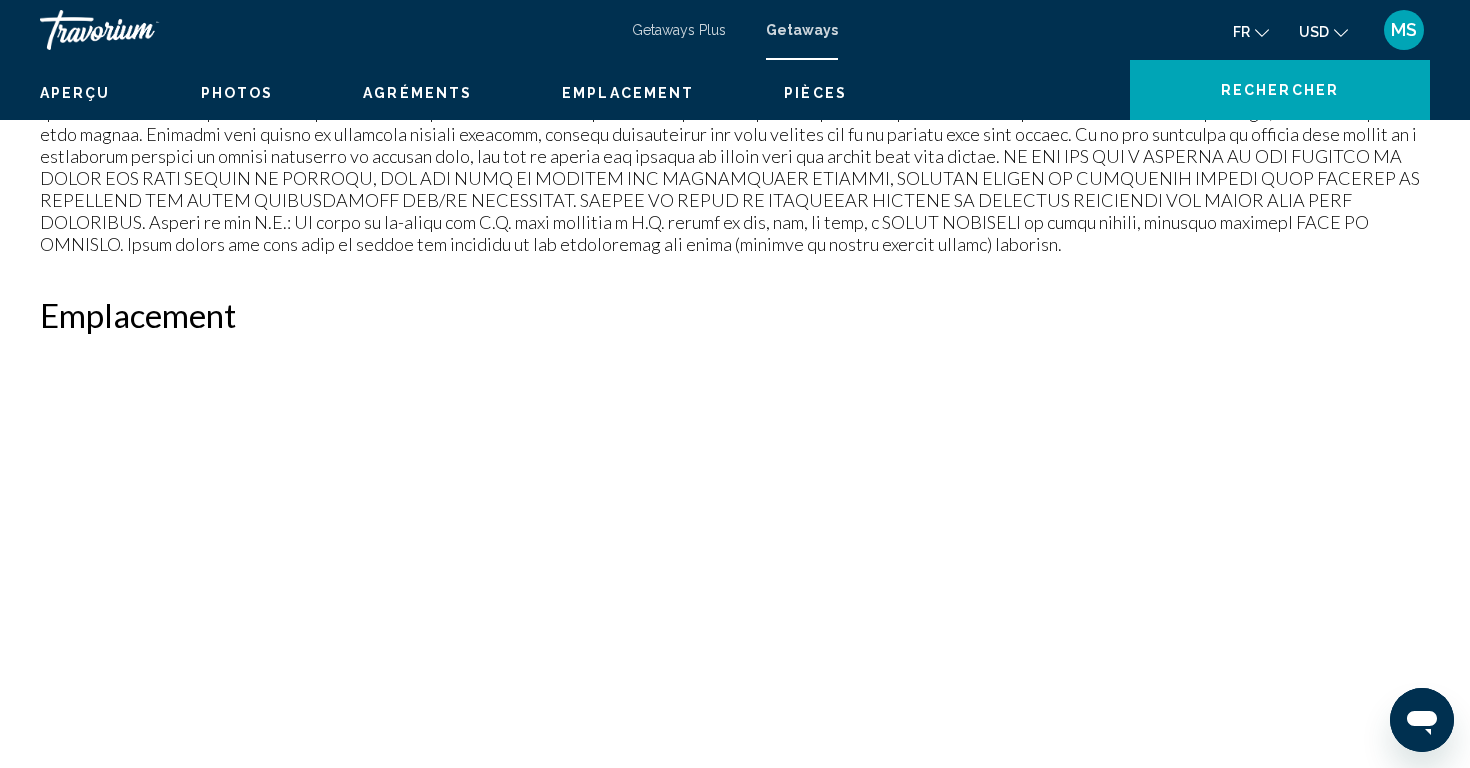 scroll, scrollTop: 0, scrollLeft: 0, axis: both 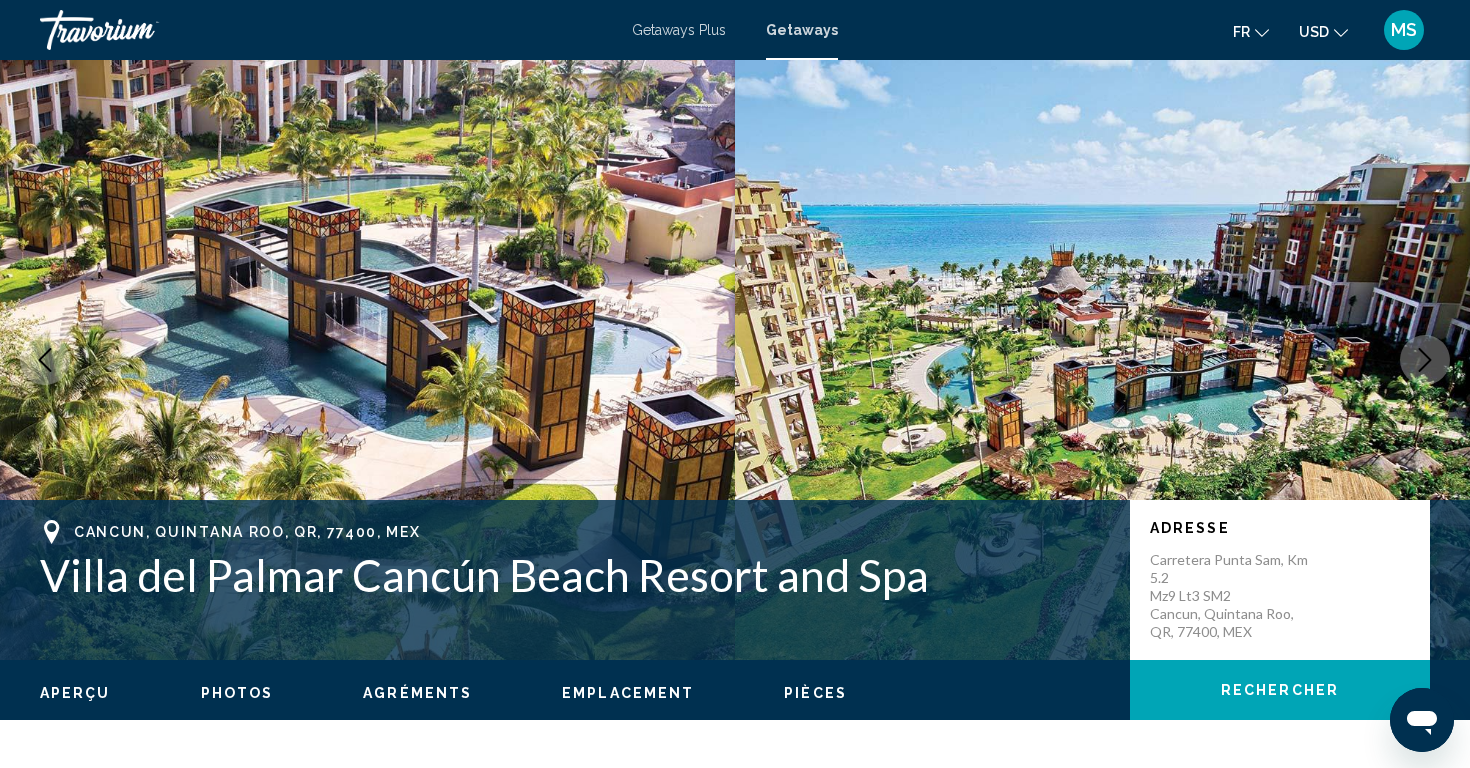 click 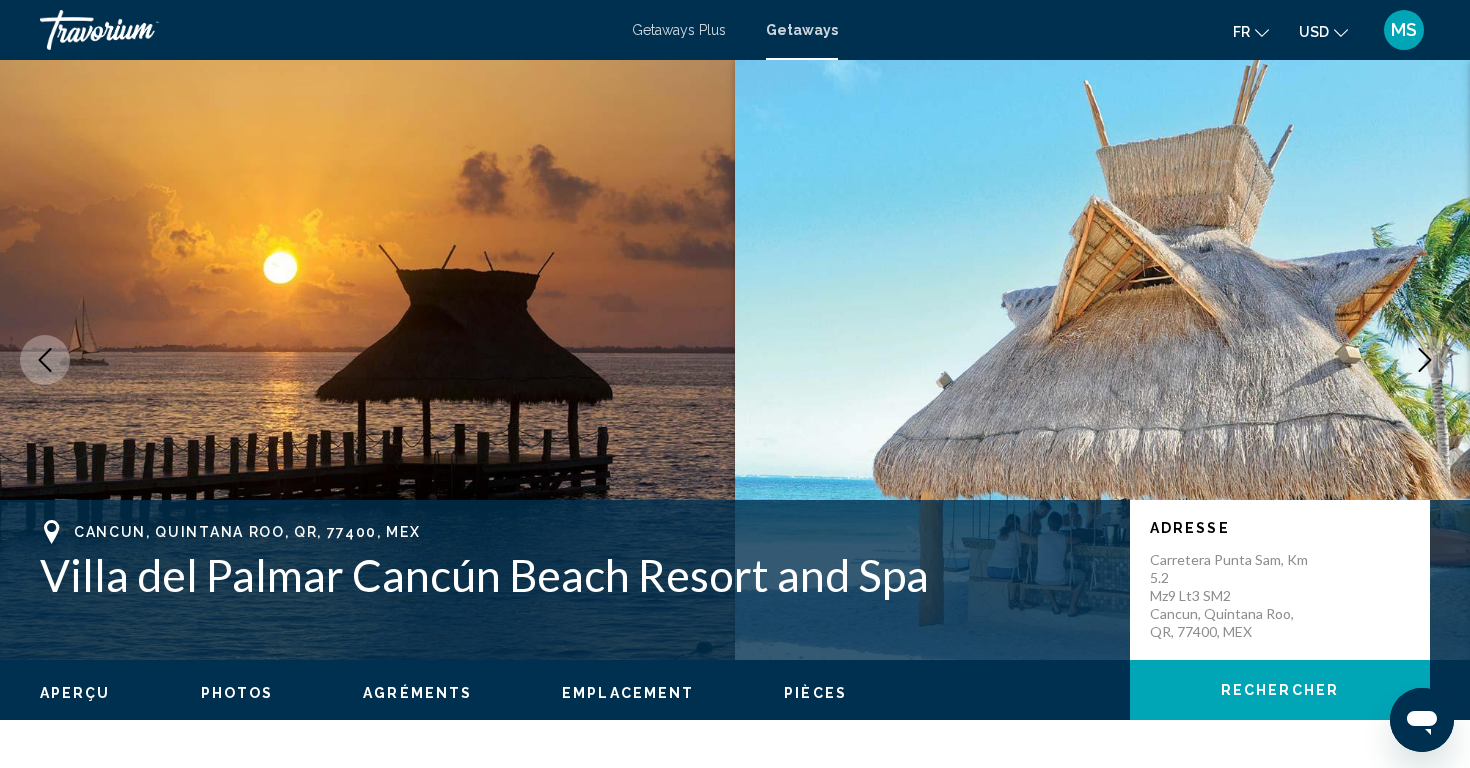 click 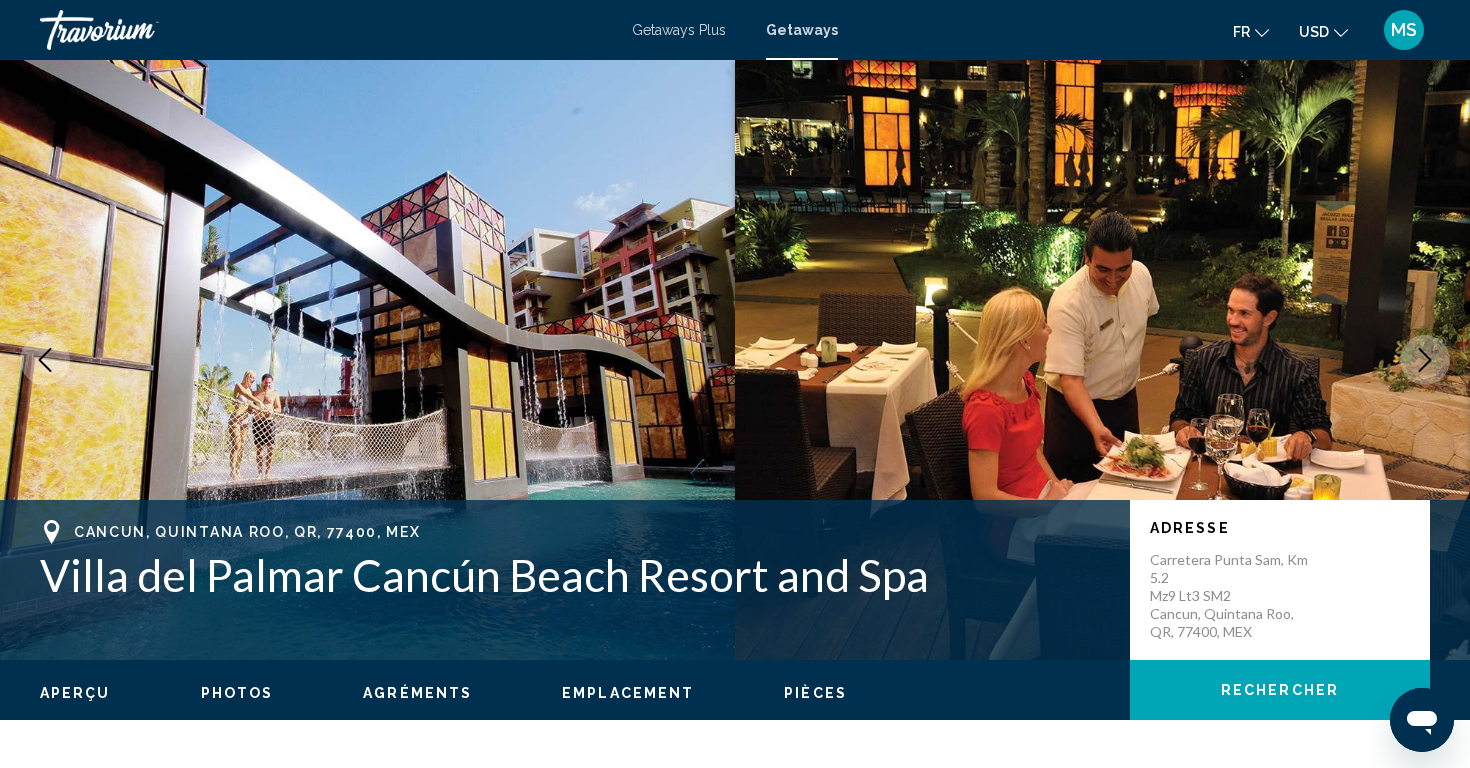 click 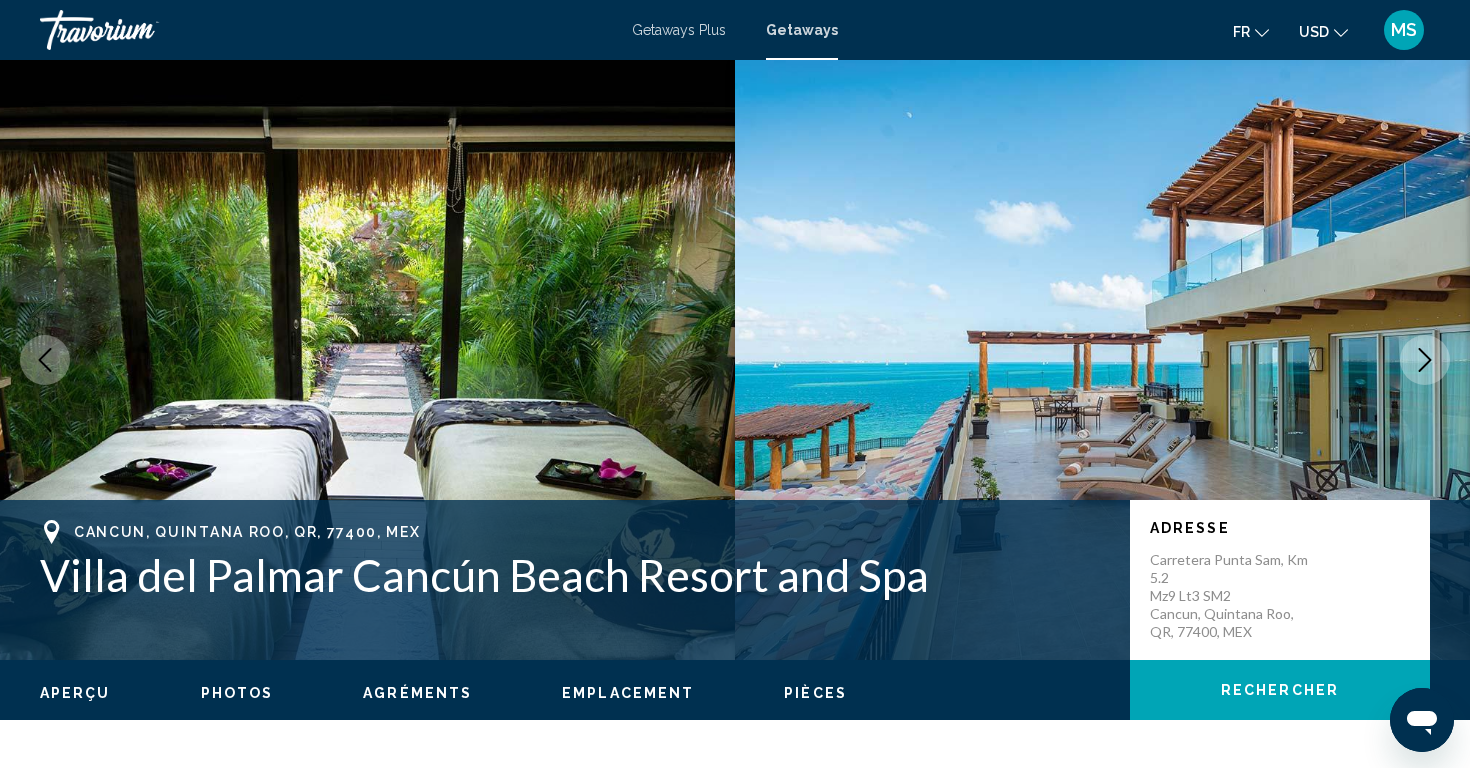 click 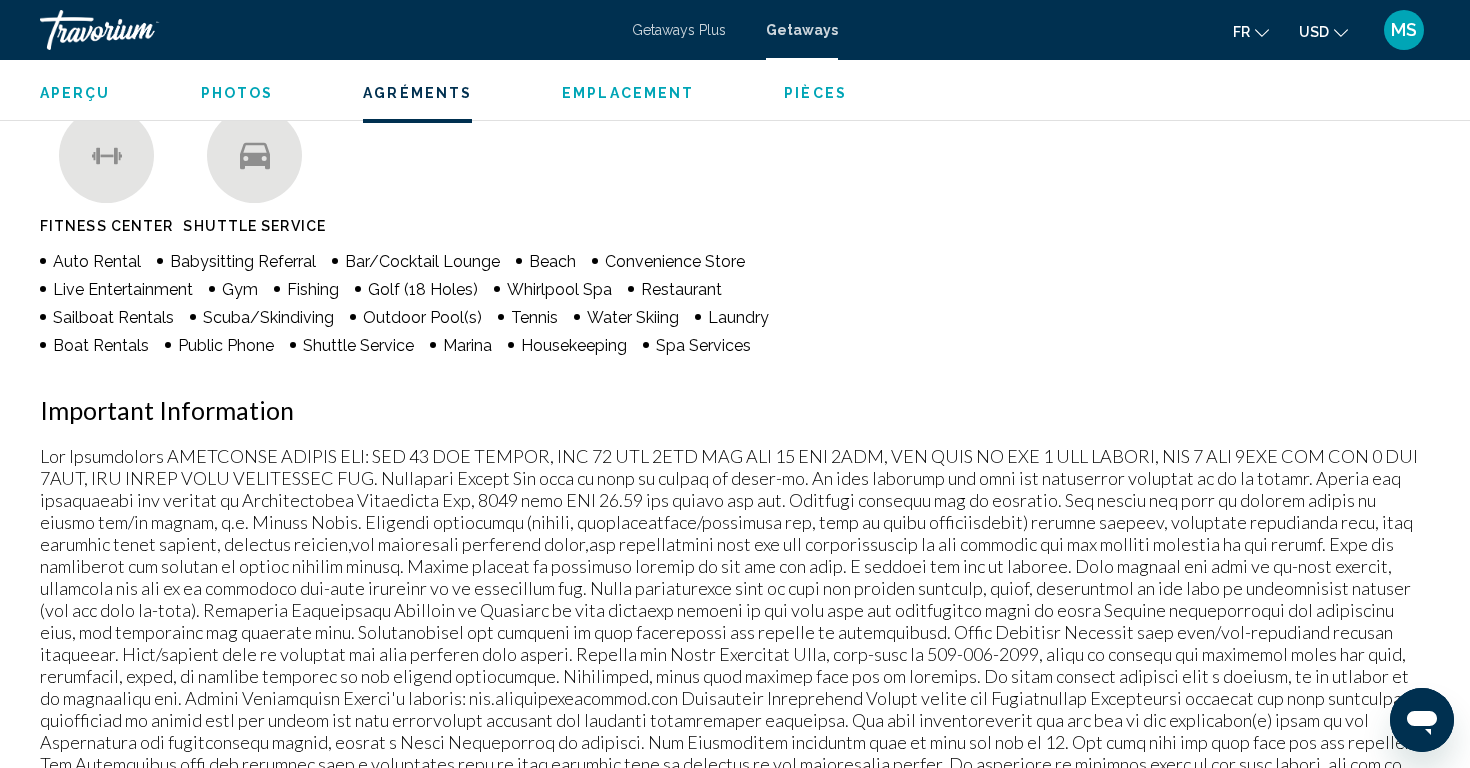 scroll, scrollTop: 1378, scrollLeft: 0, axis: vertical 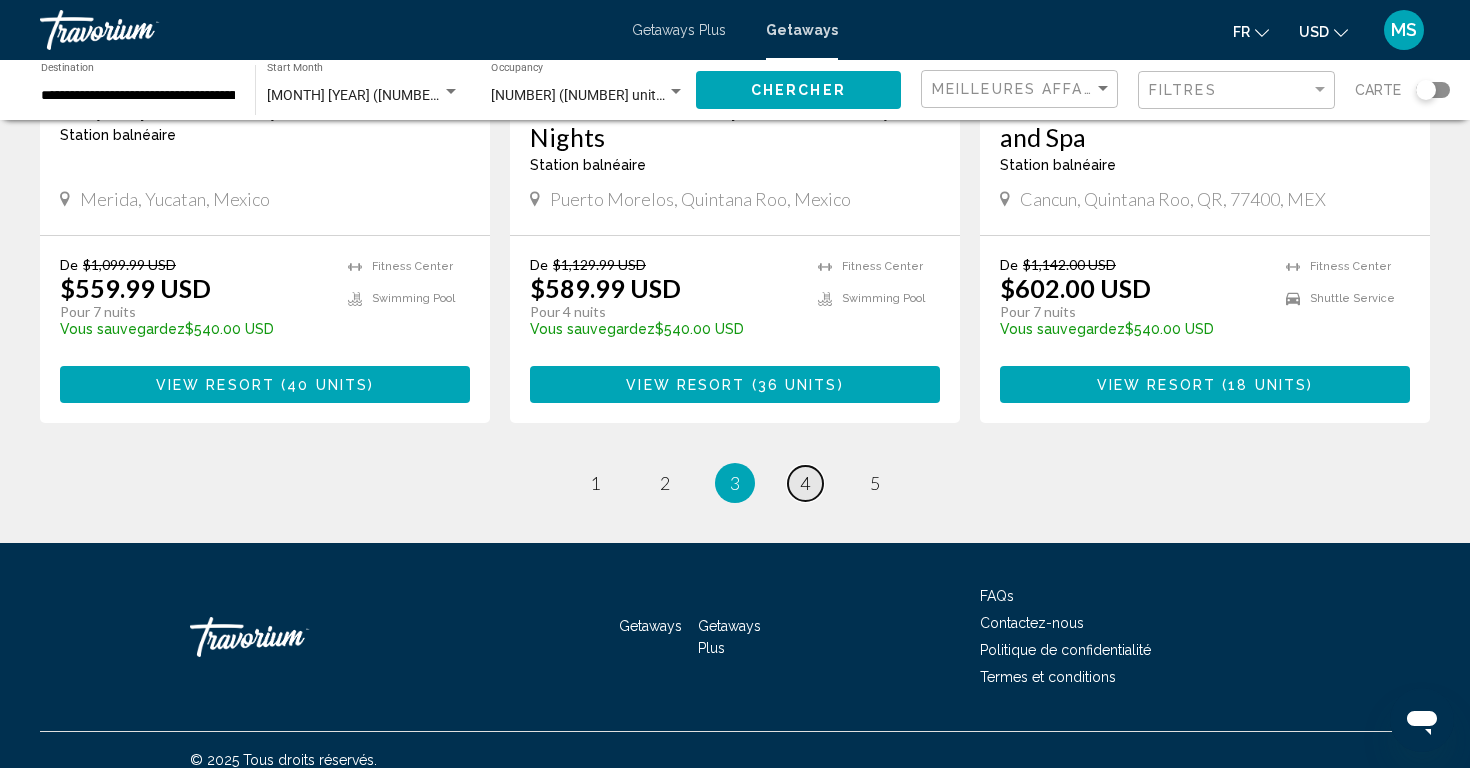 click on "4" at bounding box center [805, 483] 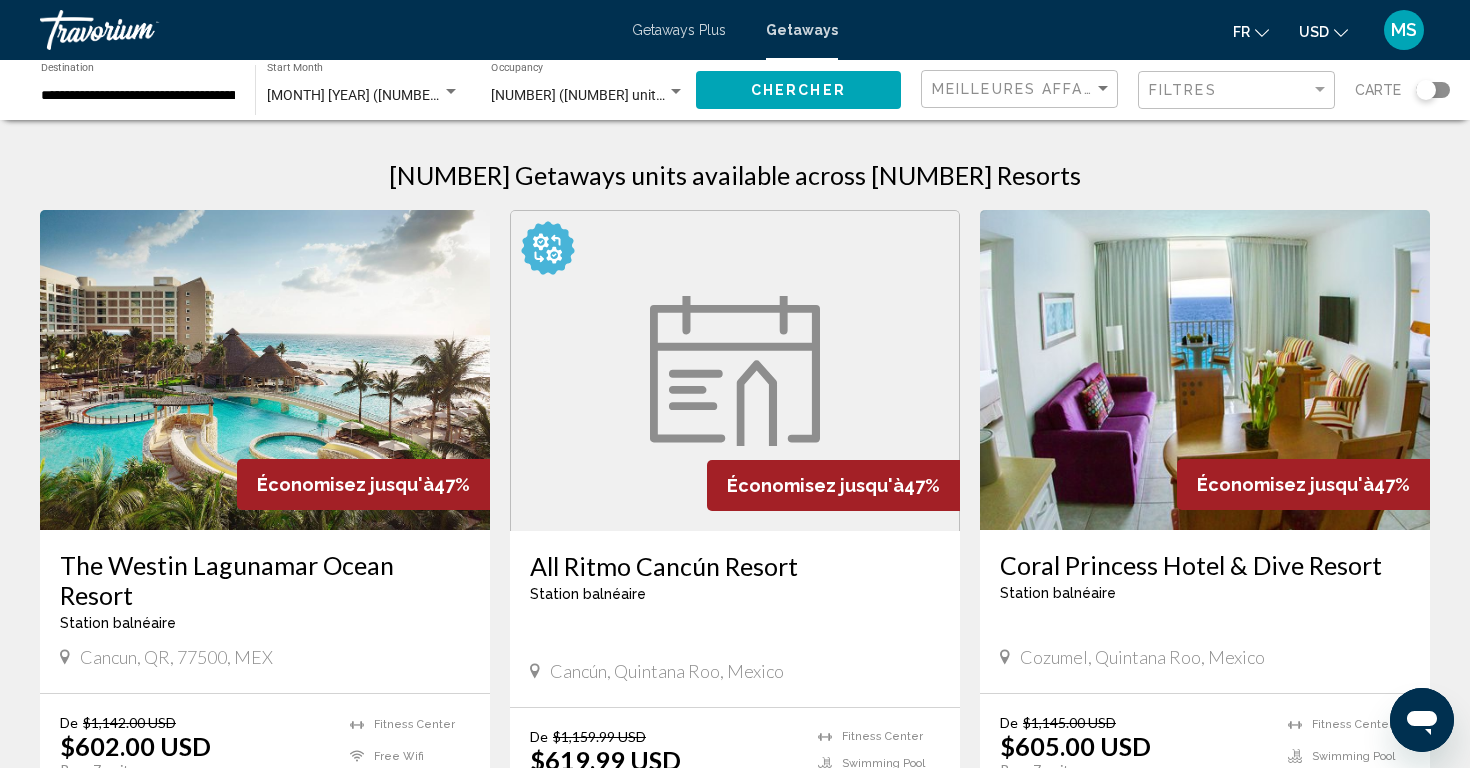 click at bounding box center (265, 370) 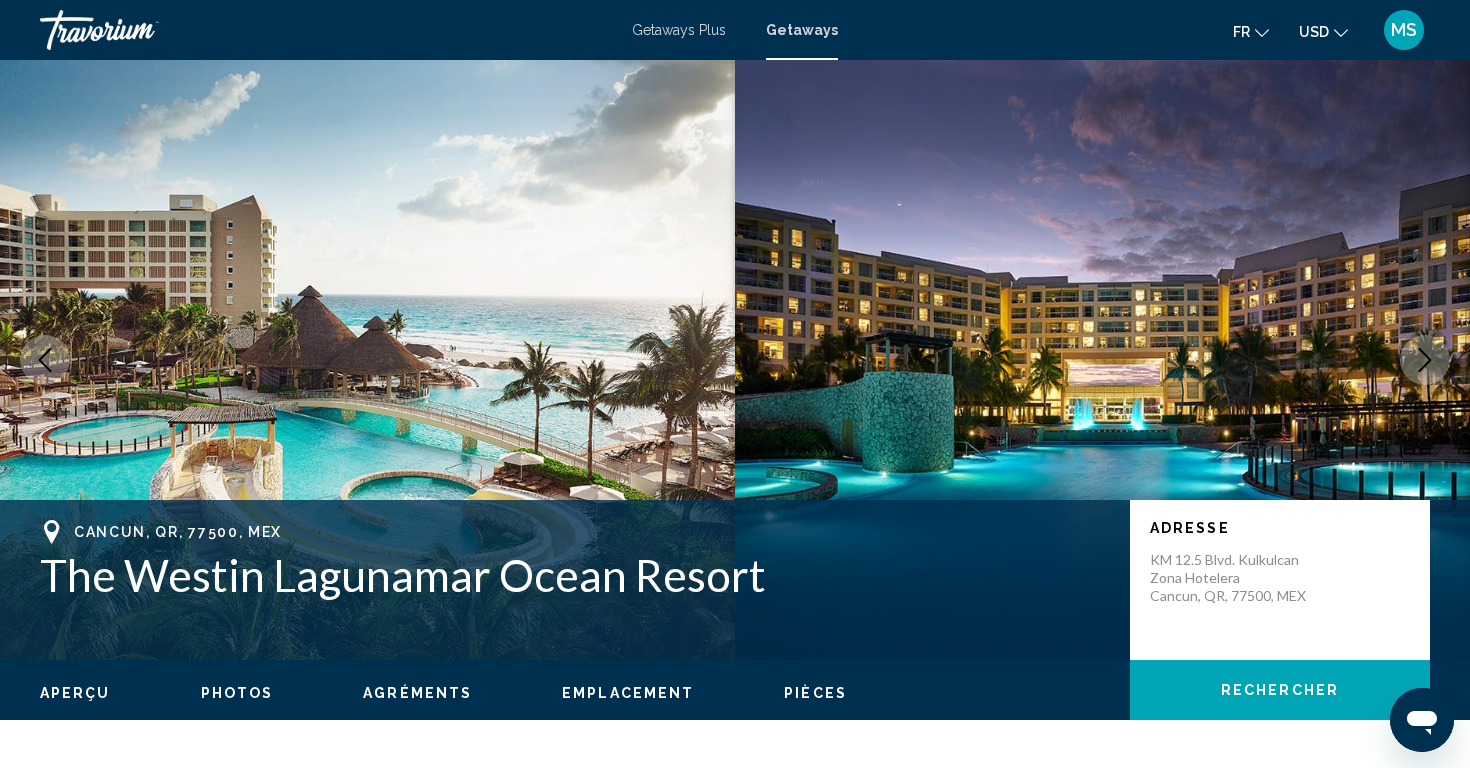 click 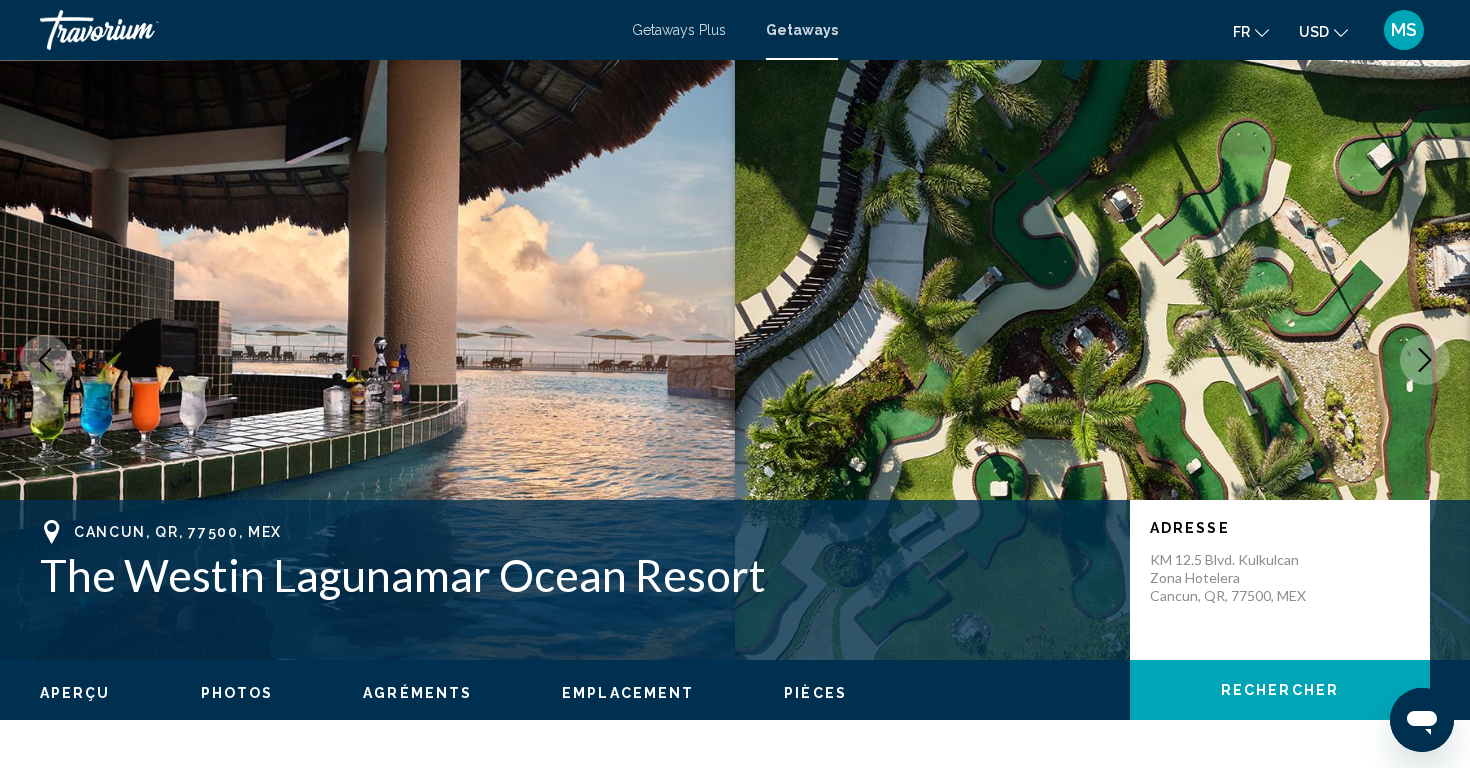 click 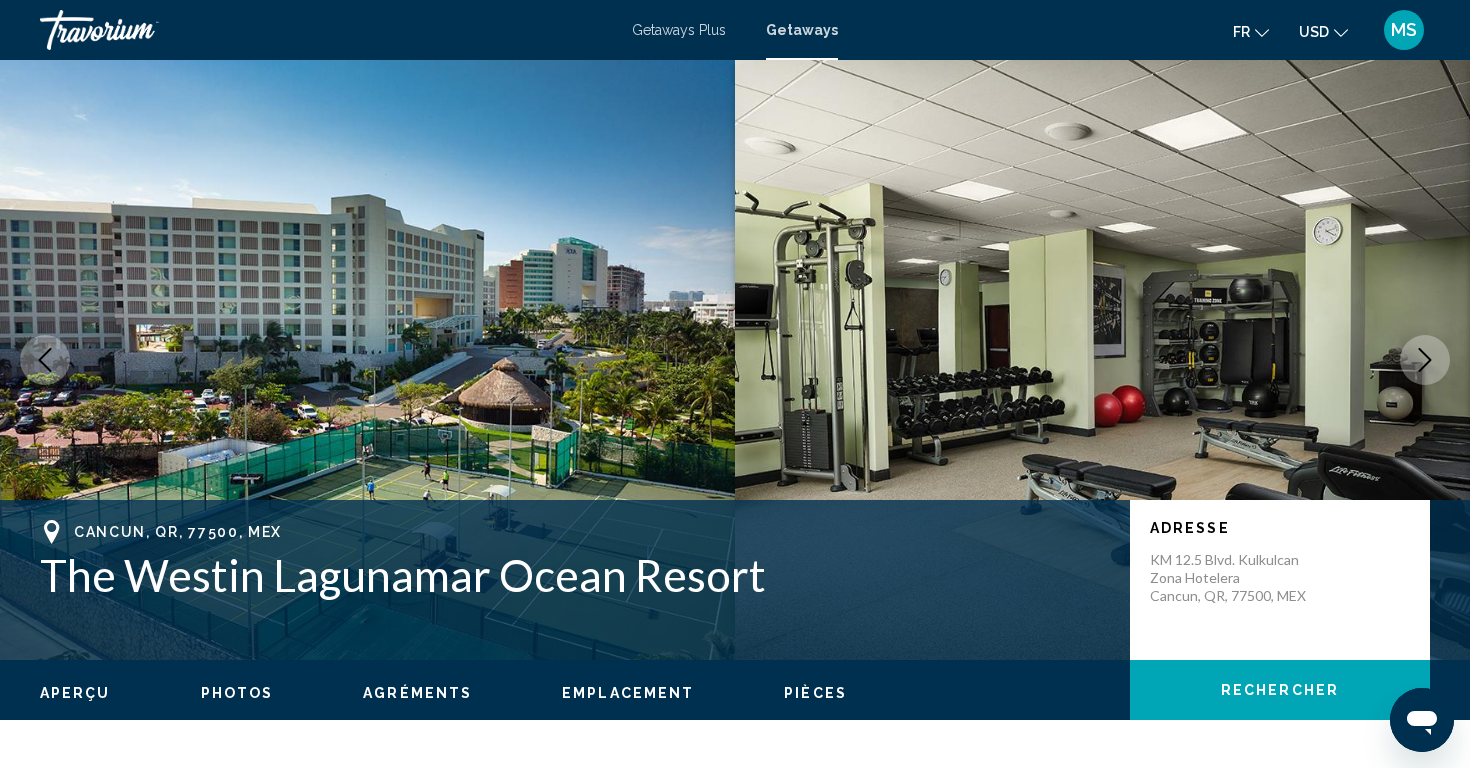 click 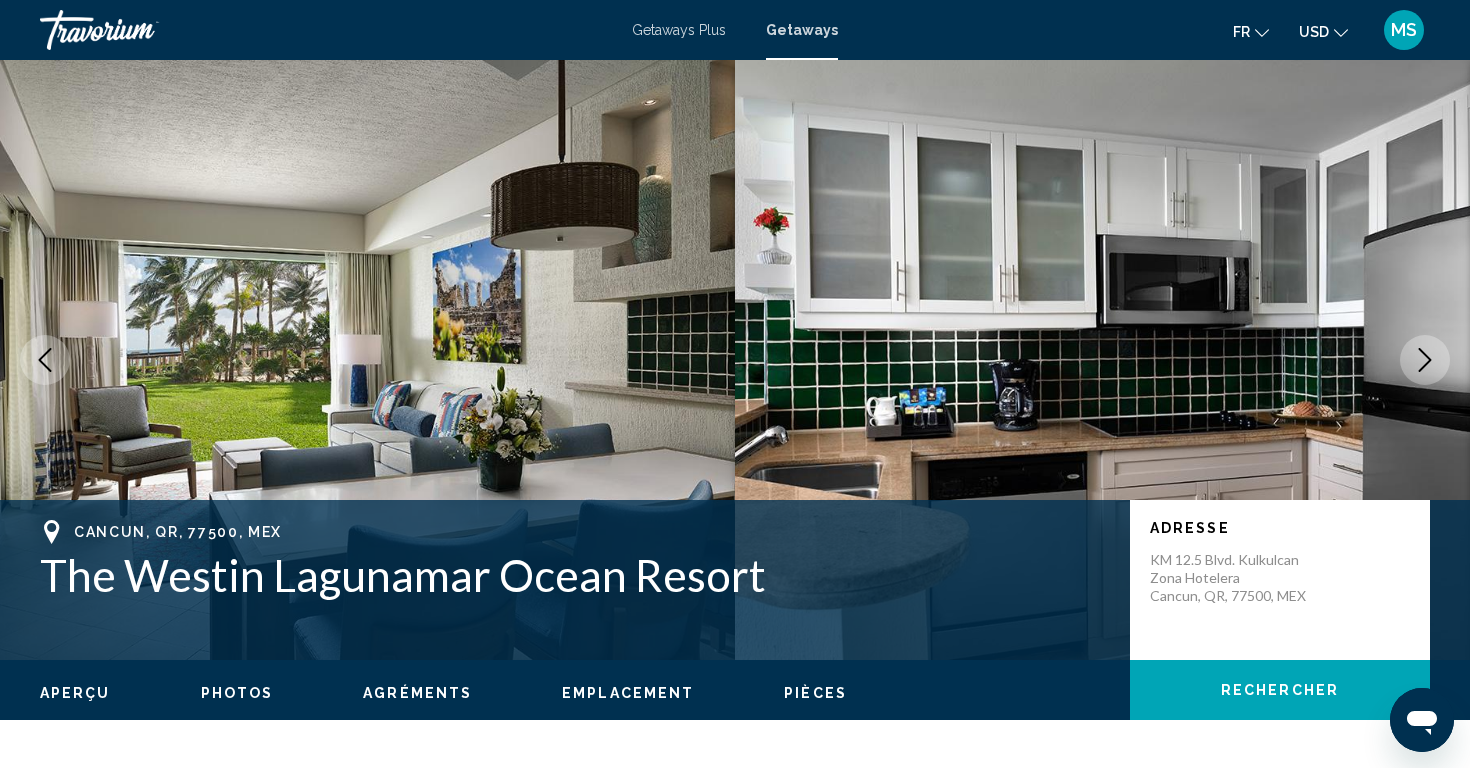 click 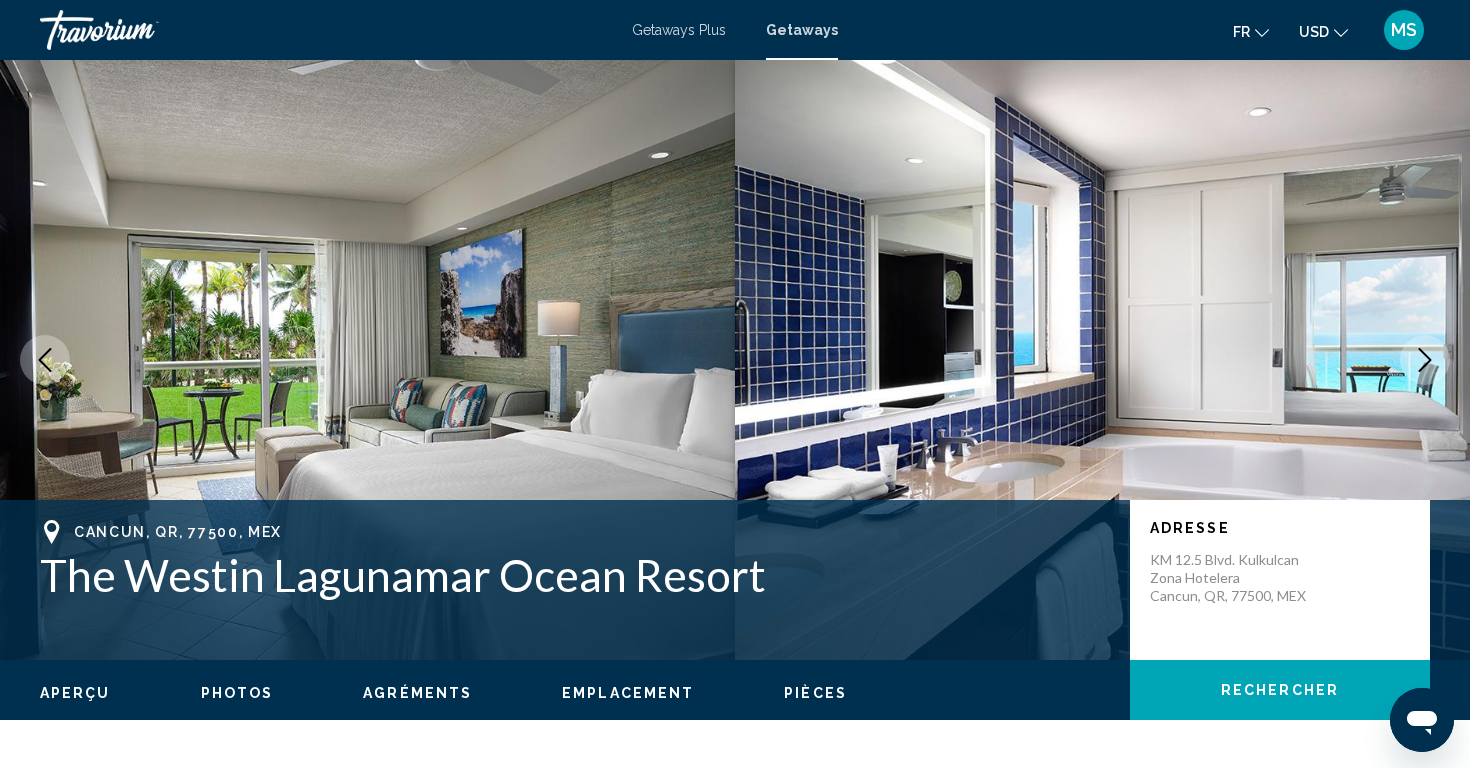 click at bounding box center (1425, 360) 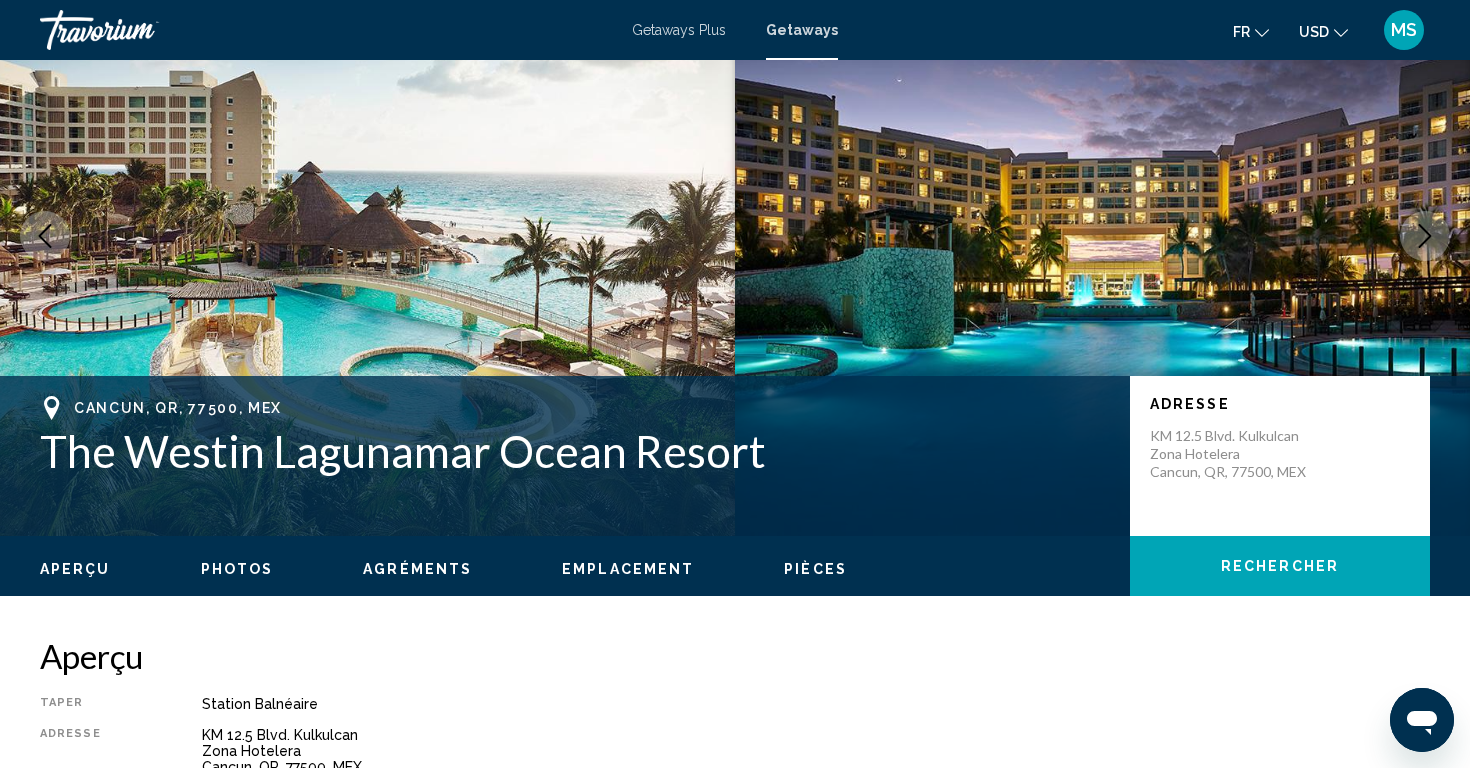scroll, scrollTop: 121, scrollLeft: 0, axis: vertical 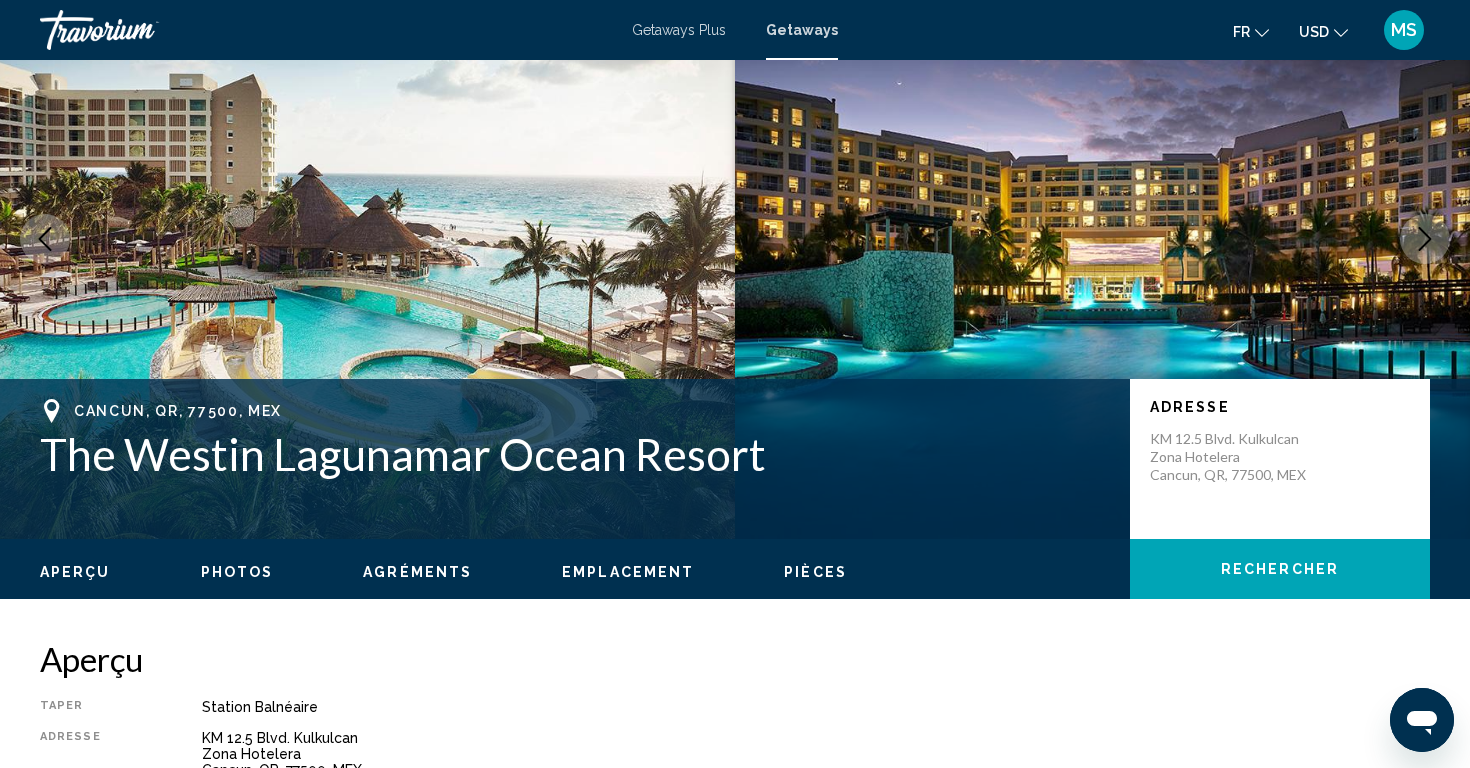 click on "fr" 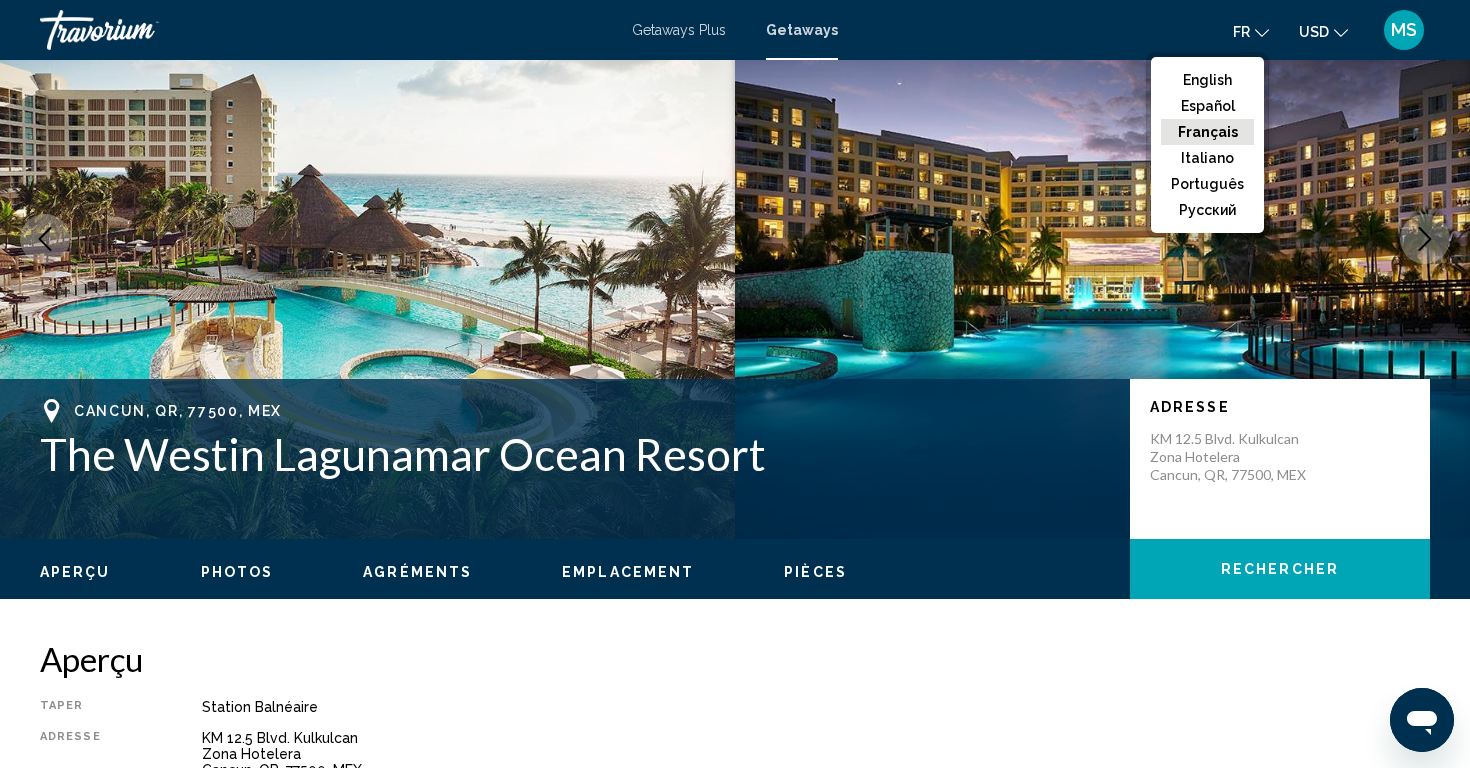 click on "Français" 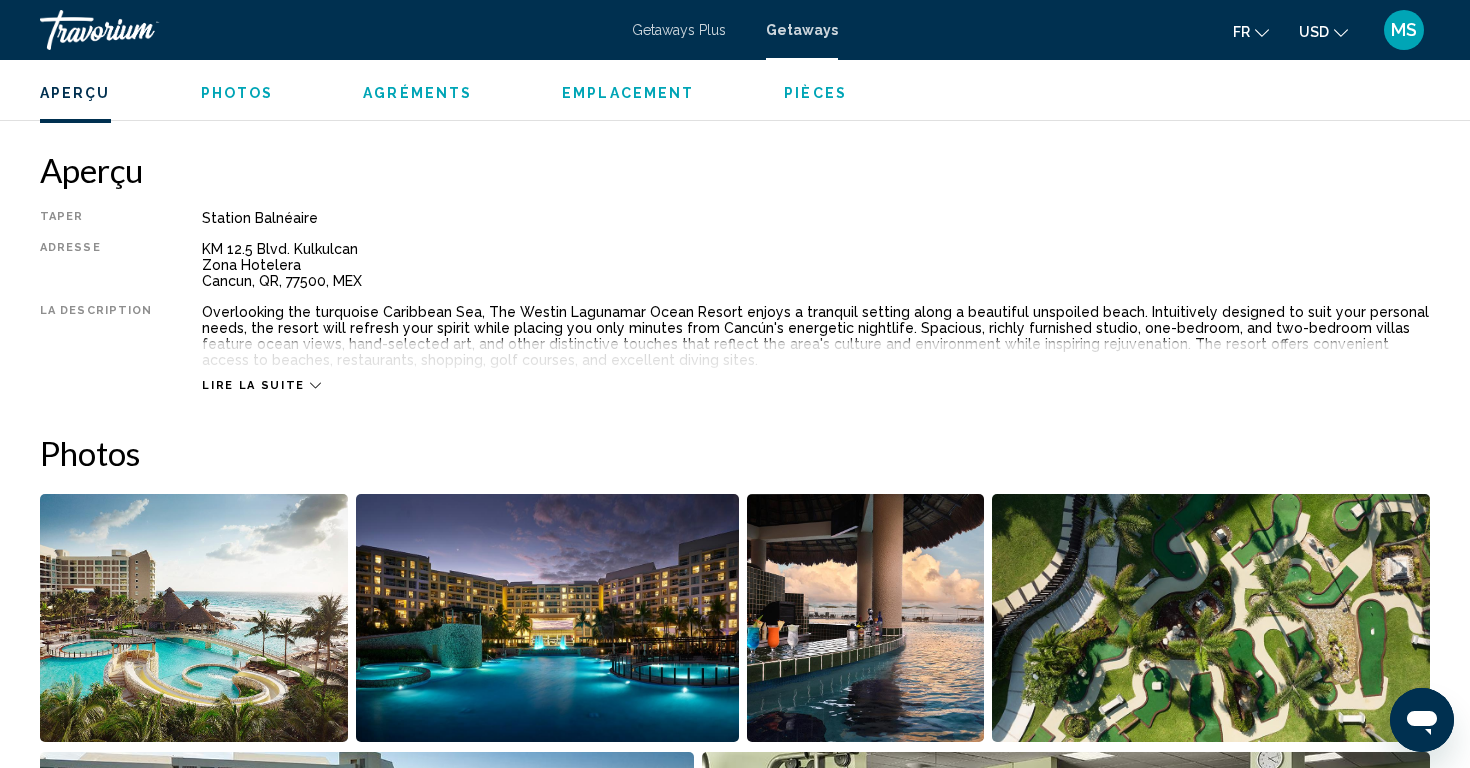 scroll, scrollTop: 609, scrollLeft: 0, axis: vertical 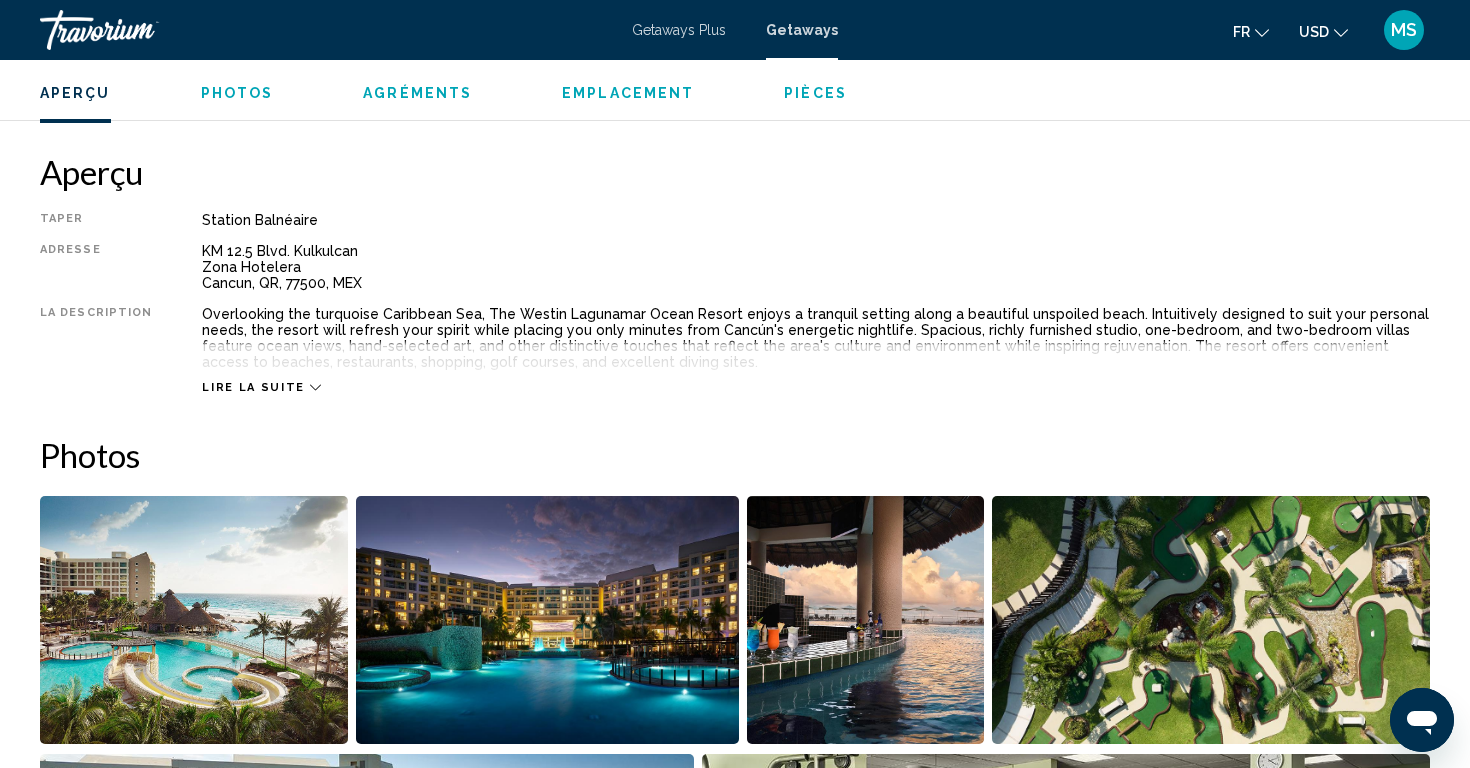 click on "Lire la suite" at bounding box center [253, 387] 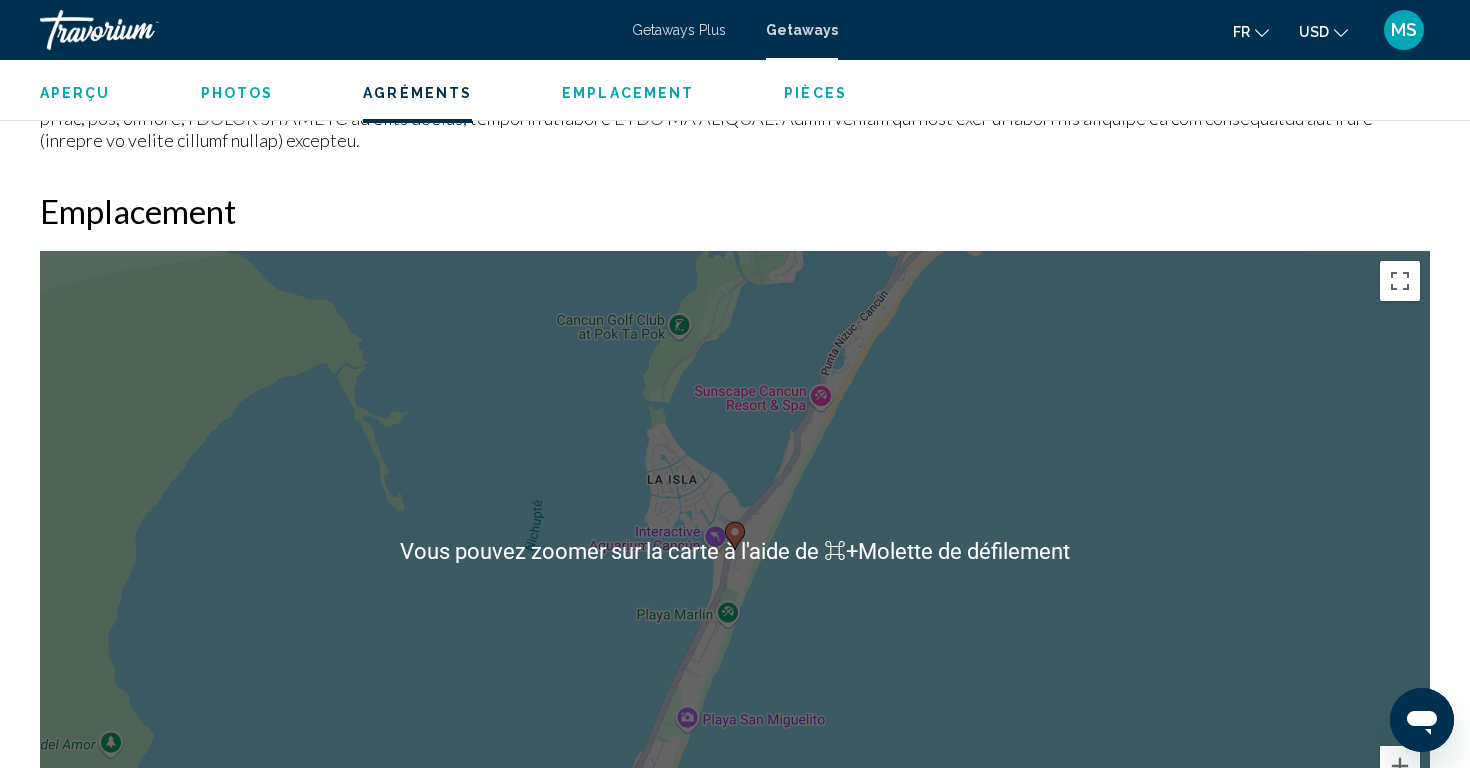 scroll, scrollTop: 2417, scrollLeft: 0, axis: vertical 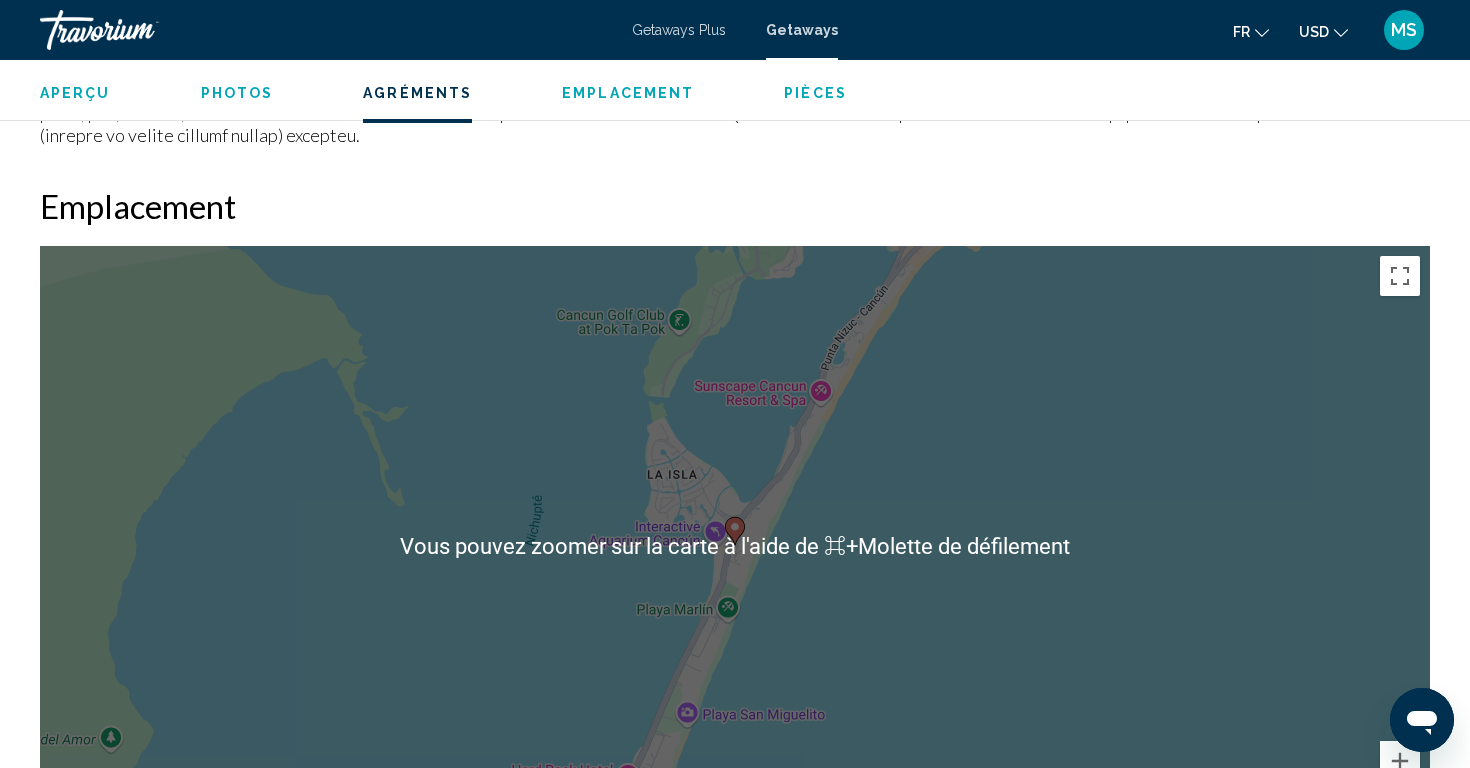 click on "Aperçu Taper Station balnéaire Tout inclus Pas tout compris Adresse KM [NUMBER] [ABBREVIATION]. [ABBREVIATION] [ABBREVIATION] [ABBREVIATION], [STATE], [POSTAL_CODE], [COUNTRY] La description Overlooking the turquoise Caribbean Sea, The Westin Lagunamar Ocean Resort enjoys a tranquil setting along a beautiful unspoiled beach. Intuitively designed to suit your personal needs, the resort will refresh your spirit while placing you only minutes from Cancún's energetic nightlife. Spacious, richly furnished studio, one-bedroom, and two-bedroom villas feature ocean views, hand-selected art, and other distinctive touches that reflect the area's culture and environment while inspiring rejuvenation. The resort offers convenient access to beaches, restaurants, shopping, golf courses, and excellent diving sites. Lire moins
Photos Agréments
Fitness Center
Free Wifi Gift Shop Poolside Bar Volleyball +" at bounding box center [735, 1442] 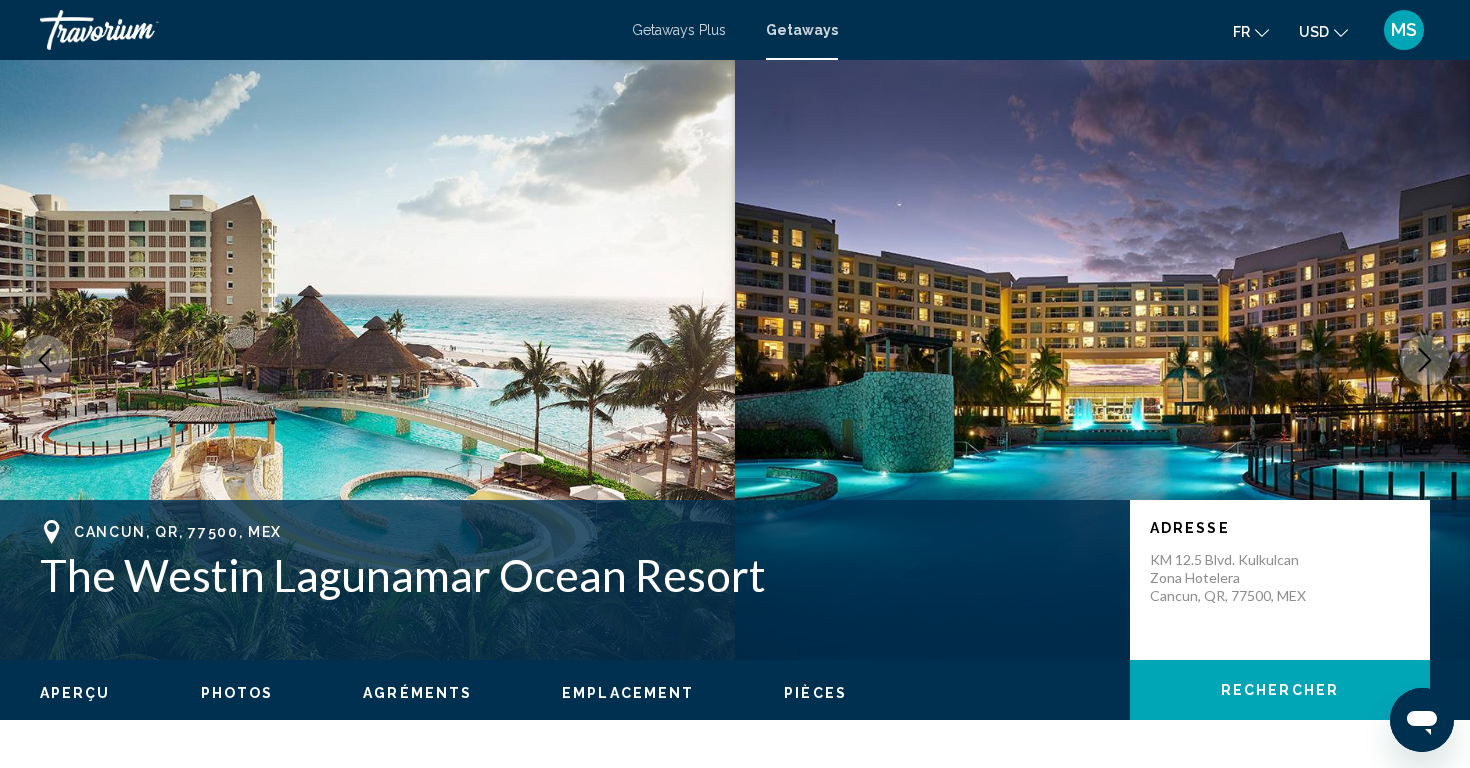 scroll, scrollTop: 0, scrollLeft: 0, axis: both 